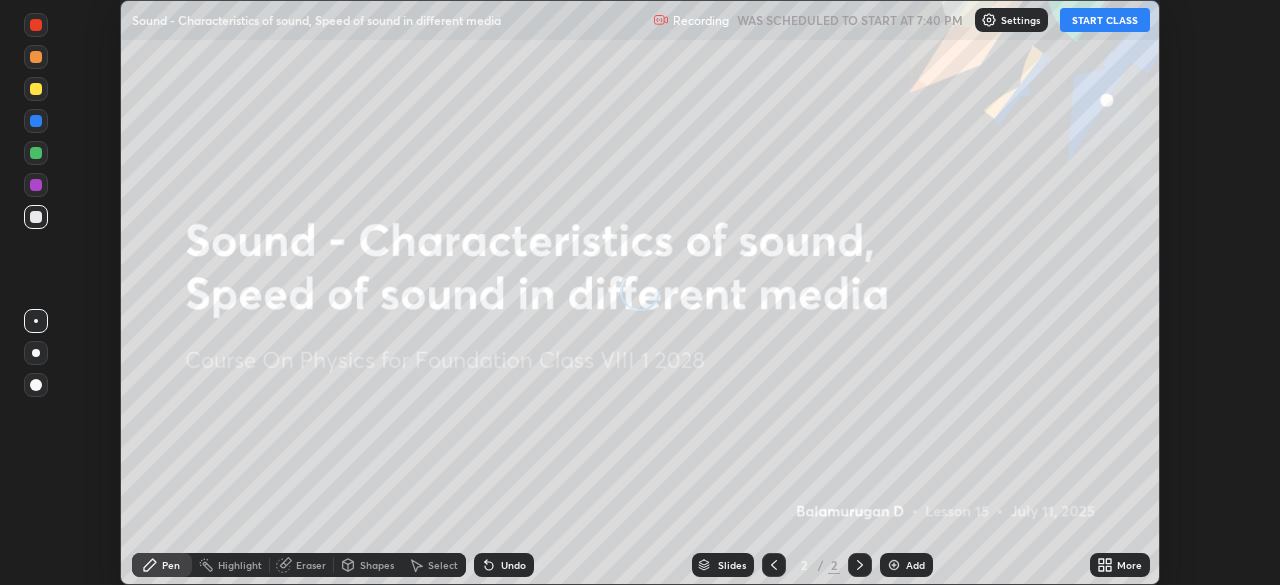 scroll, scrollTop: 0, scrollLeft: 0, axis: both 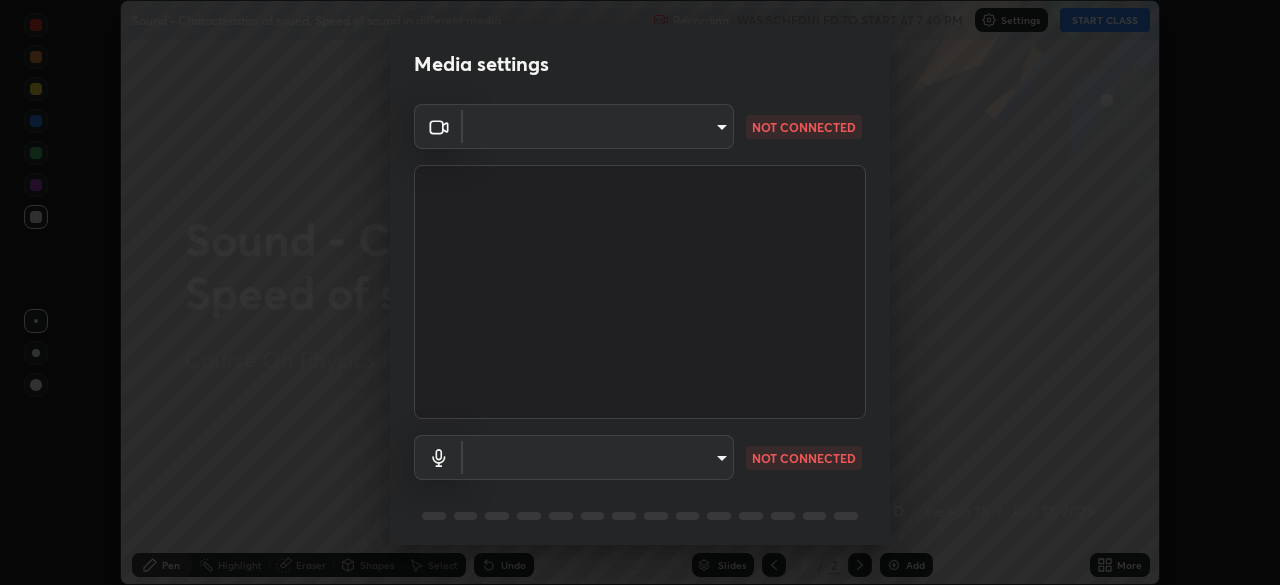 type on "1674d967bf5bfe0c65a51c96eaa310d8c5db01ba72f63f0a3a6b621615c927a6" 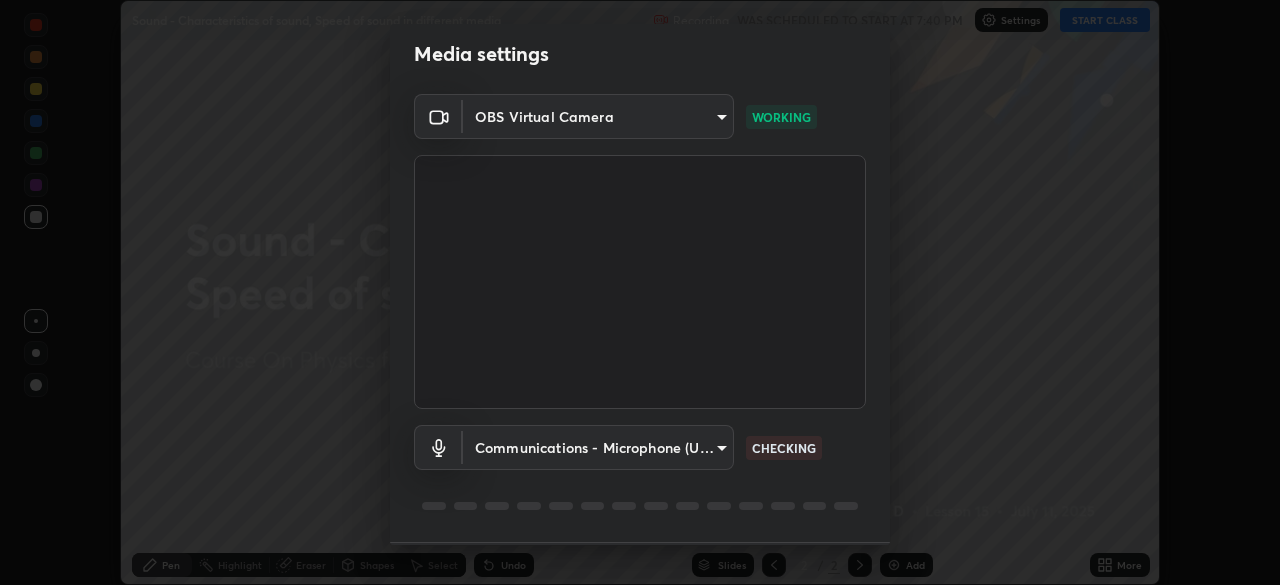 scroll, scrollTop: 71, scrollLeft: 0, axis: vertical 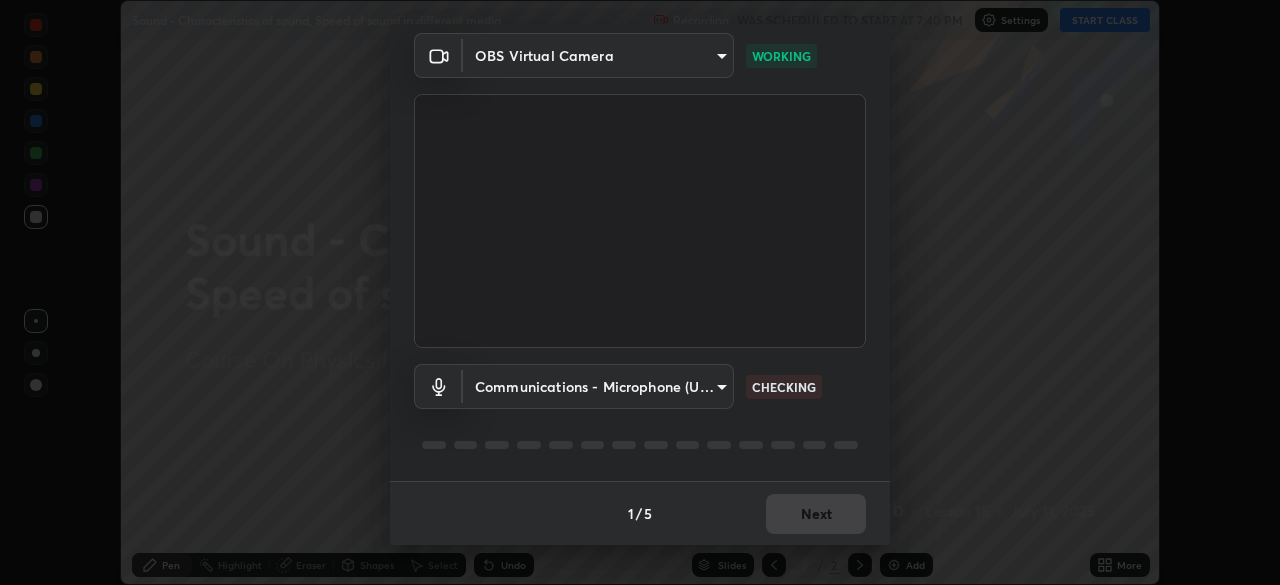 click on "Erase all Sound - Characteristics of sound, Speed of sound in different media Recording WAS SCHEDULED TO START AT  7:40 PM Settings START CLASS Setting up your live class Sound - Characteristics of sound, Speed of sound in different media • L15 of Course On Physics for Foundation Class VIII 1 2028 [PERSON_NAME] D Pen Highlight Eraser Shapes Select Undo Slides 2 / 2 Add More No doubts shared Encourage your learners to ask a doubt for better clarity Report an issue Reason for reporting Buffering Chat not working Audio - Video sync issue Educator video quality low ​ Attach an image Report Media settings OBS Virtual Camera 1674d967bf5bfe0c65a51c96eaa310d8c5db01ba72f63f0a3a6b621615c927a6 WORKING Communications - Microphone (USB Audio Device) communications CHECKING 1 / 5 Next" at bounding box center [640, 292] 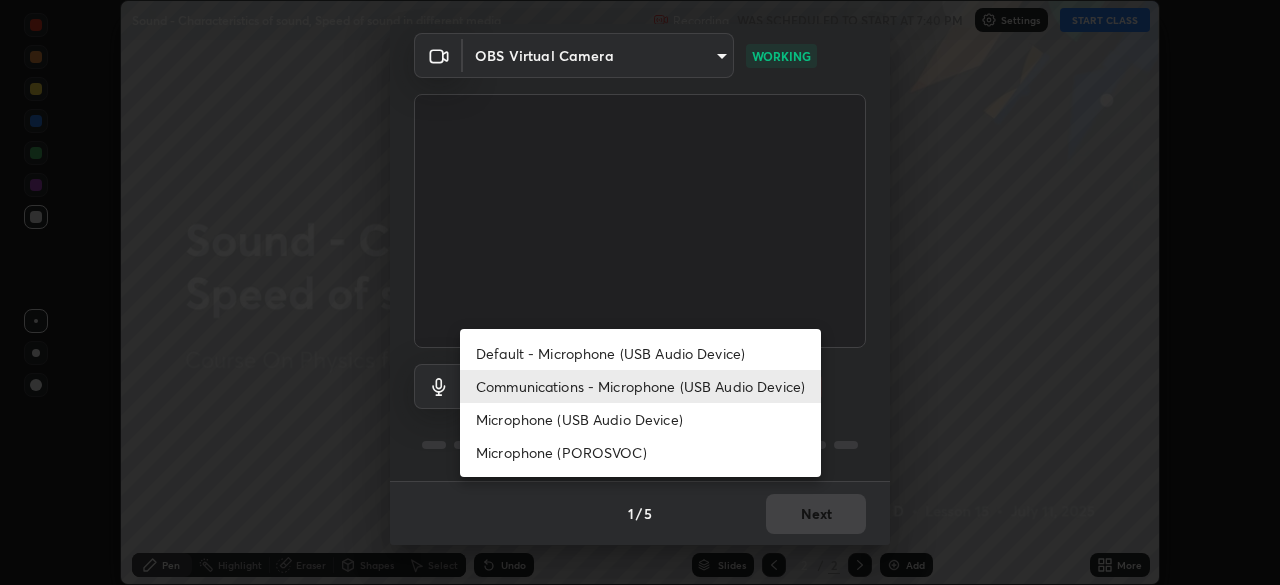 click on "Microphone (USB Audio Device)" at bounding box center [640, 419] 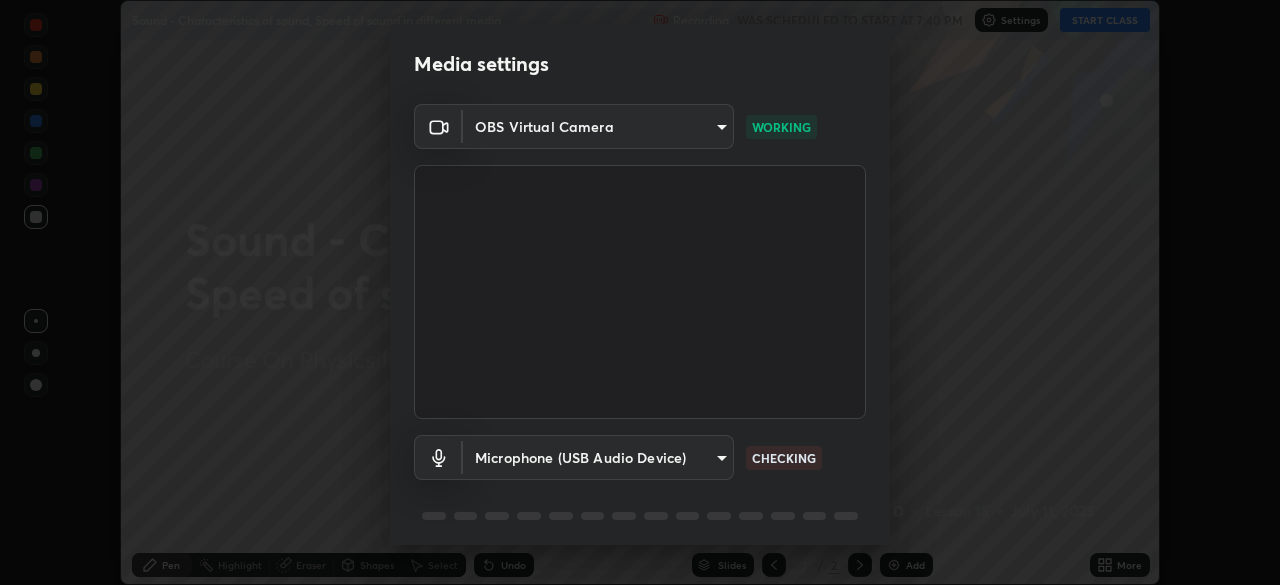 scroll, scrollTop: 71, scrollLeft: 0, axis: vertical 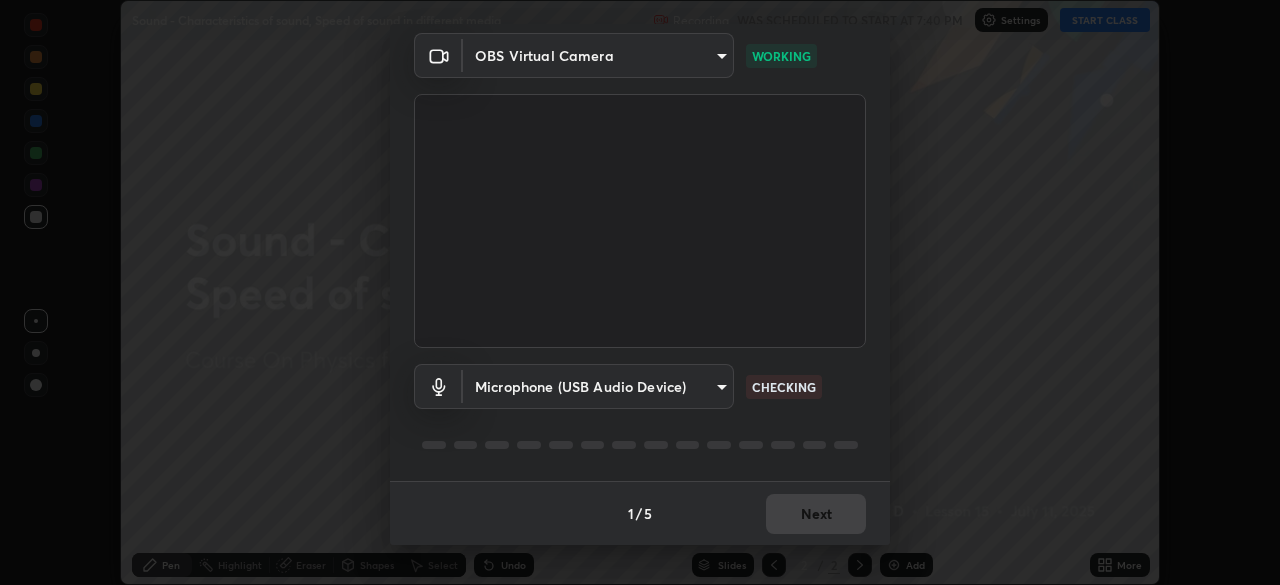 click on "1 / 5 Next" at bounding box center [640, 513] 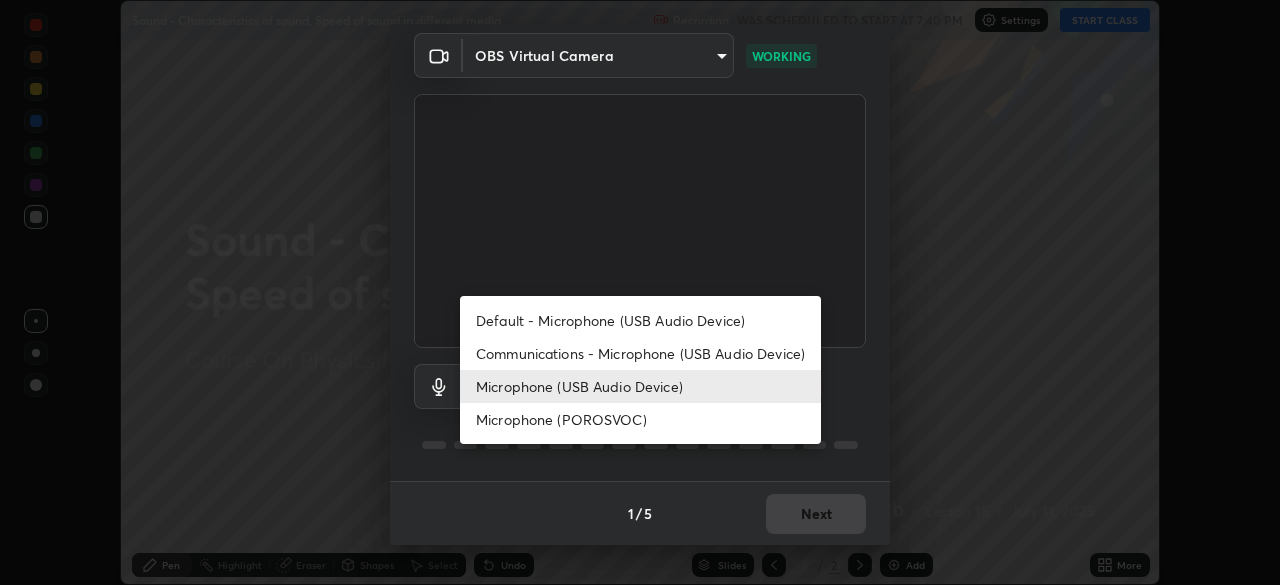 click on "Default - Microphone (USB Audio Device)" at bounding box center (640, 320) 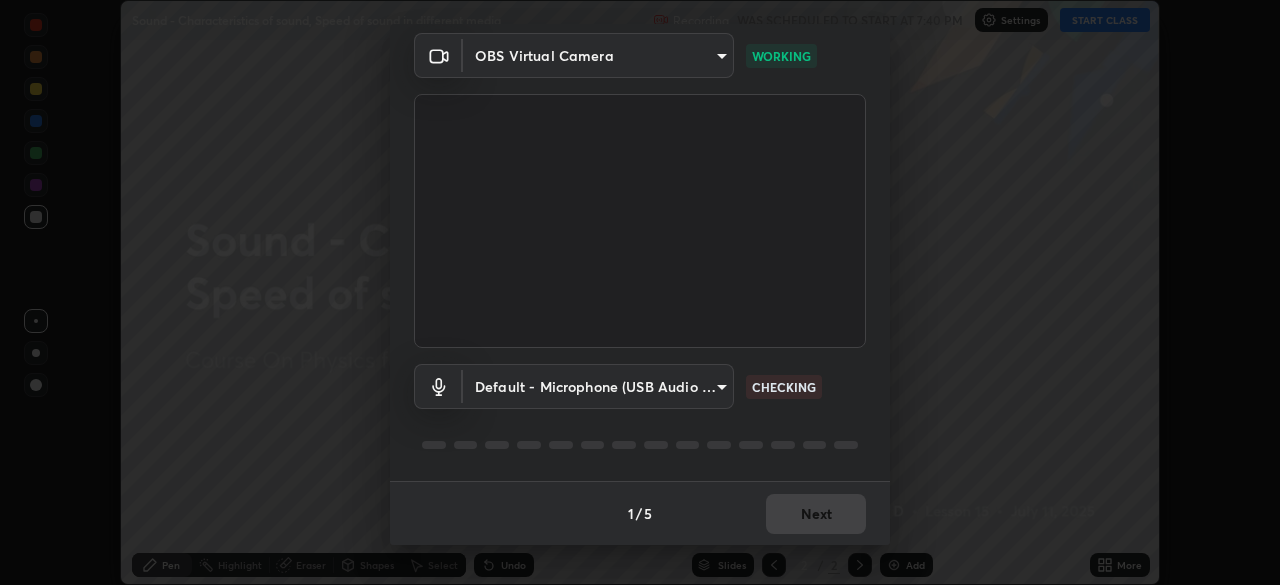 click on "Media settings OBS Virtual Camera 1674d967bf5bfe0c65a51c96eaa310d8c5db01ba72f63f0a3a6b621615c927a6 WORKING Default - Microphone (USB Audio Device) default CHECKING 1 / 5 Next" at bounding box center (640, 292) 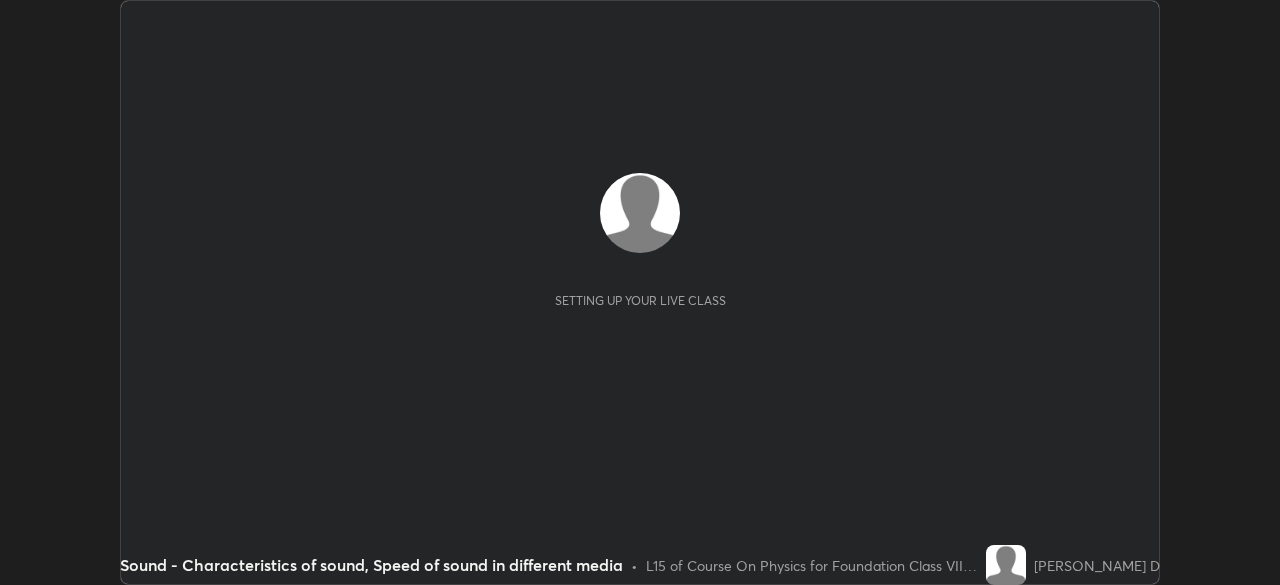 scroll, scrollTop: 0, scrollLeft: 0, axis: both 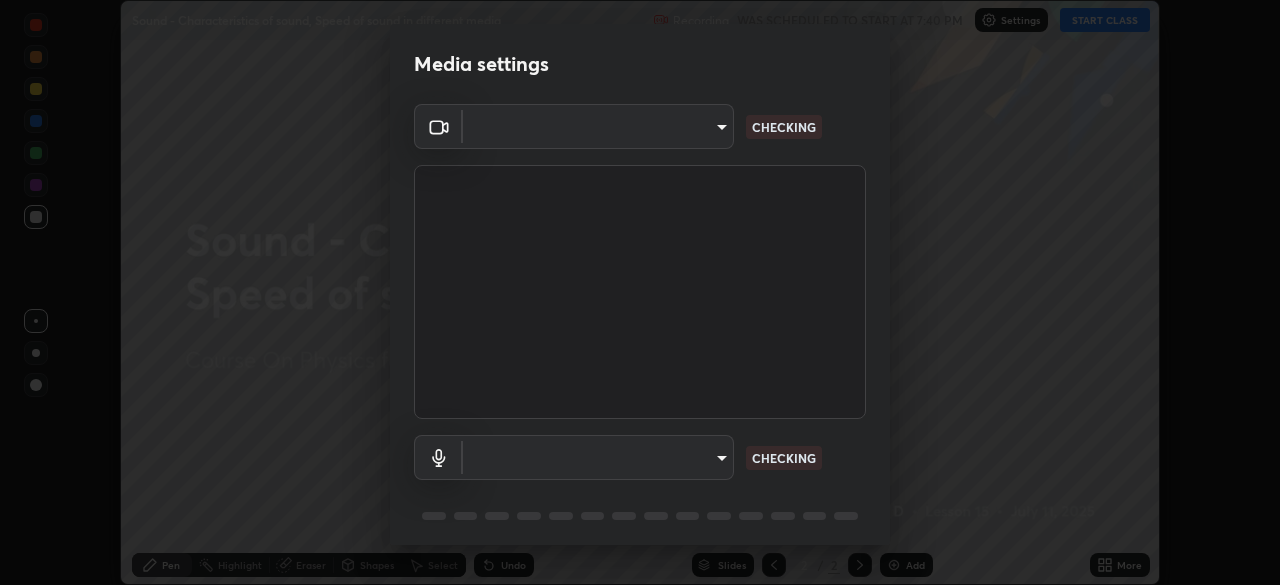 type on "1674d967bf5bfe0c65a51c96eaa310d8c5db01ba72f63f0a3a6b621615c927a6" 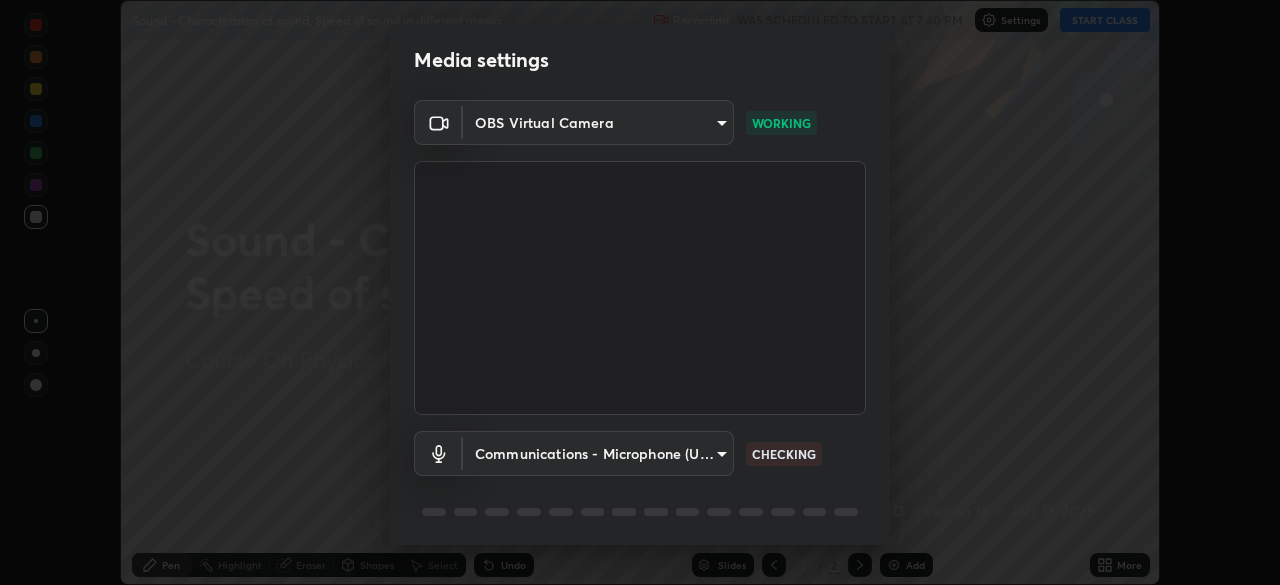 scroll, scrollTop: 71, scrollLeft: 0, axis: vertical 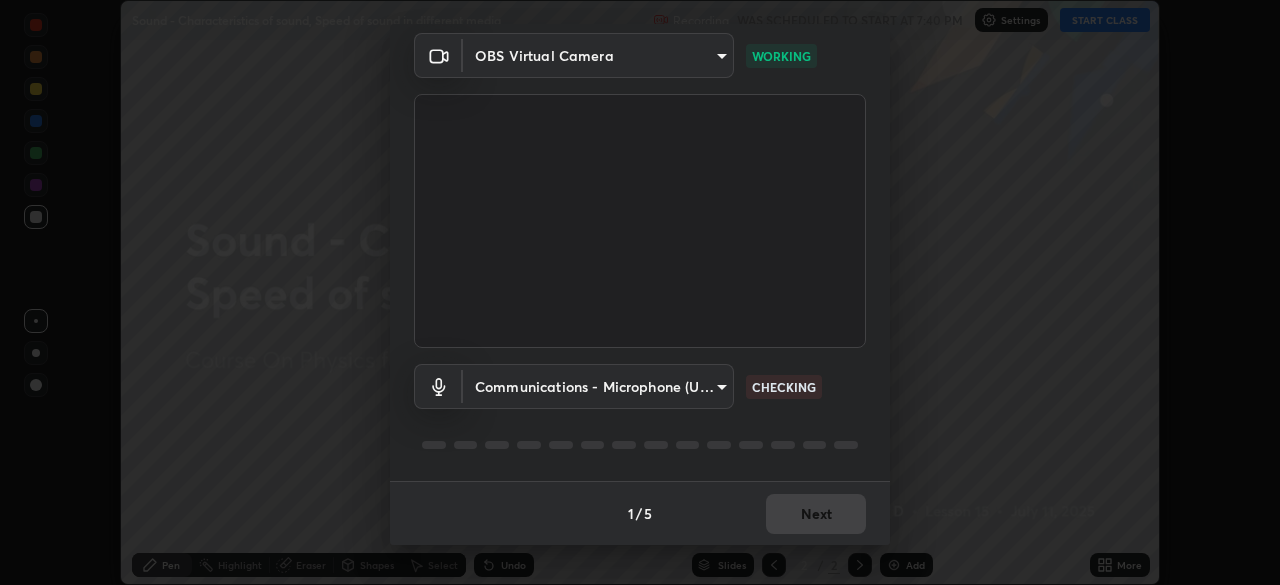 click on "Erase all Sound - Characteristics of sound, Speed of sound in different media Recording WAS SCHEDULED TO START AT  7:40 PM Settings START CLASS Setting up your live class Sound - Characteristics of sound, Speed of sound in different media • L15 of Course On Physics for Foundation Class VIII 1 2028 [PERSON_NAME] D Pen Highlight Eraser Shapes Select Undo Slides 2 / 2 Add More No doubts shared Encourage your learners to ask a doubt for better clarity Report an issue Reason for reporting Buffering Chat not working Audio - Video sync issue Educator video quality low ​ Attach an image Report Media settings OBS Virtual Camera 1674d967bf5bfe0c65a51c96eaa310d8c5db01ba72f63f0a3a6b621615c927a6 WORKING Communications - Microphone (USB Audio Device) communications CHECKING 1 / 5 Next" at bounding box center (640, 292) 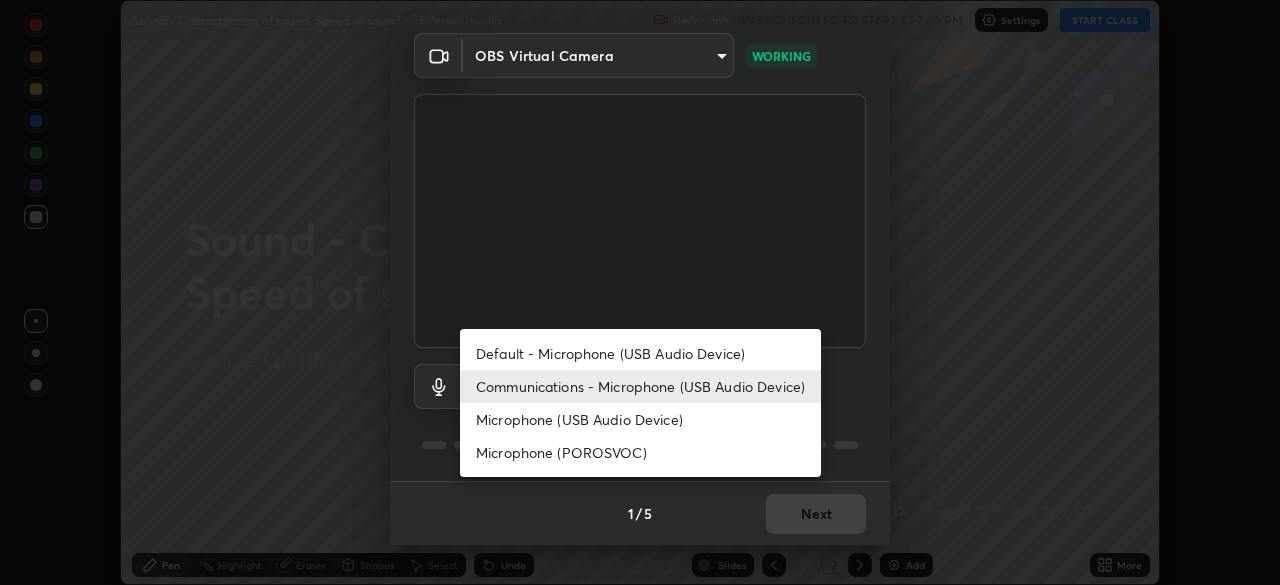 click on "Default - Microphone (USB Audio Device)" at bounding box center (640, 353) 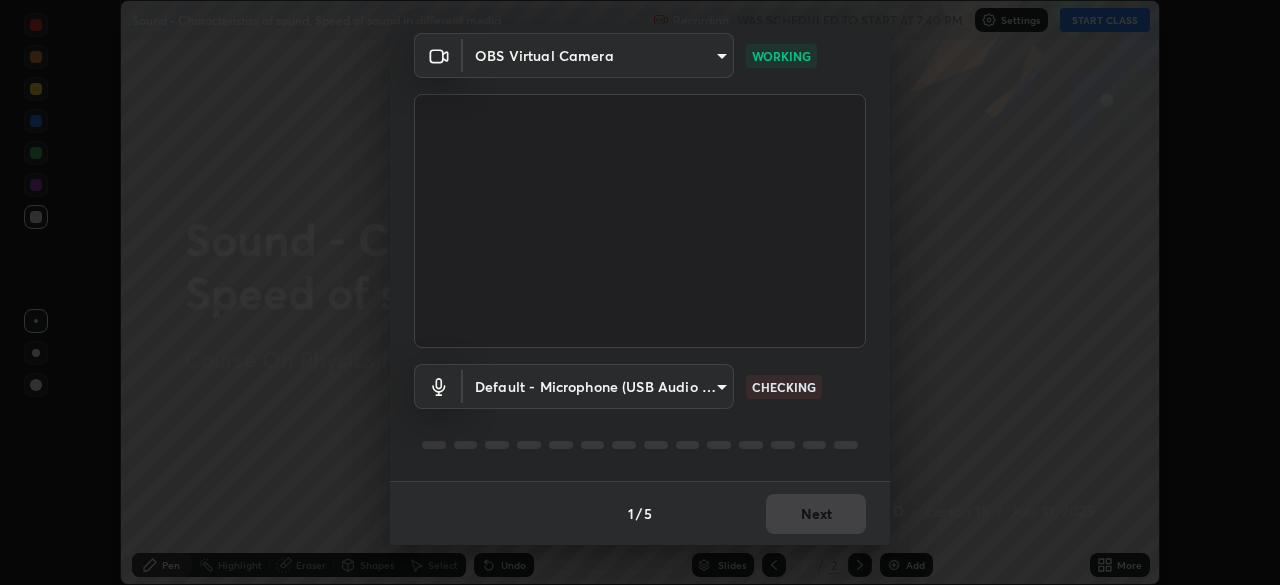 click on "Erase all Sound - Characteristics of sound, Speed of sound in different media Recording WAS SCHEDULED TO START AT  7:40 PM Settings START CLASS Setting up your live class Sound - Characteristics of sound, Speed of sound in different media • L15 of Course On Physics for Foundation Class VIII 1 2028 [PERSON_NAME] D Pen Highlight Eraser Shapes Select Undo Slides 2 / 2 Add More No doubts shared Encourage your learners to ask a doubt for better clarity Report an issue Reason for reporting Buffering Chat not working Audio - Video sync issue Educator video quality low ​ Attach an image Report Media settings OBS Virtual Camera 1674d967bf5bfe0c65a51c96eaa310d8c5db01ba72f63f0a3a6b621615c927a6 WORKING Default - Microphone (USB Audio Device) default CHECKING 1 / 5 Next" at bounding box center (640, 292) 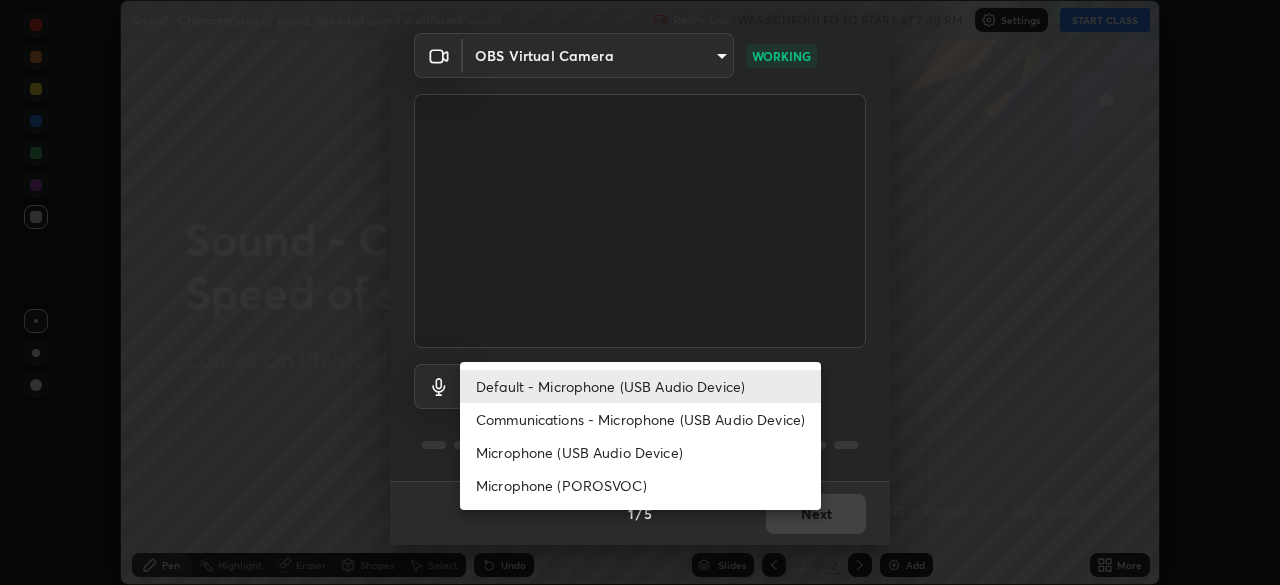 click on "Communications - Microphone (USB Audio Device)" at bounding box center [640, 419] 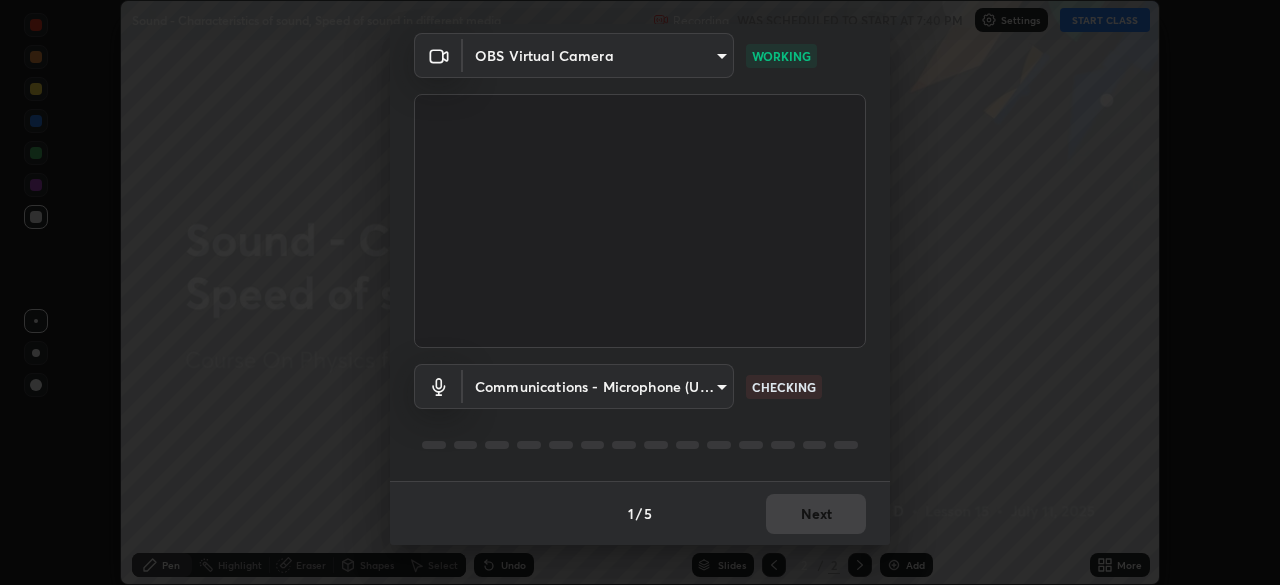 click on "Erase all Sound - Characteristics of sound, Speed of sound in different media Recording WAS SCHEDULED TO START AT  7:40 PM Settings START CLASS Setting up your live class Sound - Characteristics of sound, Speed of sound in different media • L15 of Course On Physics for Foundation Class VIII 1 2028 [PERSON_NAME] D Pen Highlight Eraser Shapes Select Undo Slides 2 / 2 Add More No doubts shared Encourage your learners to ask a doubt for better clarity Report an issue Reason for reporting Buffering Chat not working Audio - Video sync issue Educator video quality low ​ Attach an image Report Media settings OBS Virtual Camera 1674d967bf5bfe0c65a51c96eaa310d8c5db01ba72f63f0a3a6b621615c927a6 WORKING Communications - Microphone (USB Audio Device) communications CHECKING 1 / 5 Next" at bounding box center (640, 292) 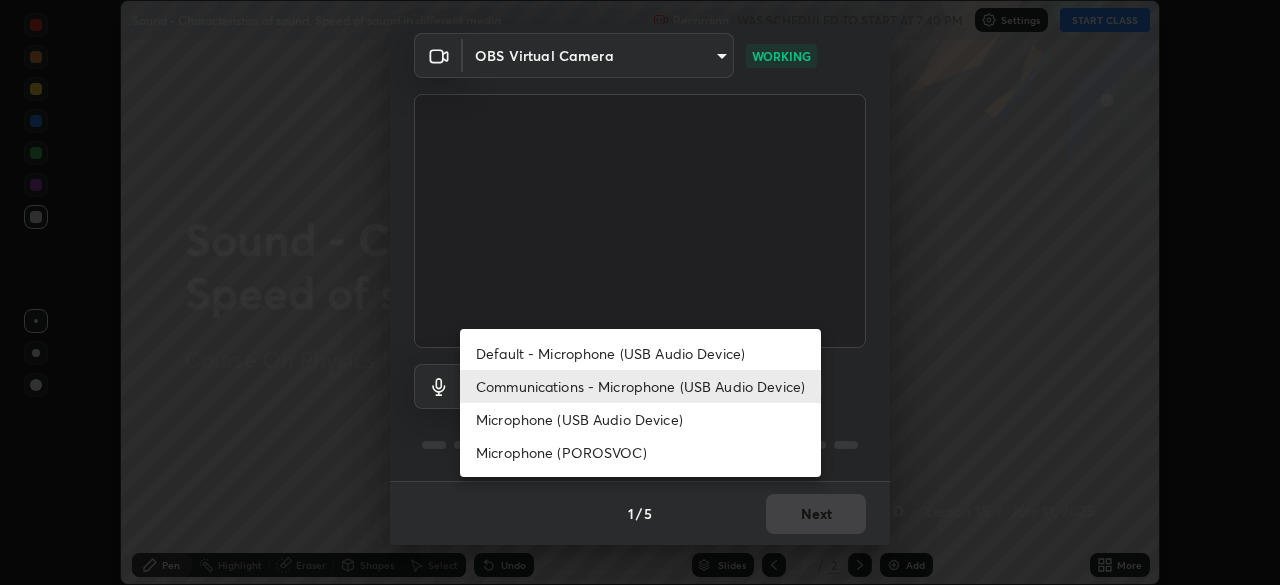 click on "Default - Microphone (USB Audio Device)" at bounding box center [640, 353] 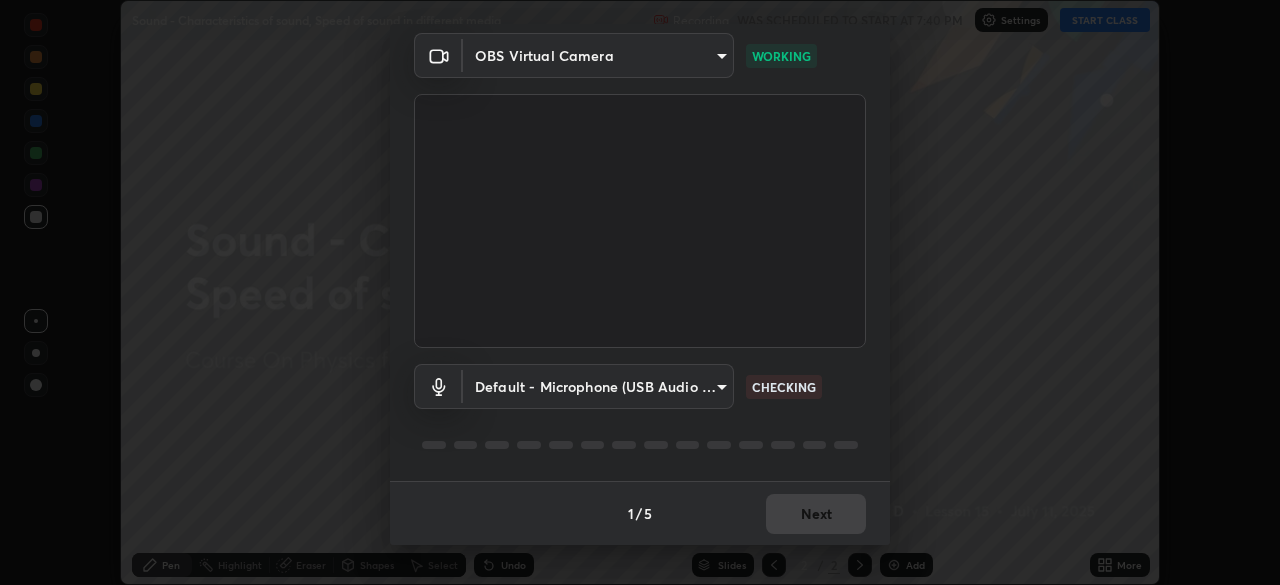 click on "Erase all Sound - Characteristics of sound, Speed of sound in different media Recording WAS SCHEDULED TO START AT  7:40 PM Settings START CLASS Setting up your live class Sound - Characteristics of sound, Speed of sound in different media • L15 of Course On Physics for Foundation Class VIII 1 2028 [PERSON_NAME] D Pen Highlight Eraser Shapes Select Undo Slides 2 / 2 Add More No doubts shared Encourage your learners to ask a doubt for better clarity Report an issue Reason for reporting Buffering Chat not working Audio - Video sync issue Educator video quality low ​ Attach an image Report Media settings OBS Virtual Camera 1674d967bf5bfe0c65a51c96eaa310d8c5db01ba72f63f0a3a6b621615c927a6 WORKING Default - Microphone (USB Audio Device) default CHECKING 1 / 5 Next" at bounding box center [640, 292] 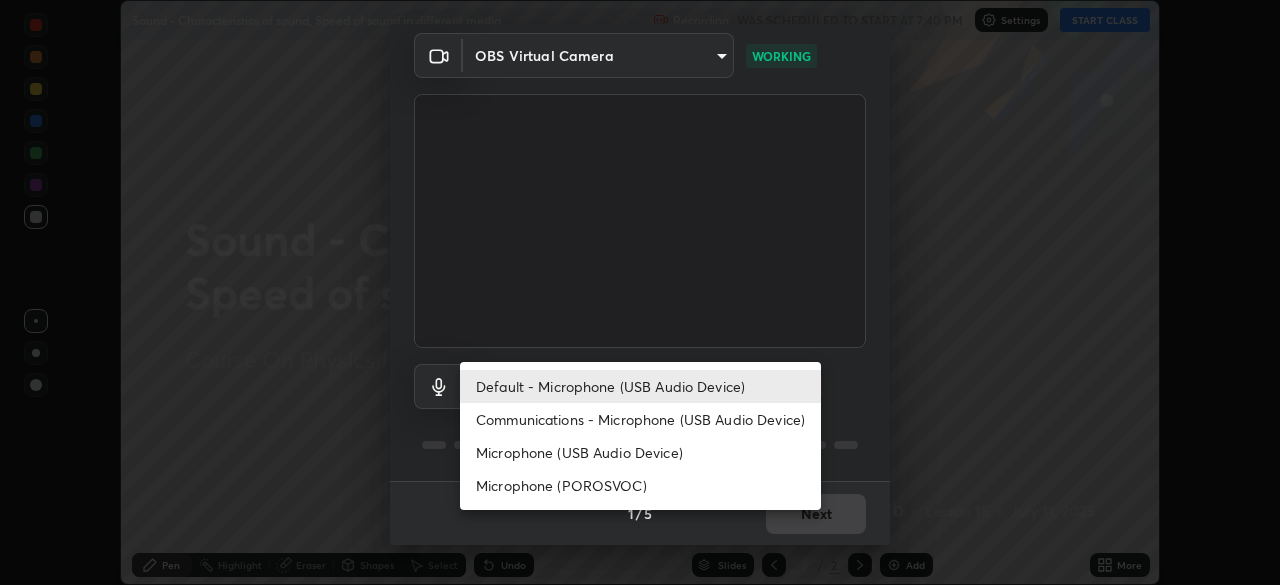 click on "Communications - Microphone (USB Audio Device)" at bounding box center [640, 419] 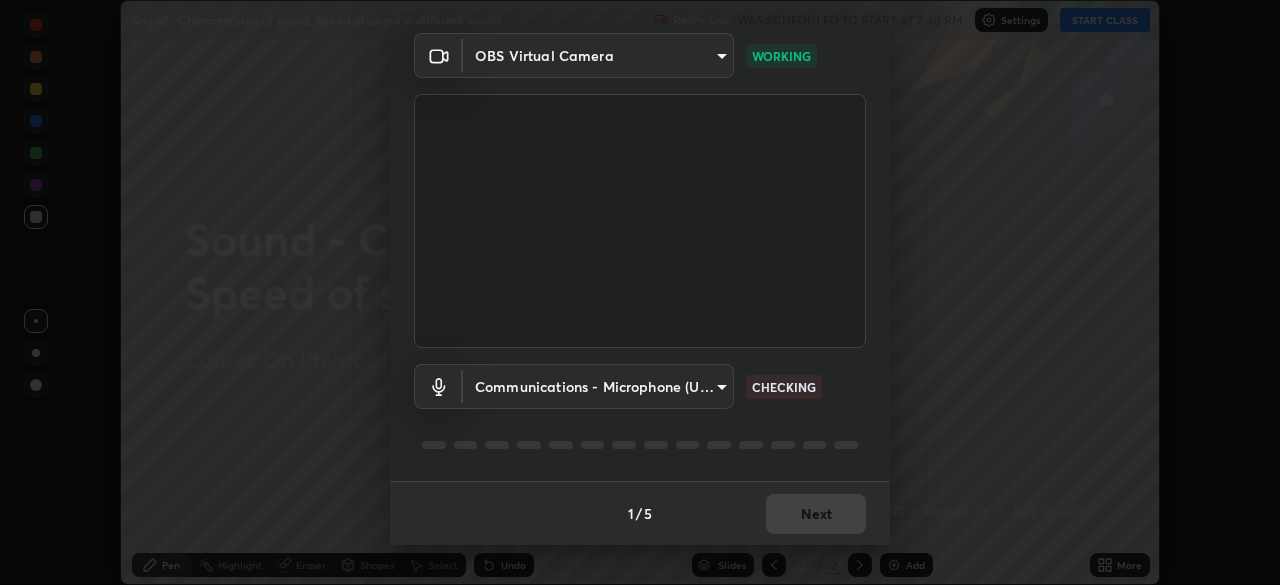 click on "Erase all Sound - Characteristics of sound, Speed of sound in different media Recording WAS SCHEDULED TO START AT  7:40 PM Settings START CLASS Setting up your live class Sound - Characteristics of sound, Speed of sound in different media • L15 of Course On Physics for Foundation Class VIII 1 2028 [PERSON_NAME] D Pen Highlight Eraser Shapes Select Undo Slides 2 / 2 Add More No doubts shared Encourage your learners to ask a doubt for better clarity Report an issue Reason for reporting Buffering Chat not working Audio - Video sync issue Educator video quality low ​ Attach an image Report Media settings OBS Virtual Camera 1674d967bf5bfe0c65a51c96eaa310d8c5db01ba72f63f0a3a6b621615c927a6 WORKING Communications - Microphone (USB Audio Device) communications CHECKING 1 / 5 Next" at bounding box center [640, 292] 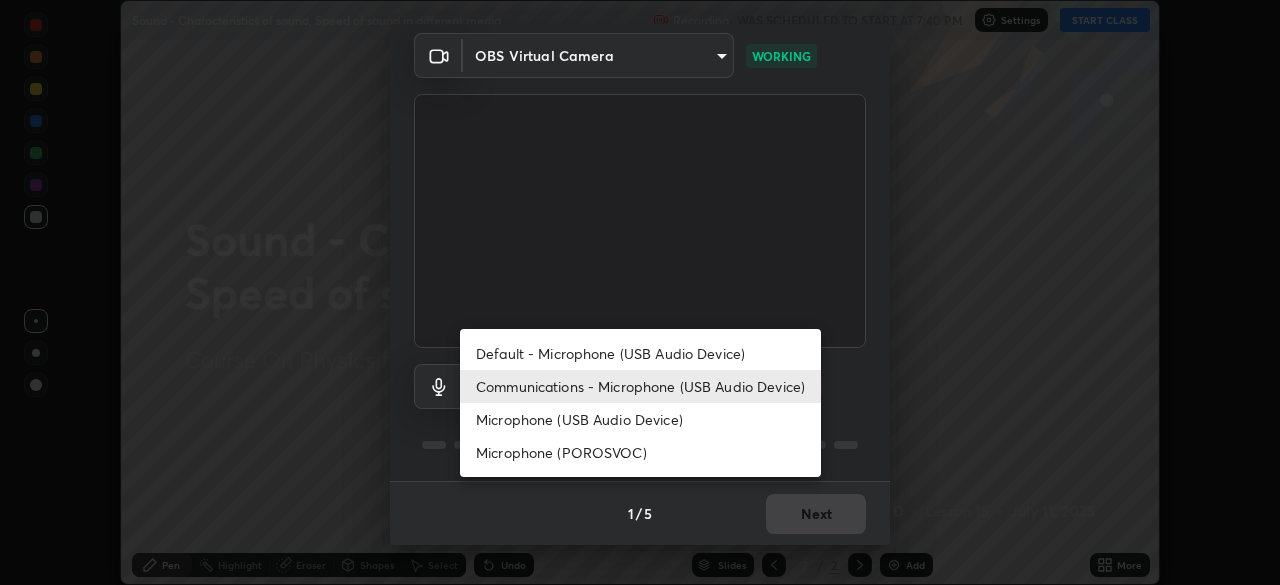 click on "Microphone (USB Audio Device)" at bounding box center (640, 419) 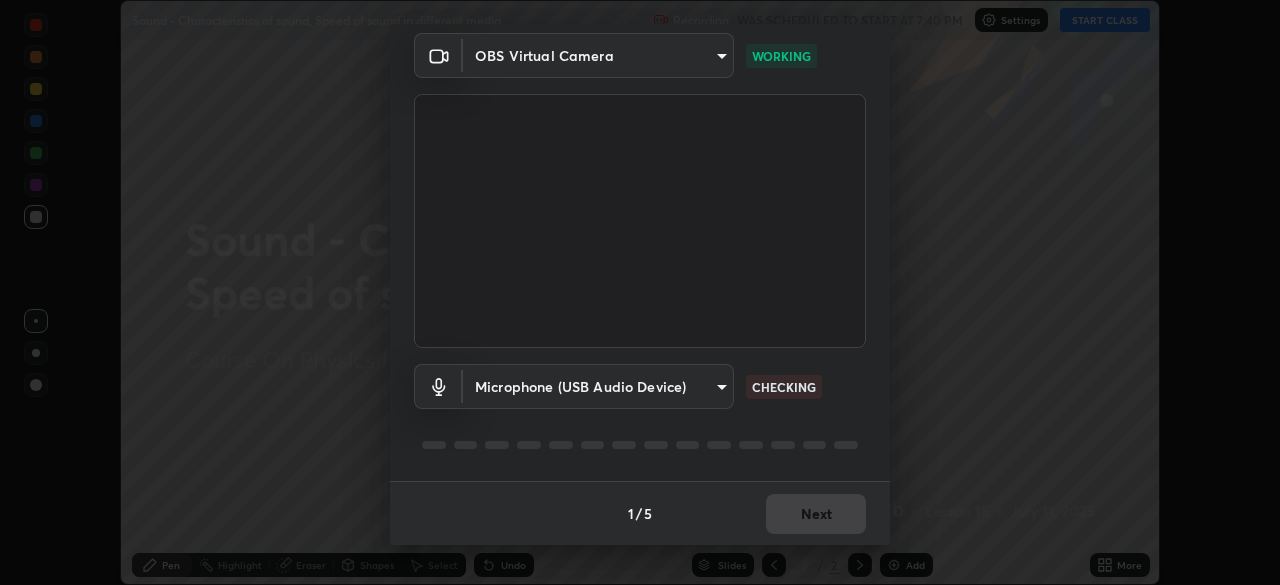 click on "Media settings OBS Virtual Camera 1674d967bf5bfe0c65a51c96eaa310d8c5db01ba72f63f0a3a6b621615c927a6 WORKING Microphone (USB Audio Device) f02622759f54c16391fbde8602b2d978588cd8bee8fa72ff3ffef1eab43afbd4 CHECKING 1 / 5 Next" at bounding box center [640, 292] 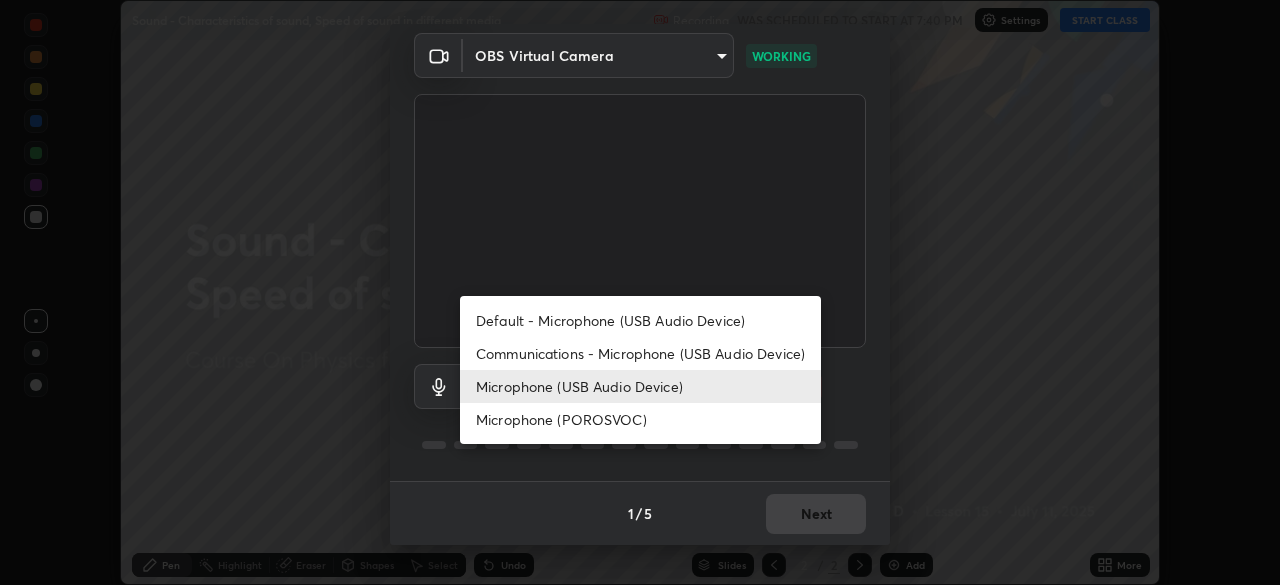 click on "Communications - Microphone (USB Audio Device)" at bounding box center [640, 353] 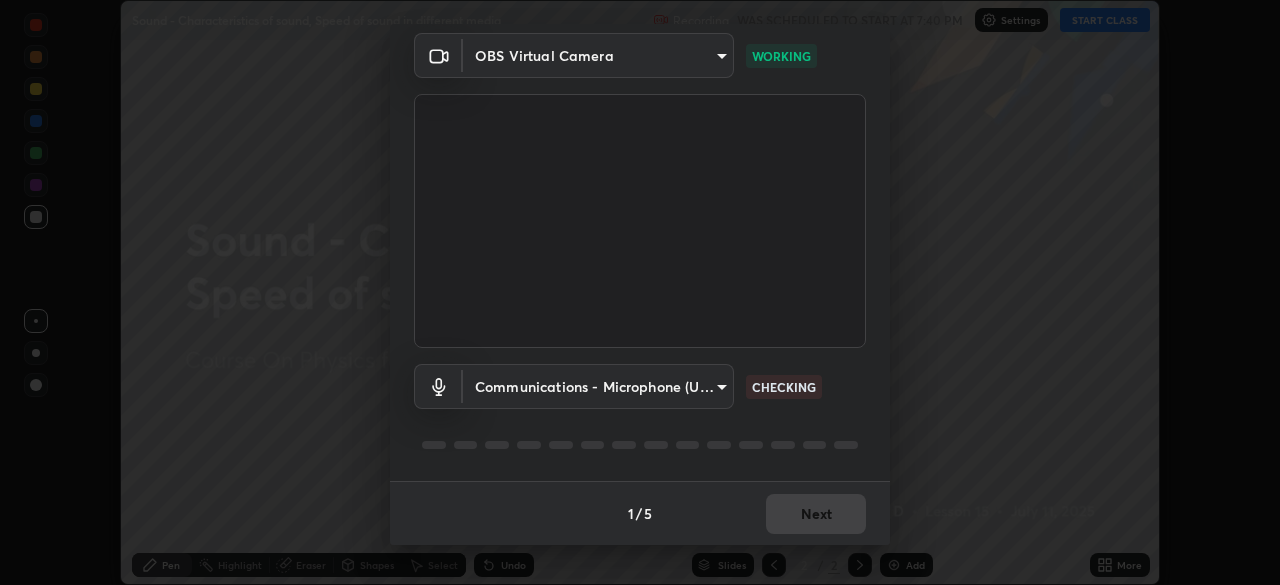 click on "Erase all Sound - Characteristics of sound, Speed of sound in different media Recording WAS SCHEDULED TO START AT  7:40 PM Settings START CLASS Setting up your live class Sound - Characteristics of sound, Speed of sound in different media • L15 of Course On Physics for Foundation Class VIII 1 2028 Balamurugan D Pen Highlight Eraser Shapes Select Undo Slides 2 / 2 Add More No doubts shared Encourage your learners to ask a doubt for better clarity Report an issue Reason for reporting Buffering Chat not working Audio - Video sync issue Educator video quality low ​ Attach an image Report Media settings OBS Virtual Camera 1674d967bf5bfe0c65a51c96eaa310d8c5db01ba72f63f0a3a6b621615c927a6 WORKING Communications - Microphone (USB Audio Device) communications CHECKING 1 / 5 Next" at bounding box center [640, 292] 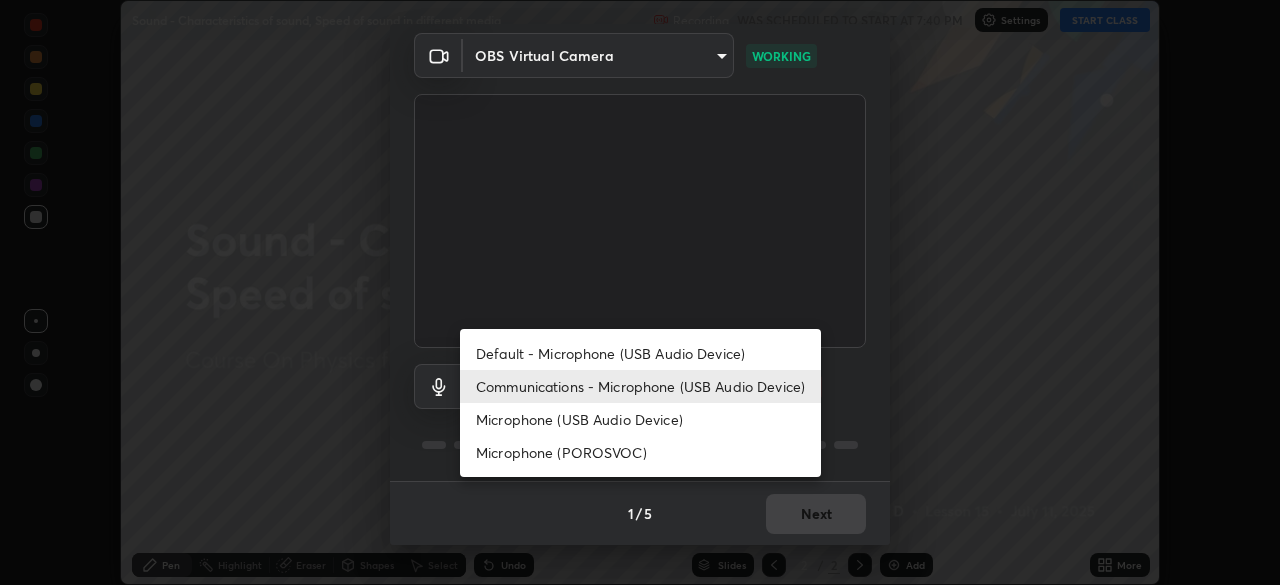 click on "Default - Microphone (USB Audio Device)" at bounding box center [640, 353] 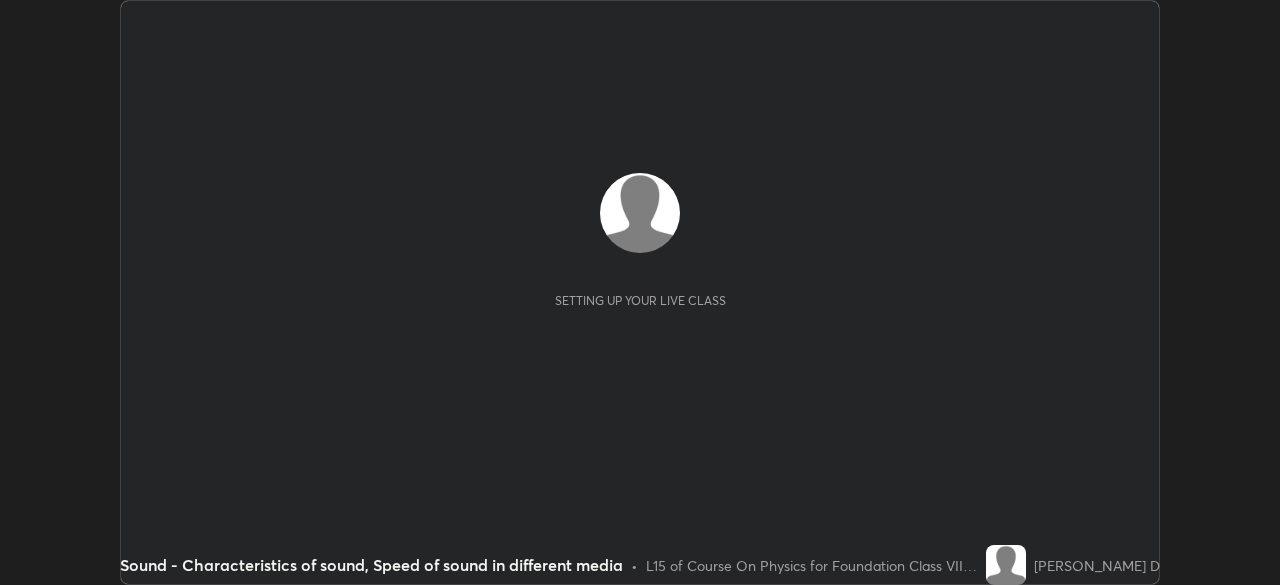 scroll, scrollTop: 0, scrollLeft: 0, axis: both 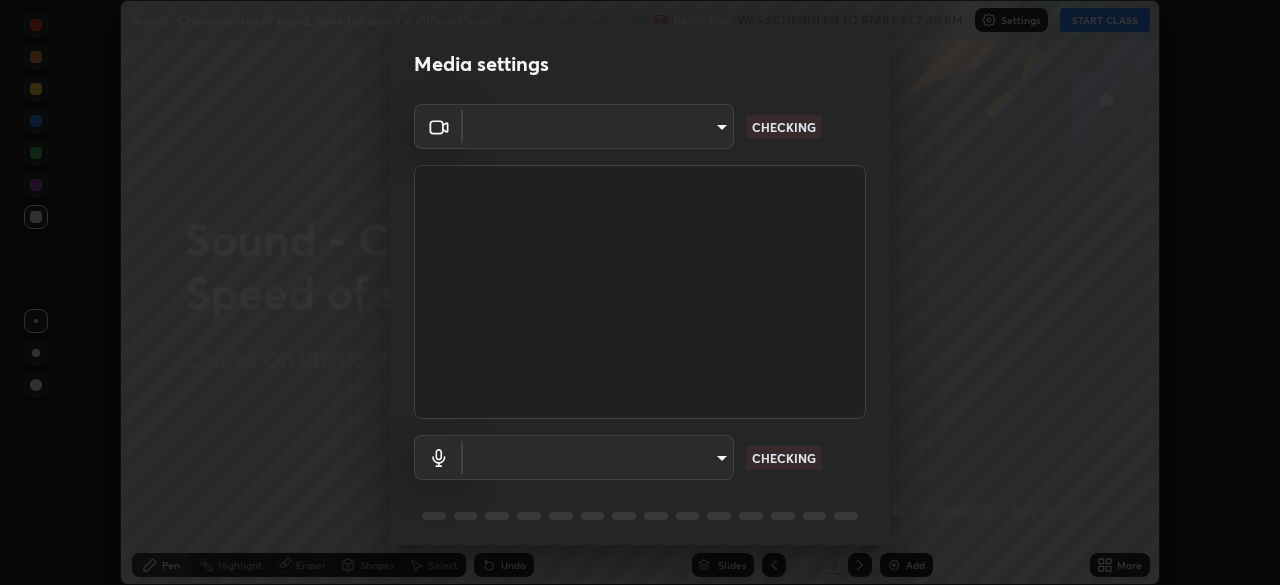 type on "1674d967bf5bfe0c65a51c96eaa310d8c5db01ba72f63f0a3a6b621615c927a6" 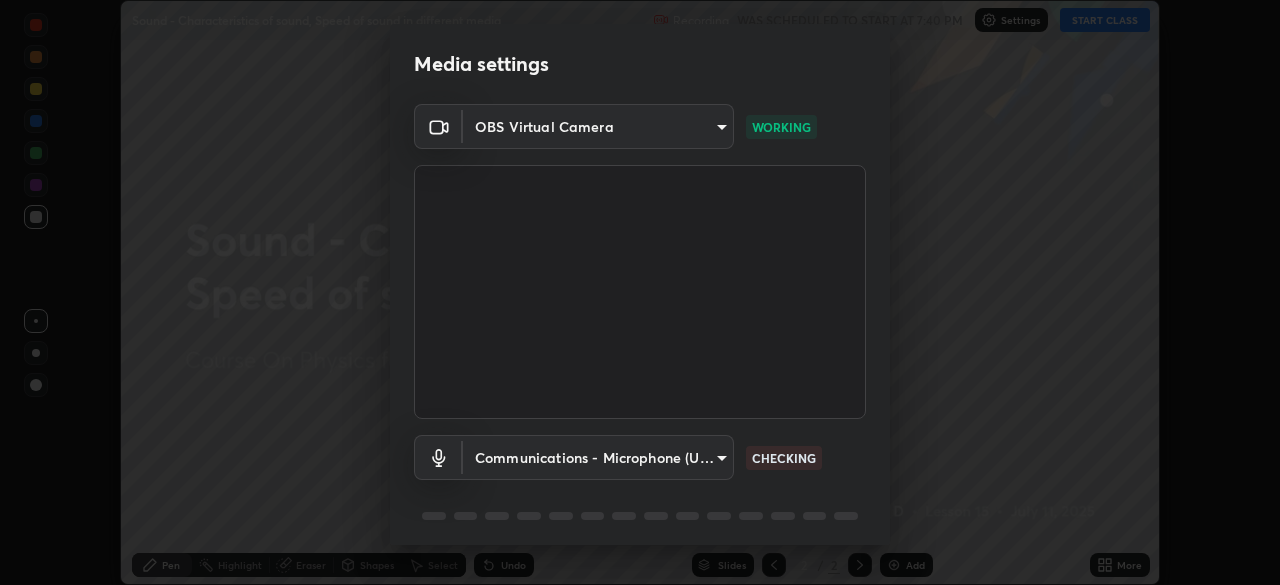 click on "Erase all Sound - Characteristics of sound, Speed of sound in different media Recording WAS SCHEDULED TO START AT  7:40 PM Settings START CLASS Setting up your live class Sound - Characteristics of sound, Speed of sound in different media • L15 of Course On Physics for Foundation Class VIII 1 2028 [PERSON_NAME] D Pen Highlight Eraser Shapes Select Undo Slides 2 / 2 Add More No doubts shared Encourage your learners to ask a doubt for better clarity Report an issue Reason for reporting Buffering Chat not working Audio - Video sync issue Educator video quality low ​ Attach an image Report Media settings OBS Virtual Camera 1674d967bf5bfe0c65a51c96eaa310d8c5db01ba72f63f0a3a6b621615c927a6 WORKING Communications - Microphone (USB Audio Device) communications CHECKING 1 / 5 Next" at bounding box center (640, 292) 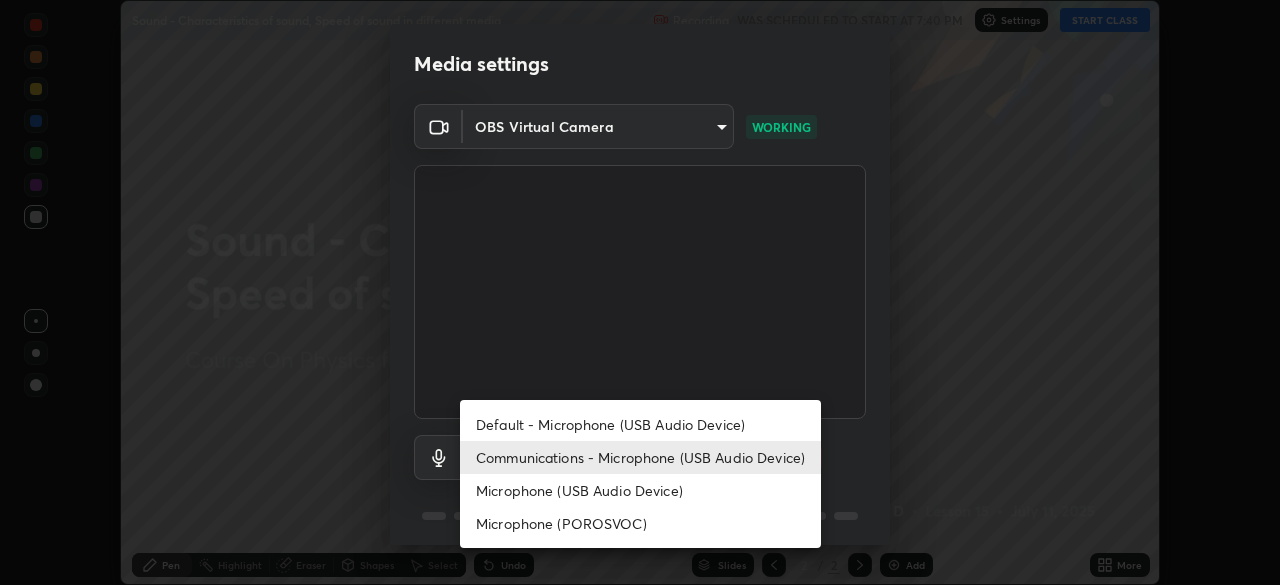 click on "Default - Microphone (USB Audio Device)" at bounding box center [640, 424] 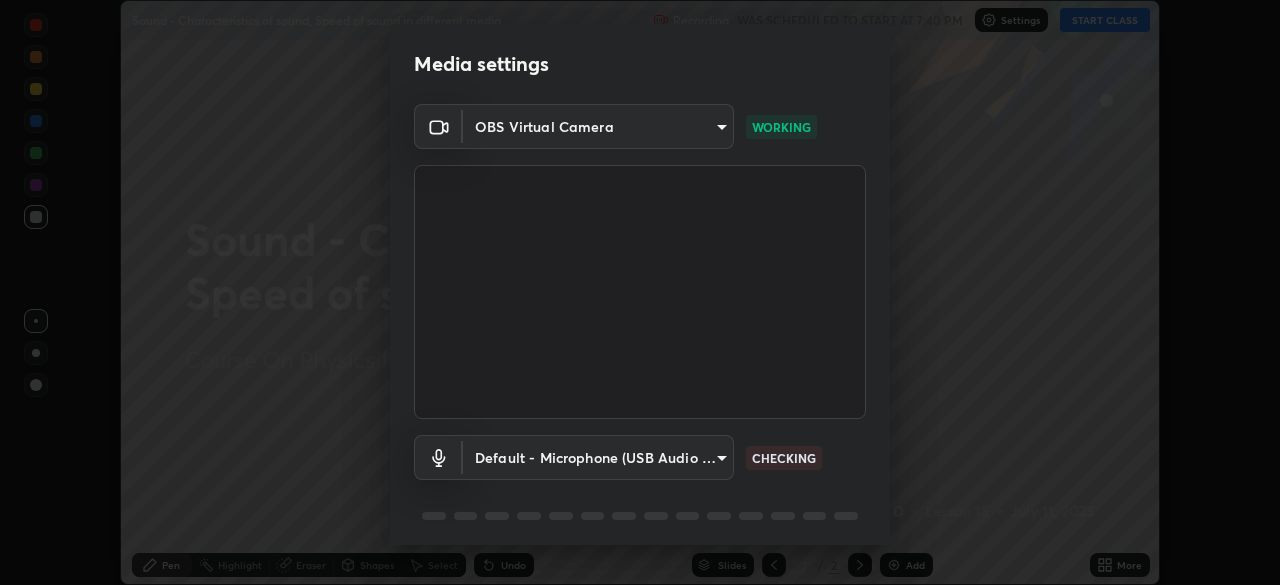 click on "Erase all Sound - Characteristics of sound, Speed of sound in different media Recording WAS SCHEDULED TO START AT  7:40 PM Settings START CLASS Setting up your live class Sound - Characteristics of sound, Speed of sound in different media • L15 of Course On Physics for Foundation Class VIII 1 2028 Balamurugan D Pen Highlight Eraser Shapes Select Undo Slides 2 / 2 Add More No doubts shared Encourage your learners to ask a doubt for better clarity Report an issue Reason for reporting Buffering Chat not working Audio - Video sync issue Educator video quality low ​ Attach an image Report Media settings OBS Virtual Camera 1674d967bf5bfe0c65a51c96eaa310d8c5db01ba72f63f0a3a6b621615c927a6 WORKING Default - Microphone (USB Audio Device) default CHECKING 1 / 5 Next" at bounding box center [640, 292] 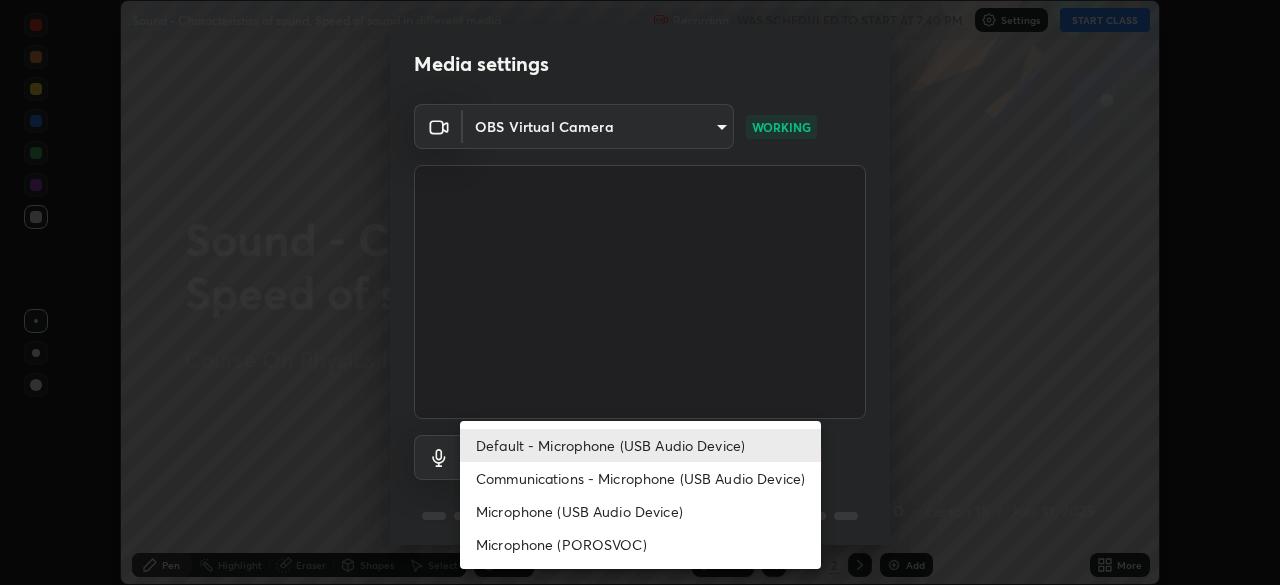 click on "Default - Microphone (USB Audio Device)" at bounding box center [640, 445] 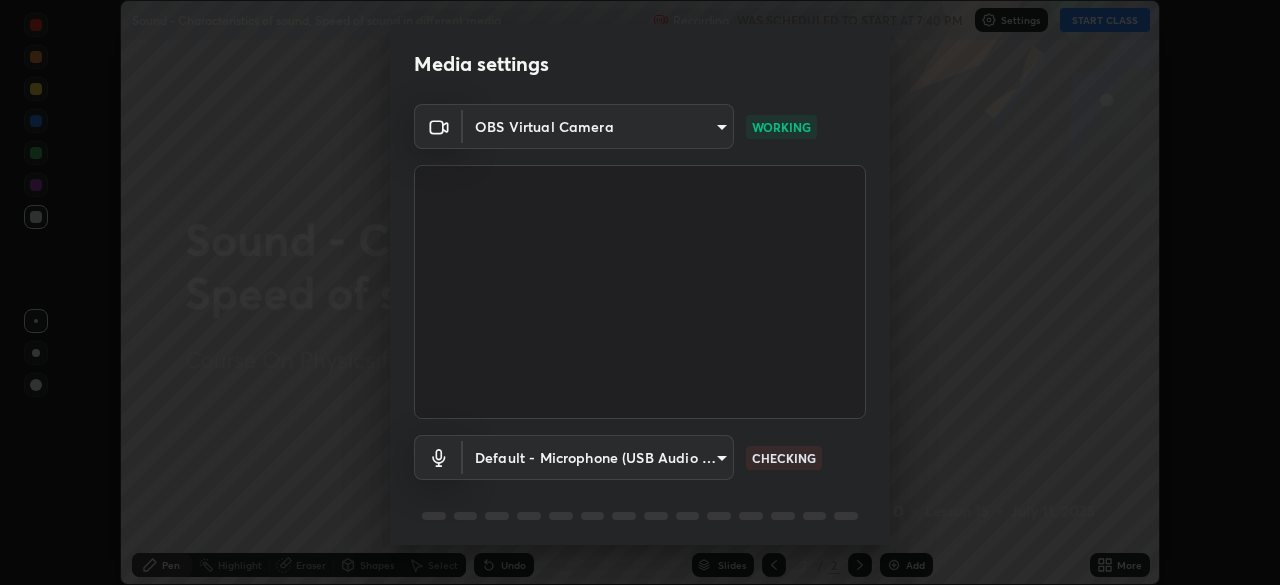 click on "Erase all Sound - Characteristics of sound, Speed of sound in different media Recording WAS SCHEDULED TO START AT  7:40 PM Settings START CLASS Setting up your live class Sound - Characteristics of sound, Speed of sound in different media • L15 of Course On Physics for Foundation Class VIII 1 2028 Balamurugan D Pen Highlight Eraser Shapes Select Undo Slides 2 / 2 Add More No doubts shared Encourage your learners to ask a doubt for better clarity Report an issue Reason for reporting Buffering Chat not working Audio - Video sync issue Educator video quality low ​ Attach an image Report Media settings OBS Virtual Camera 1674d967bf5bfe0c65a51c96eaa310d8c5db01ba72f63f0a3a6b621615c927a6 WORKING Default - Microphone (USB Audio Device) default CHECKING 1 / 5 Next" at bounding box center (640, 292) 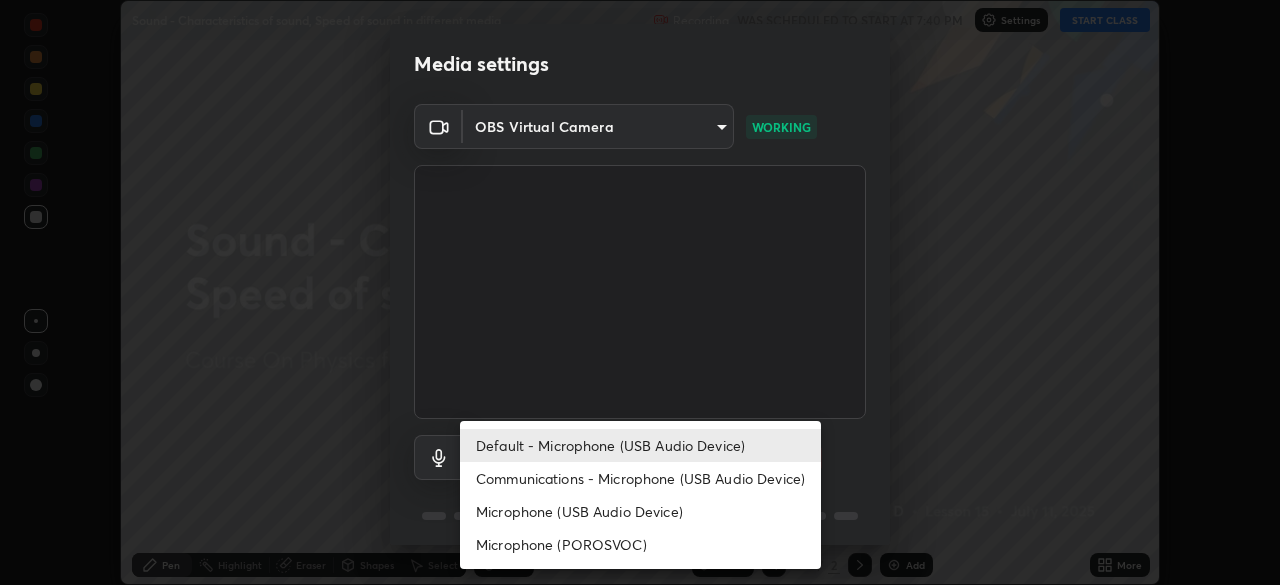 click on "Communications - Microphone (USB Audio Device)" at bounding box center [640, 478] 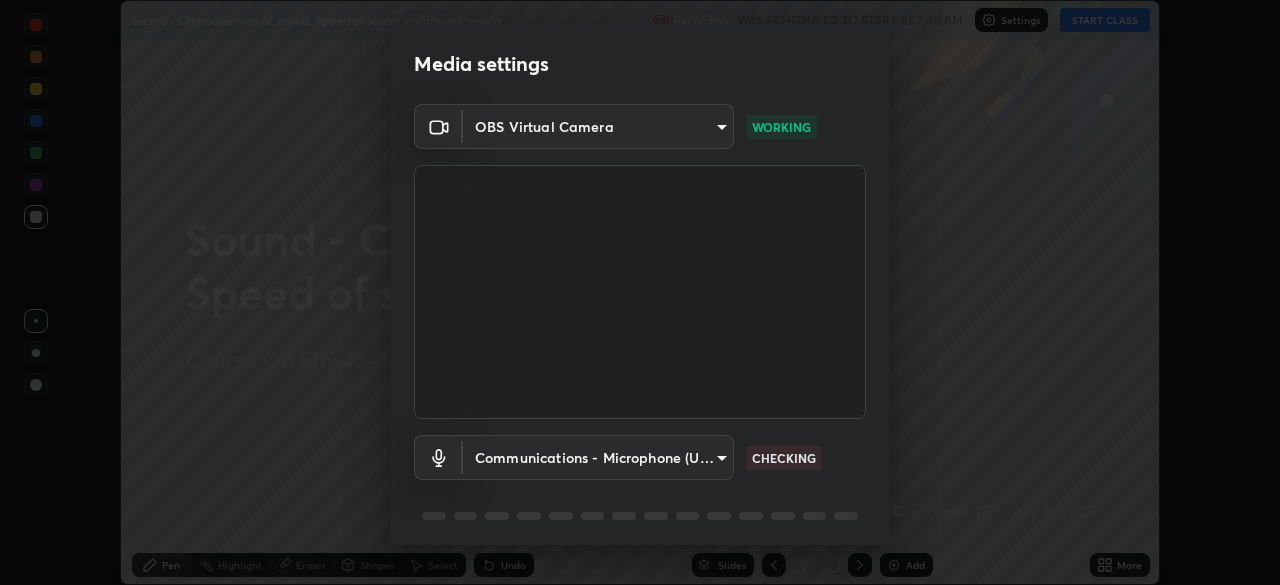 click on "Erase all Sound - Characteristics of sound, Speed of sound in different media Recording WAS SCHEDULED TO START AT  7:40 PM Settings START CLASS Setting up your live class Sound - Characteristics of sound, Speed of sound in different media • L15 of Course On Physics for Foundation Class VIII 1 2028 Balamurugan D Pen Highlight Eraser Shapes Select Undo Slides 2 / 2 Add More No doubts shared Encourage your learners to ask a doubt for better clarity Report an issue Reason for reporting Buffering Chat not working Audio - Video sync issue Educator video quality low ​ Attach an image Report Media settings OBS Virtual Camera 1674d967bf5bfe0c65a51c96eaa310d8c5db01ba72f63f0a3a6b621615c927a6 WORKING Communications - Microphone (USB Audio Device) communications CHECKING 1 / 5 Next" at bounding box center [640, 292] 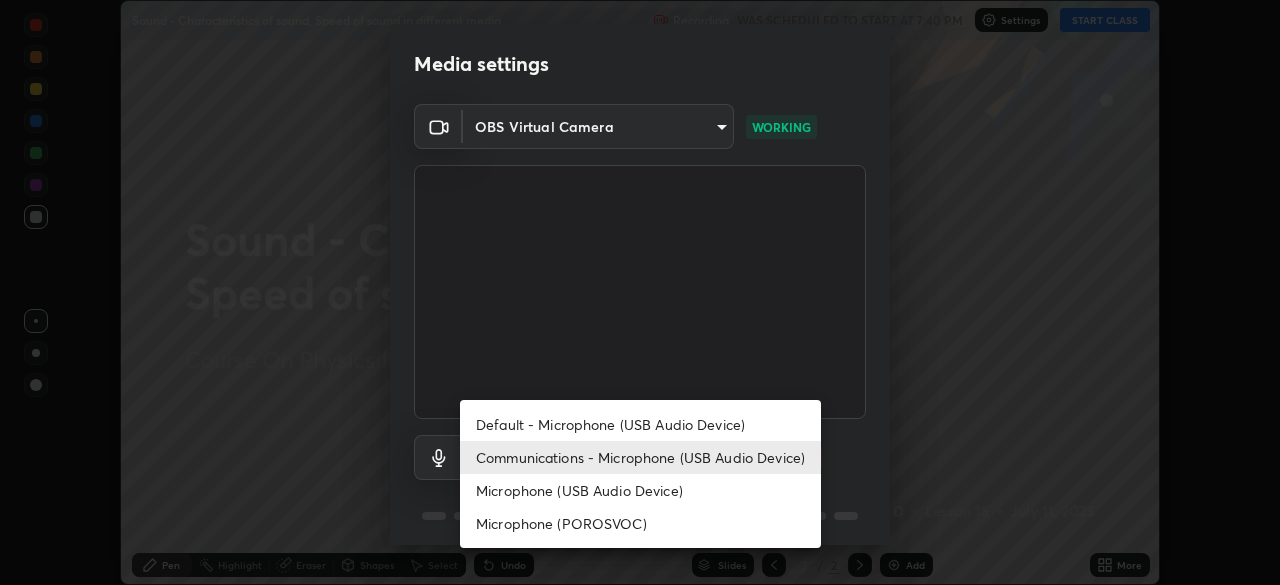 click on "Microphone (USB Audio Device)" at bounding box center (640, 490) 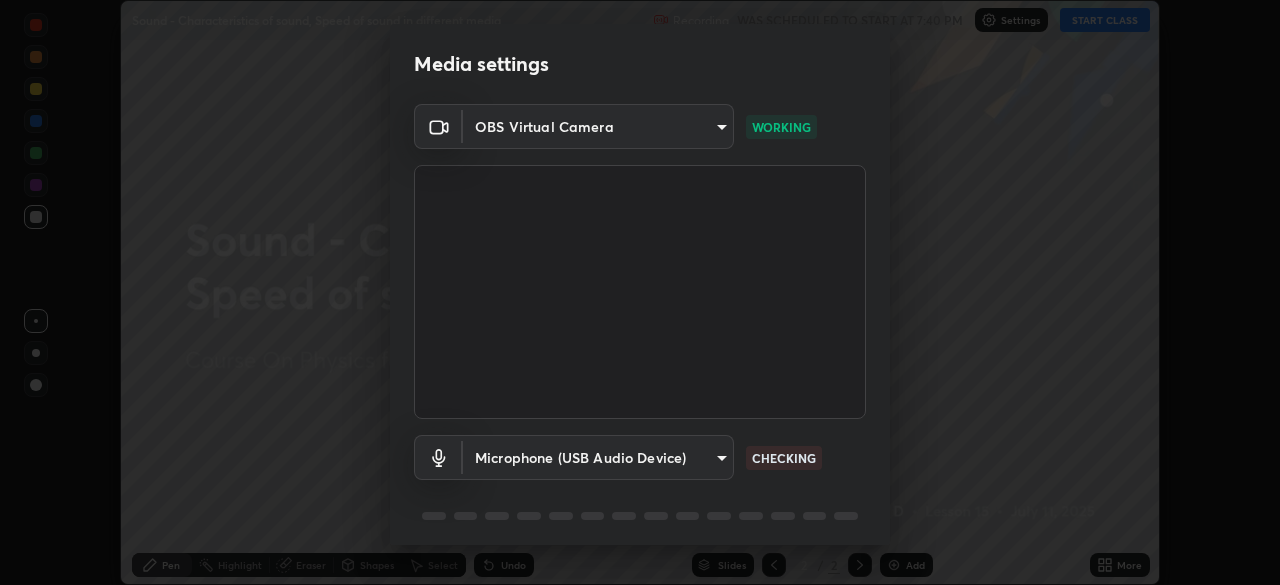 click on "Erase all Sound - Characteristics of sound, Speed of sound in different media Recording WAS SCHEDULED TO START AT  7:40 PM Settings START CLASS Setting up your live class Sound - Characteristics of sound, Speed of sound in different media • L15 of Course On Physics for Foundation Class VIII 1 2028 Balamurugan D Pen Highlight Eraser Shapes Select Undo Slides 2 / 2 Add More No doubts shared Encourage your learners to ask a doubt for better clarity Report an issue Reason for reporting Buffering Chat not working Audio - Video sync issue Educator video quality low ​ Attach an image Report Media settings OBS Virtual Camera 1674d967bf5bfe0c65a51c96eaa310d8c5db01ba72f63f0a3a6b621615c927a6 WORKING Microphone (USB Audio Device) f02622759f54c16391fbde8602b2d978588cd8bee8fa72ff3ffef1eab43afbd4 CHECKING 1 / 5 Next" at bounding box center [640, 292] 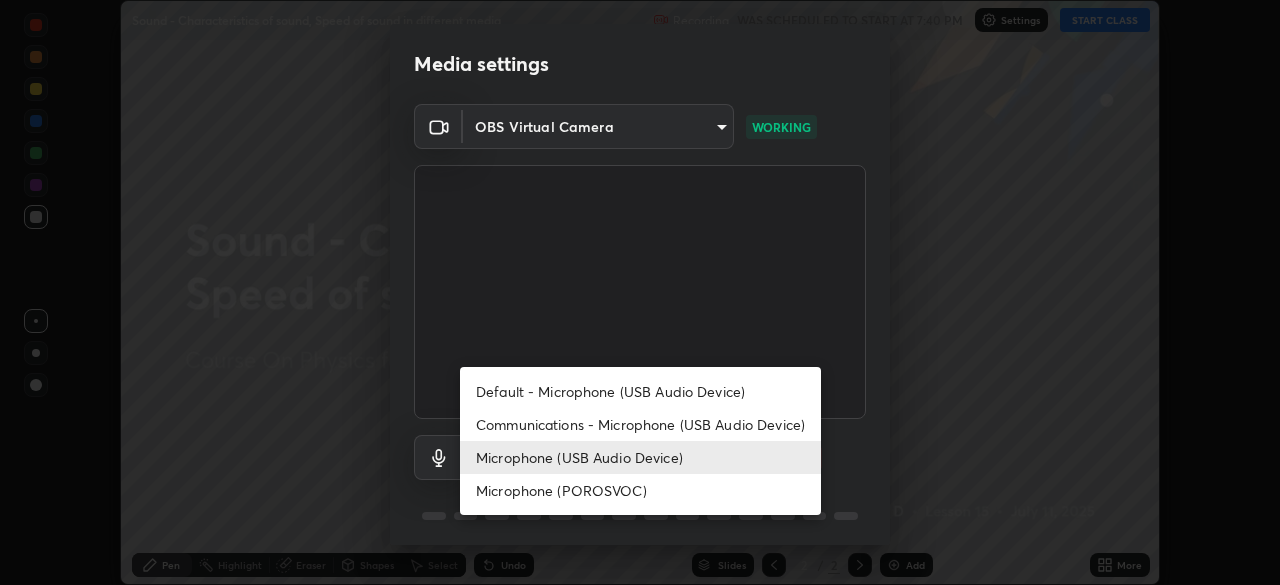 click on "Microphone (POROSVOC)" at bounding box center [640, 490] 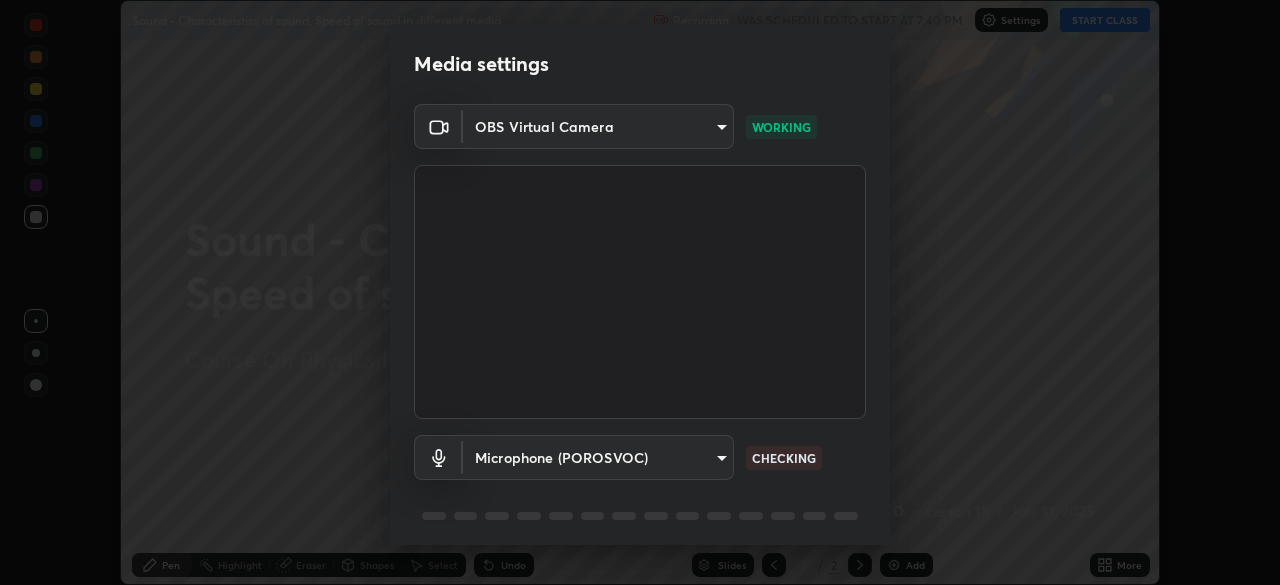 click at bounding box center [640, 292] 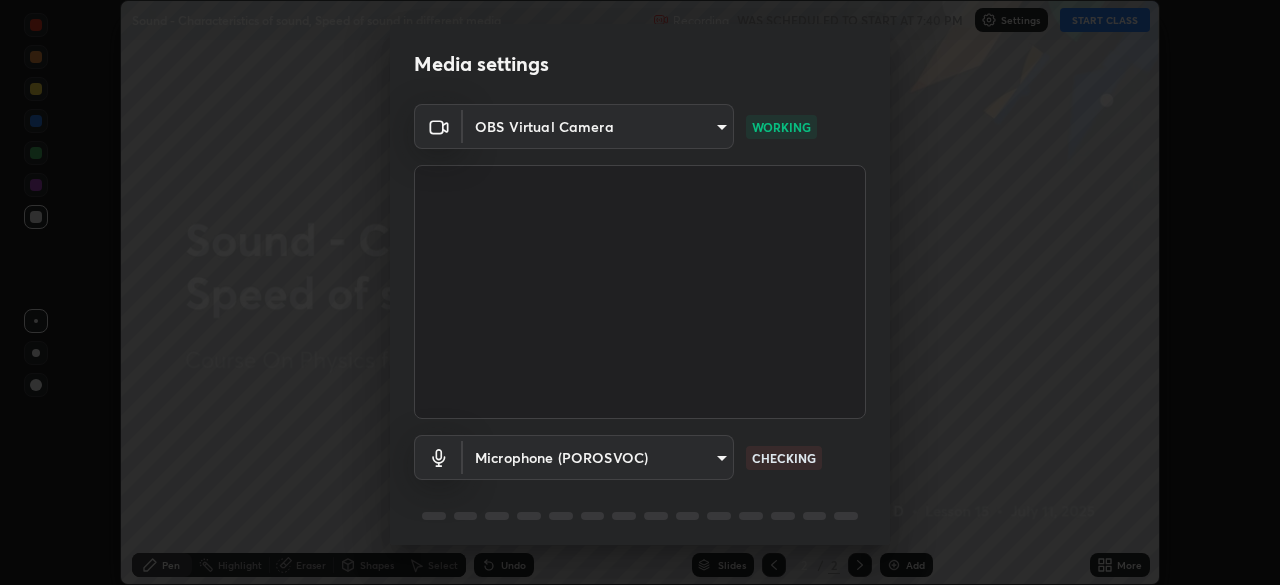 click on "Media settings OBS Virtual Camera 1674d967bf5bfe0c65a51c96eaa310d8c5db01ba72f63f0a3a6b621615c927a6 WORKING Microphone (POROSVOC) 5eea441bee492bfc46dc35f6b384414760d36c7c45a8664a9806662f3884ff04 CHECKING 1 / 5 Next" at bounding box center [640, 292] 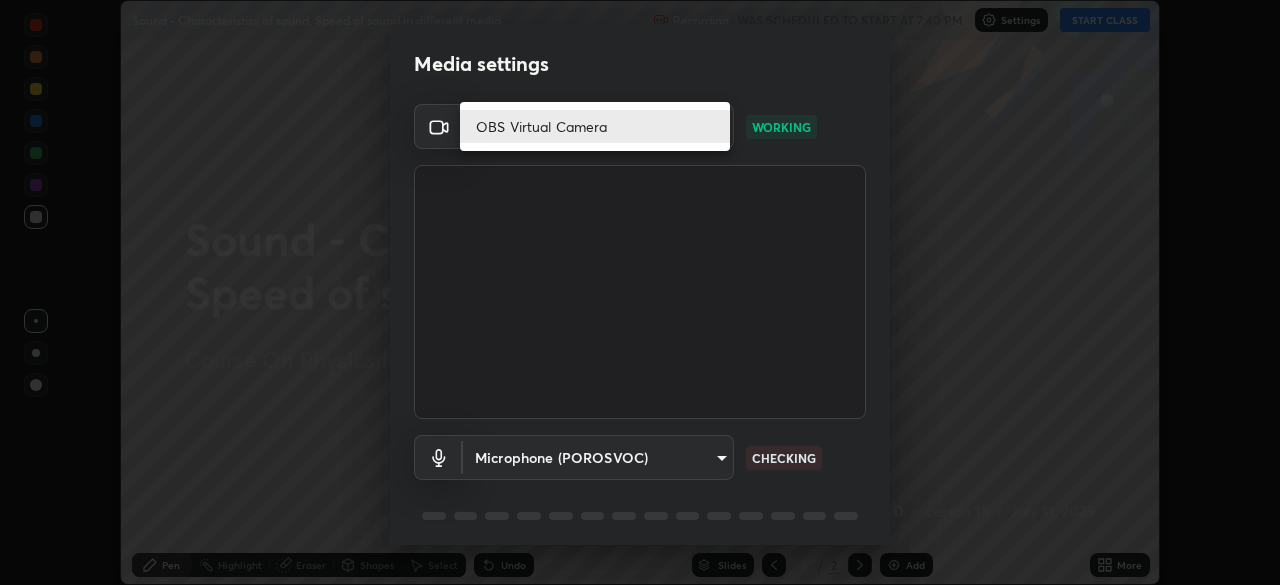 click on "OBS Virtual Camera" at bounding box center (595, 126) 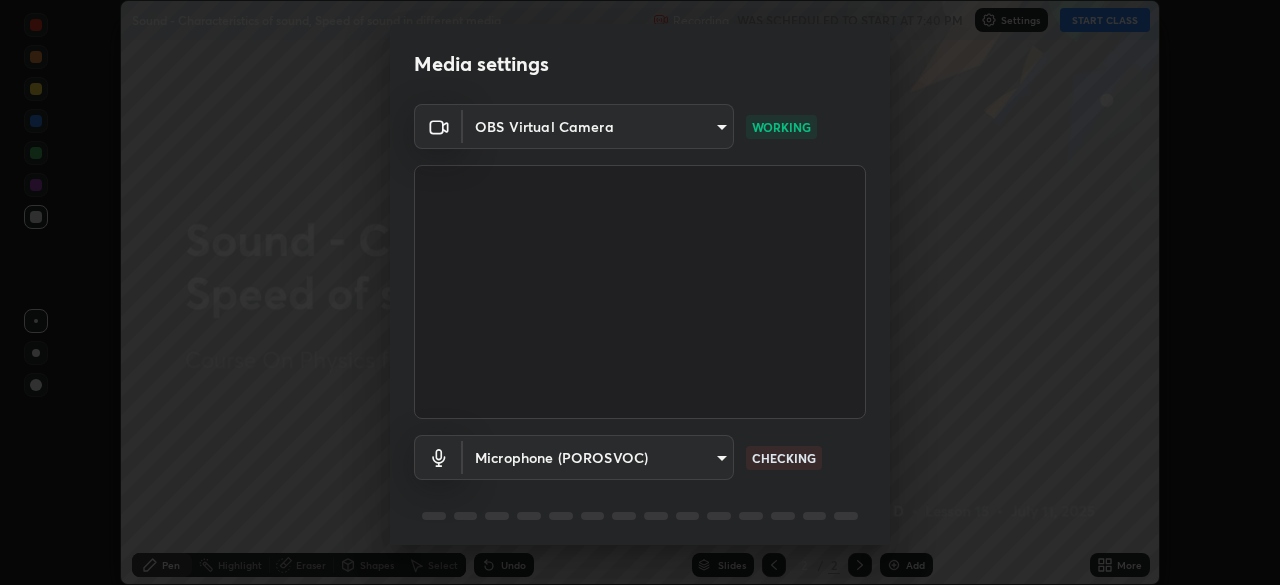 click on "Microphone (POROSVOC) 5eea441bee492bfc46dc35f6b384414760d36c7c45a8664a9806662f3884ff04 CHECKING" at bounding box center (640, 485) 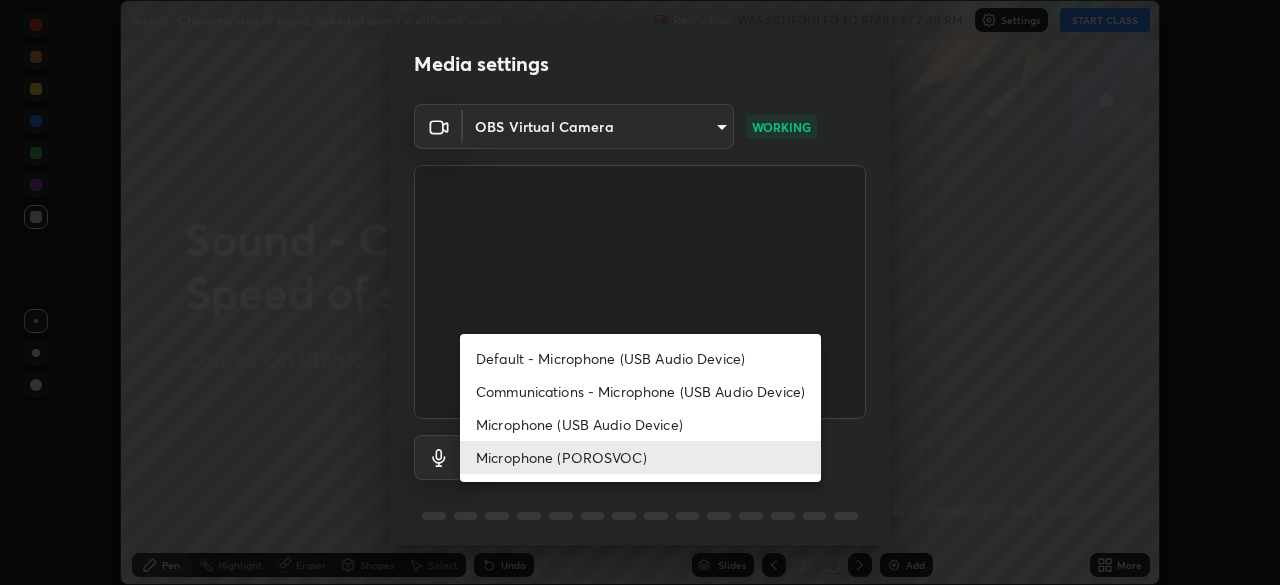 click on "Microphone (POROSVOC)" at bounding box center [640, 457] 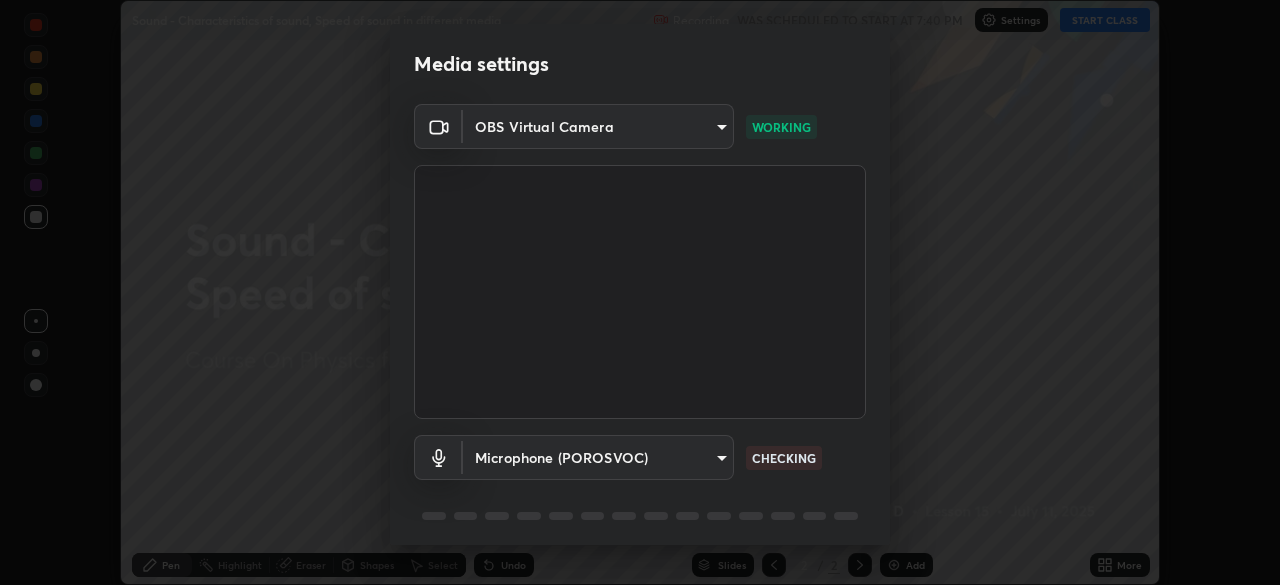 click on "Erase all Sound - Characteristics of sound, Speed of sound in different media Recording WAS SCHEDULED TO START AT  7:40 PM Settings START CLASS Setting up your live class Sound - Characteristics of sound, Speed of sound in different media • L15 of Course On Physics for Foundation Class VIII 1 2028 Balamurugan D Pen Highlight Eraser Shapes Select Undo Slides 2 / 2 Add More No doubts shared Encourage your learners to ask a doubt for better clarity Report an issue Reason for reporting Buffering Chat not working Audio - Video sync issue Educator video quality low ​ Attach an image Report Media settings OBS Virtual Camera 1674d967bf5bfe0c65a51c96eaa310d8c5db01ba72f63f0a3a6b621615c927a6 WORKING Microphone (POROSVOC) 5eea441bee492bfc46dc35f6b384414760d36c7c45a8664a9806662f3884ff04 CHECKING 1 / 5 Next" at bounding box center [640, 292] 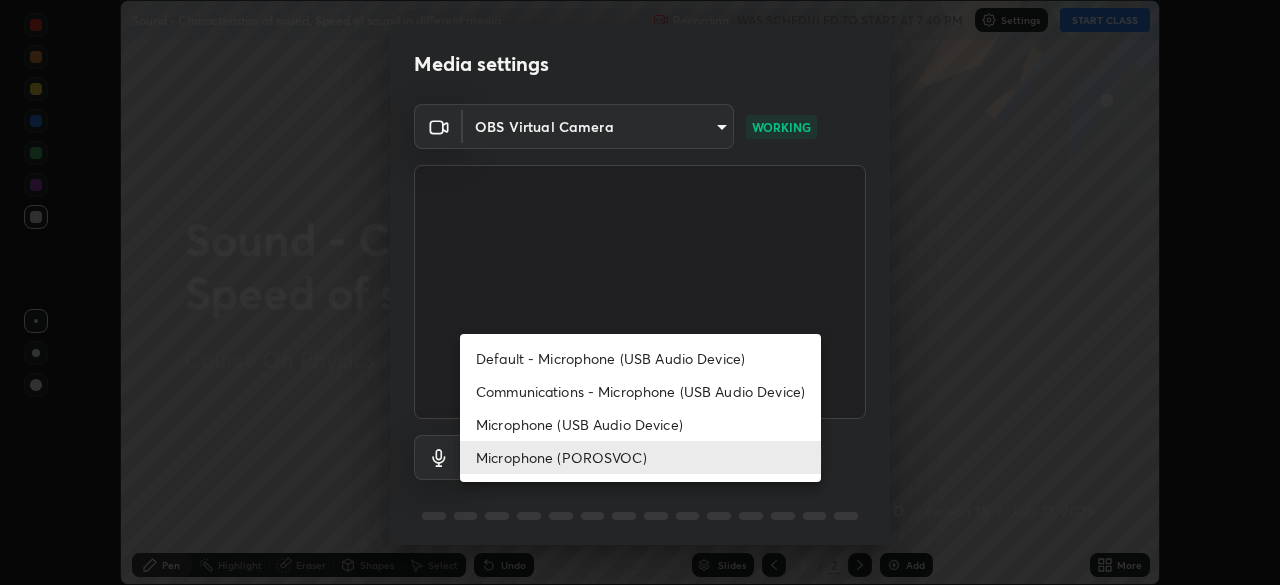 click on "Default - Microphone (USB Audio Device)" at bounding box center (640, 358) 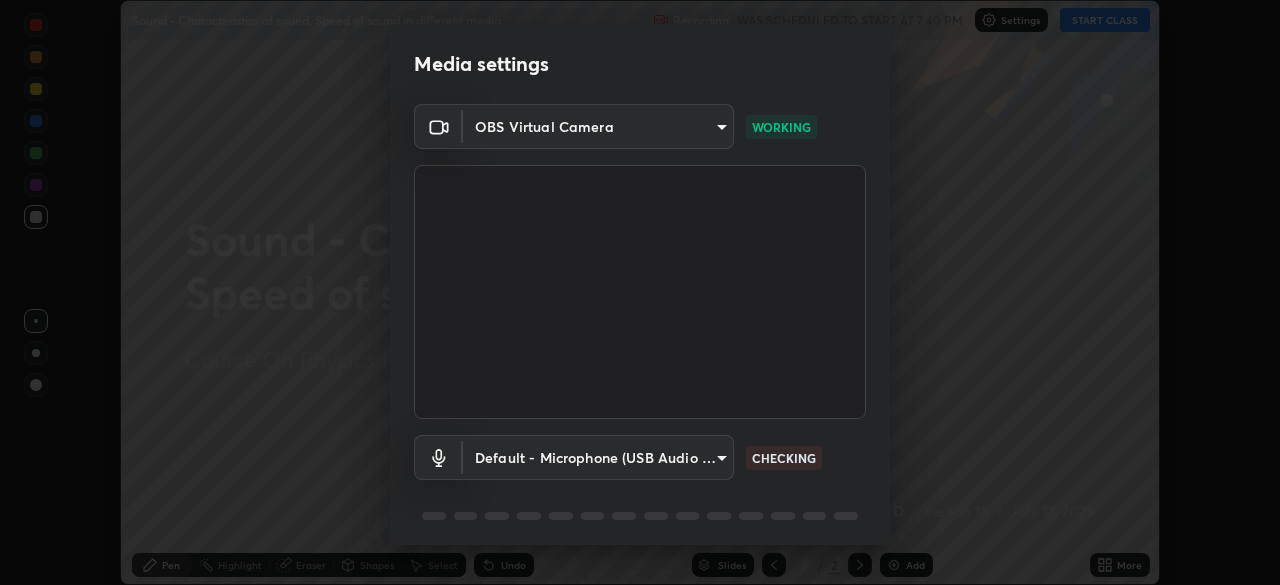 click on "Erase all Sound - Characteristics of sound, Speed of sound in different media Recording WAS SCHEDULED TO START AT  7:40 PM Settings START CLASS Setting up your live class Sound - Characteristics of sound, Speed of sound in different media • L15 of Course On Physics for Foundation Class VIII 1 2028 Balamurugan D Pen Highlight Eraser Shapes Select Undo Slides 2 / 2 Add More No doubts shared Encourage your learners to ask a doubt for better clarity Report an issue Reason for reporting Buffering Chat not working Audio - Video sync issue Educator video quality low ​ Attach an image Report Media settings OBS Virtual Camera 1674d967bf5bfe0c65a51c96eaa310d8c5db01ba72f63f0a3a6b621615c927a6 WORKING Default - Microphone (USB Audio Device) default CHECKING 1 / 5 Next" at bounding box center (640, 292) 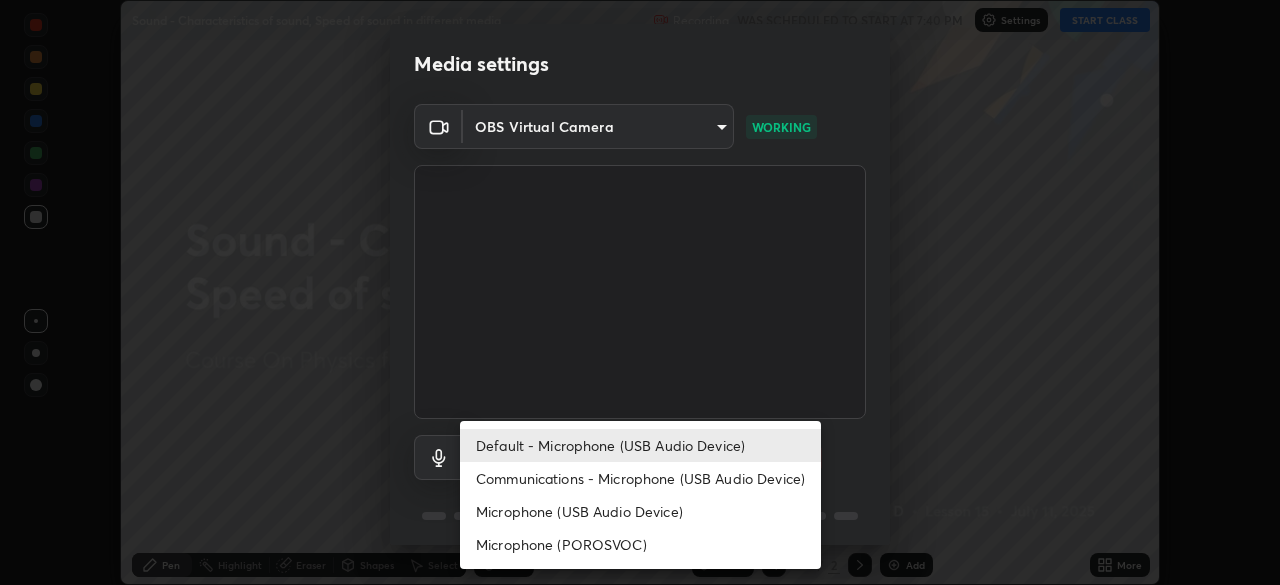 click on "Communications - Microphone (USB Audio Device)" at bounding box center [640, 478] 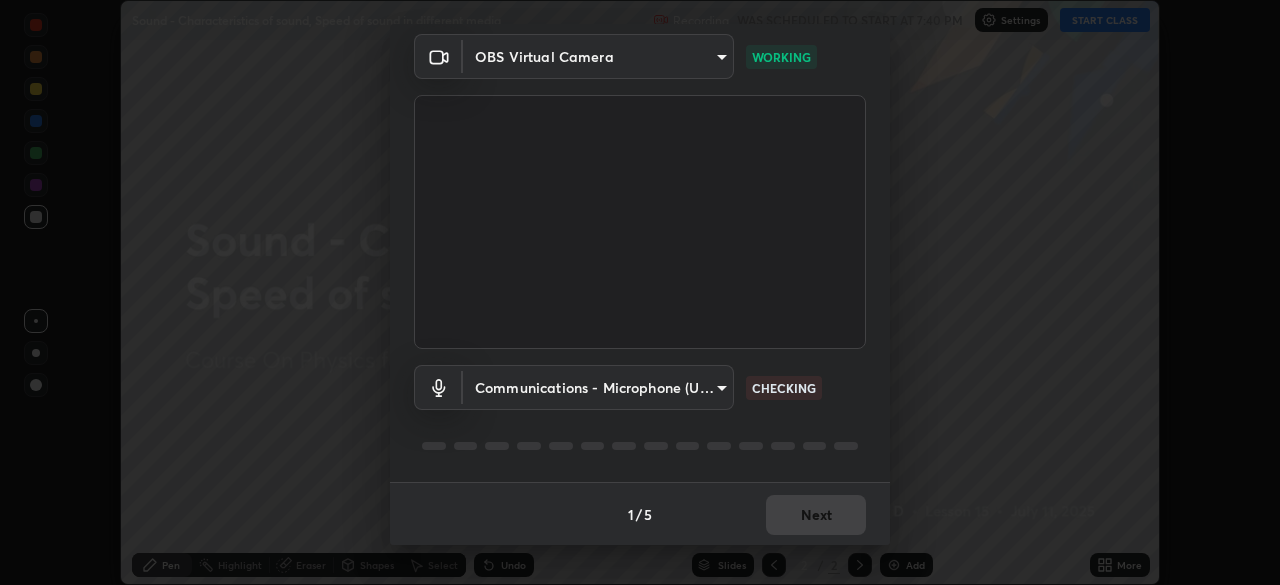 scroll, scrollTop: 70, scrollLeft: 0, axis: vertical 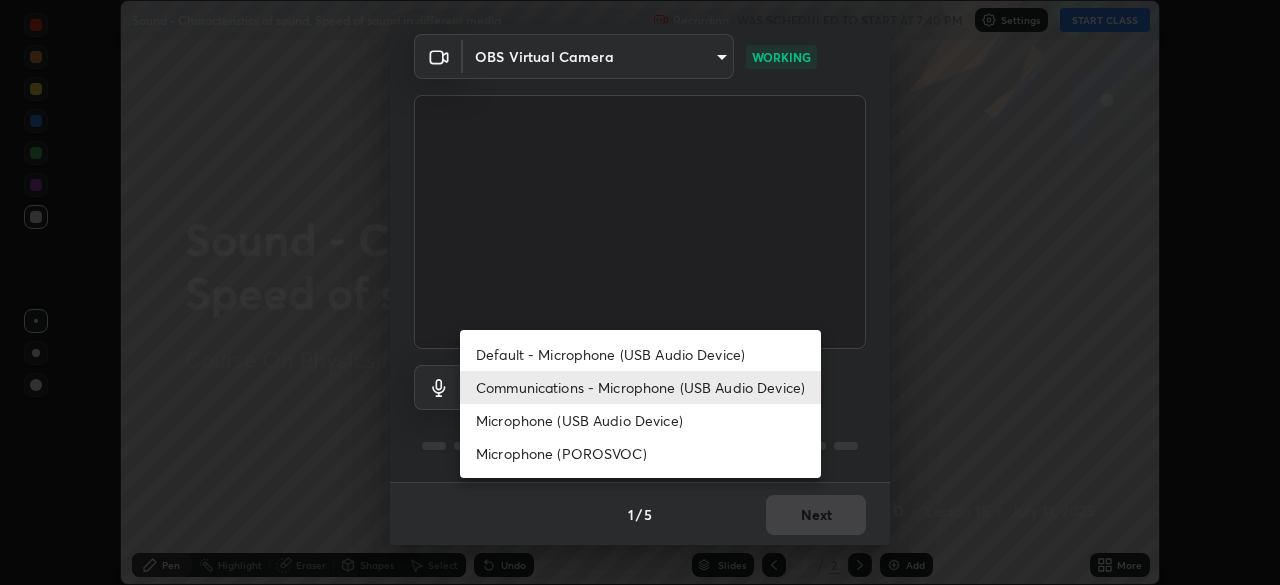 click on "Communications - Microphone (USB Audio Device)" at bounding box center (640, 387) 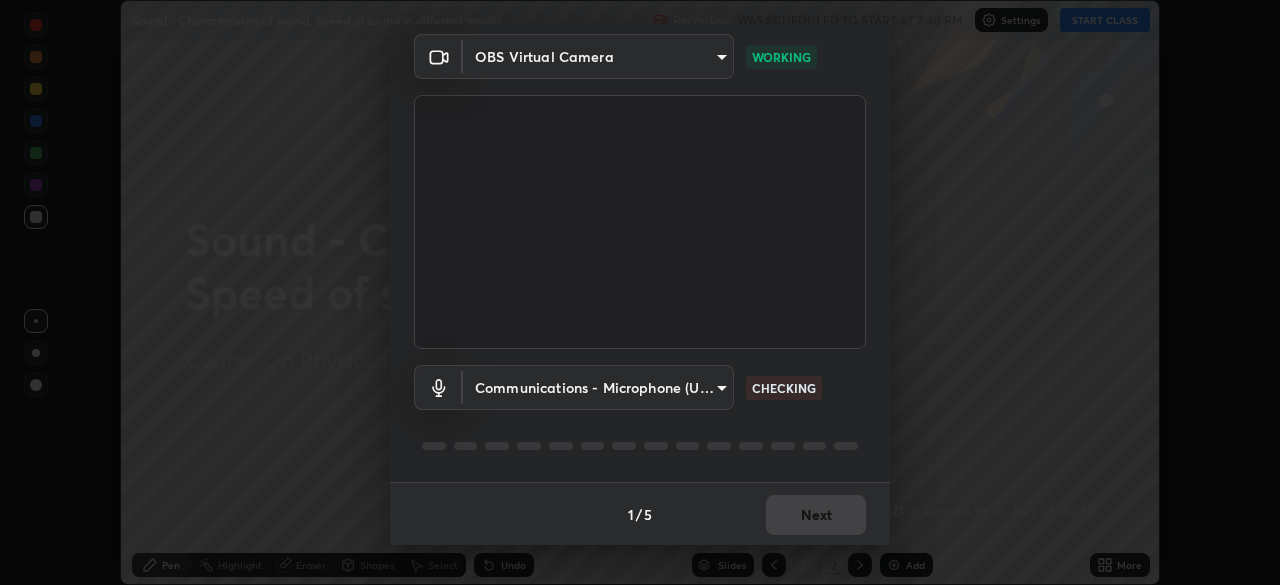 click on "Microphone (POROSVOC)" at bounding box center [595, 424] 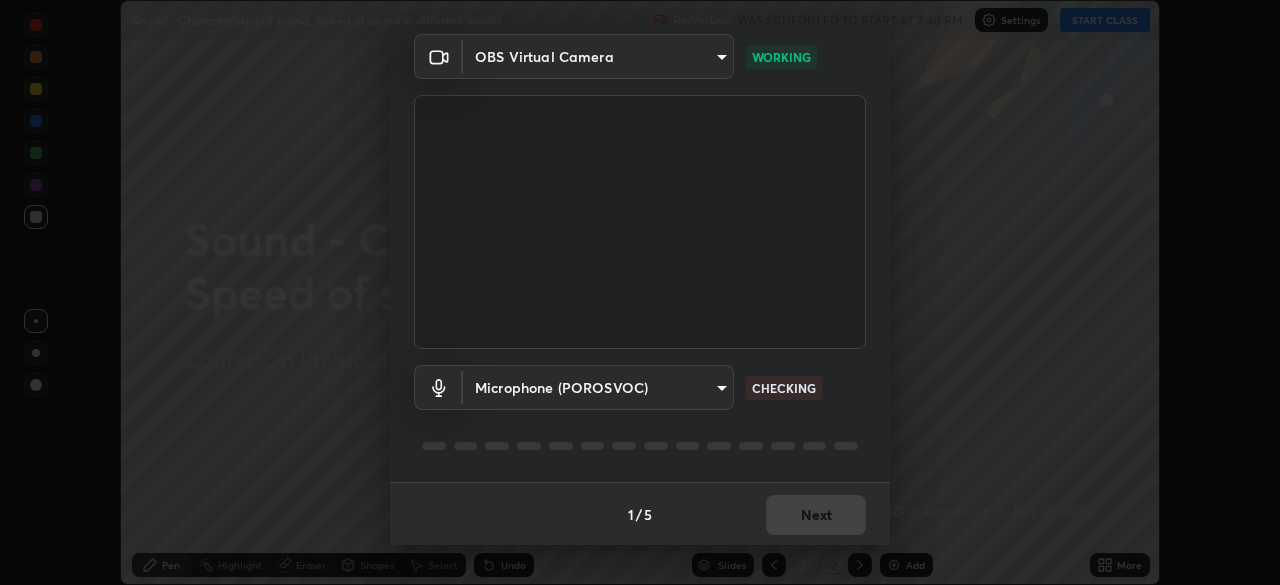 click on "Erase all Sound - Characteristics of sound, Speed of sound in different media Recording WAS SCHEDULED TO START AT  7:40 PM Settings START CLASS Setting up your live class Sound - Characteristics of sound, Speed of sound in different media • L15 of Course On Physics for Foundation Class VIII 1 2028 Balamurugan D Pen Highlight Eraser Shapes Select Undo Slides 2 / 2 Add More No doubts shared Encourage your learners to ask a doubt for better clarity Report an issue Reason for reporting Buffering Chat not working Audio - Video sync issue Educator video quality low ​ Attach an image Report Media settings OBS Virtual Camera 1674d967bf5bfe0c65a51c96eaa310d8c5db01ba72f63f0a3a6b621615c927a6 WORKING Microphone (POROSVOC) 5eea441bee492bfc46dc35f6b384414760d36c7c45a8664a9806662f3884ff04 CHECKING 1 / 5 Next" at bounding box center (640, 292) 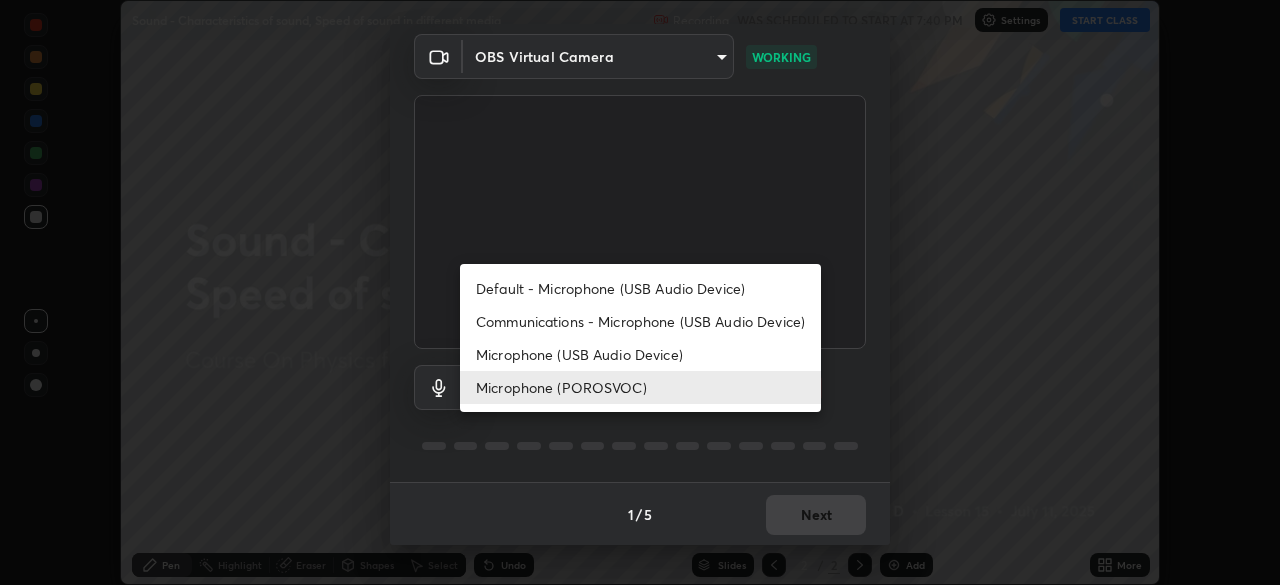 click on "Microphone (USB Audio Device)" at bounding box center [640, 354] 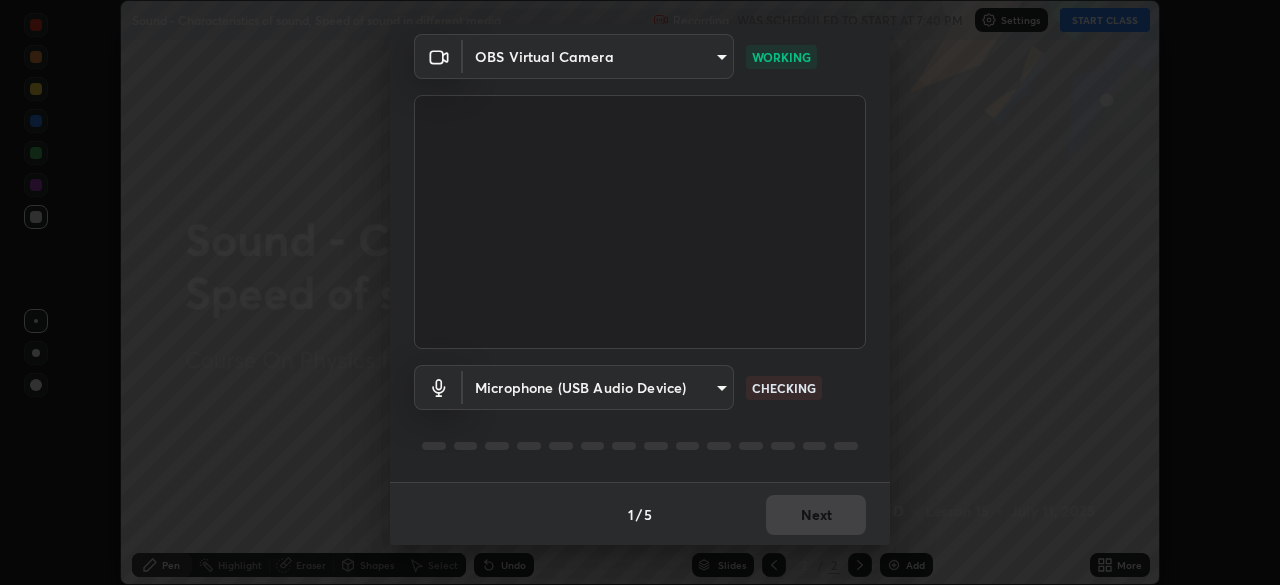 click on "Media settings OBS Virtual Camera 1674d967bf5bfe0c65a51c96eaa310d8c5db01ba72f63f0a3a6b621615c927a6 WORKING Microphone (USB Audio Device) f02622759f54c16391fbde8602b2d978588cd8bee8fa72ff3ffef1eab43afbd4 CHECKING 1 / 5 Next" at bounding box center [640, 292] 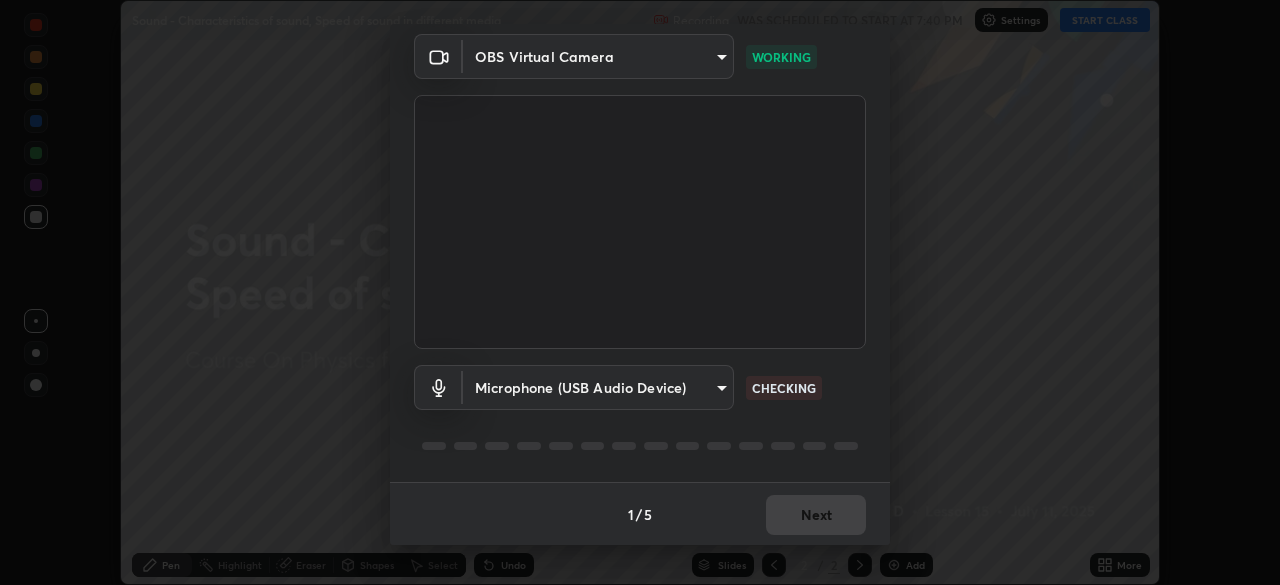 click on "Erase all Sound - Characteristics of sound, Speed of sound in different media Recording WAS SCHEDULED TO START AT  7:40 PM Settings START CLASS Setting up your live class Sound - Characteristics of sound, Speed of sound in different media • L15 of Course On Physics for Foundation Class VIII 1 2028 Balamurugan D Pen Highlight Eraser Shapes Select Undo Slides 2 / 2 Add More No doubts shared Encourage your learners to ask a doubt for better clarity Report an issue Reason for reporting Buffering Chat not working Audio - Video sync issue Educator video quality low ​ Attach an image Report Media settings OBS Virtual Camera 1674d967bf5bfe0c65a51c96eaa310d8c5db01ba72f63f0a3a6b621615c927a6 WORKING Microphone (USB Audio Device) f02622759f54c16391fbde8602b2d978588cd8bee8fa72ff3ffef1eab43afbd4 CHECKING 1 / 5 Next" at bounding box center (640, 292) 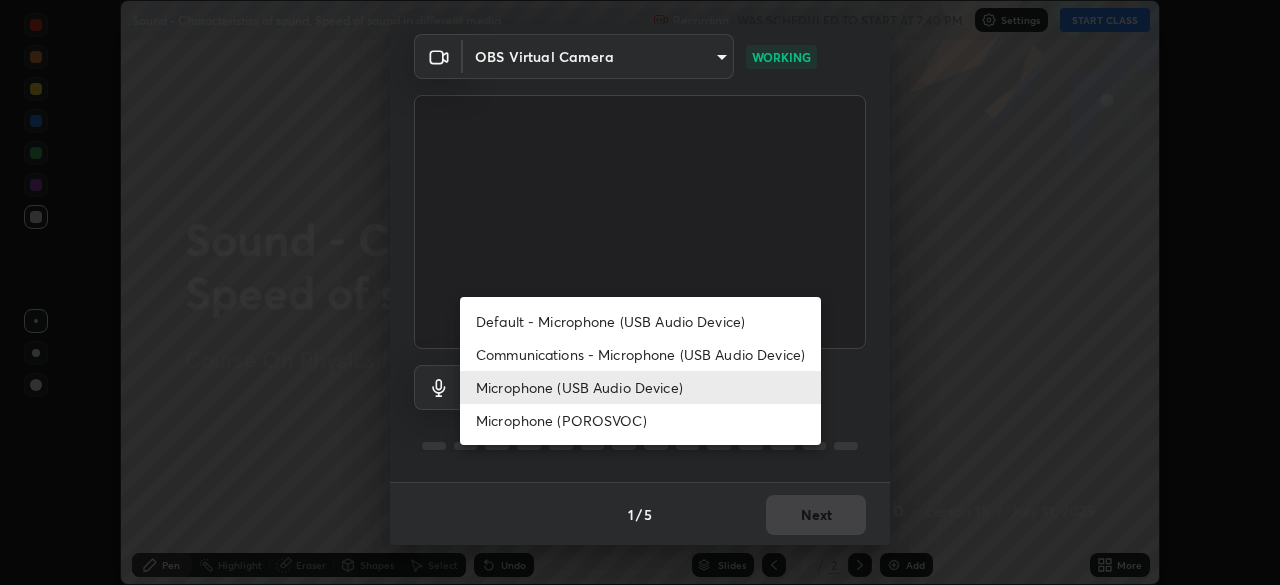 click at bounding box center [640, 292] 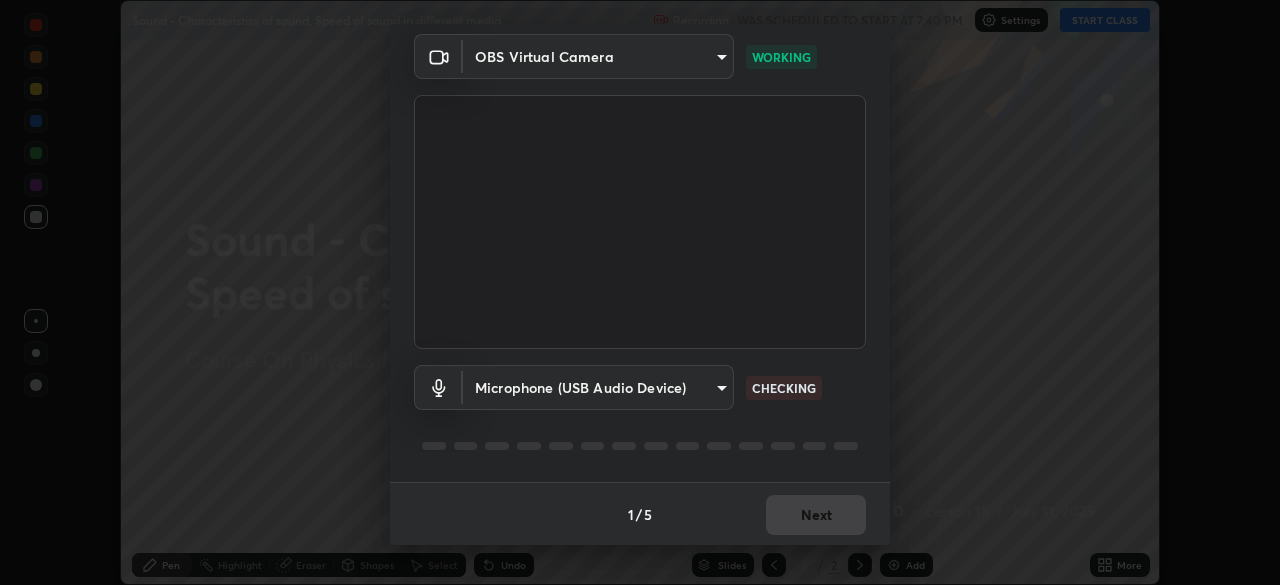 click on "Erase all Sound - Characteristics of sound, Speed of sound in different media Recording WAS SCHEDULED TO START AT  7:40 PM Settings START CLASS Setting up your live class Sound - Characteristics of sound, Speed of sound in different media • L15 of Course On Physics for Foundation Class VIII 1 2028 Balamurugan D Pen Highlight Eraser Shapes Select Undo Slides 2 / 2 Add More No doubts shared Encourage your learners to ask a doubt for better clarity Report an issue Reason for reporting Buffering Chat not working Audio - Video sync issue Educator video quality low ​ Attach an image Report Media settings OBS Virtual Camera 1674d967bf5bfe0c65a51c96eaa310d8c5db01ba72f63f0a3a6b621615c927a6 WORKING Microphone (USB Audio Device) f02622759f54c16391fbde8602b2d978588cd8bee8fa72ff3ffef1eab43afbd4 CHECKING 1 / 5 Next" at bounding box center [640, 292] 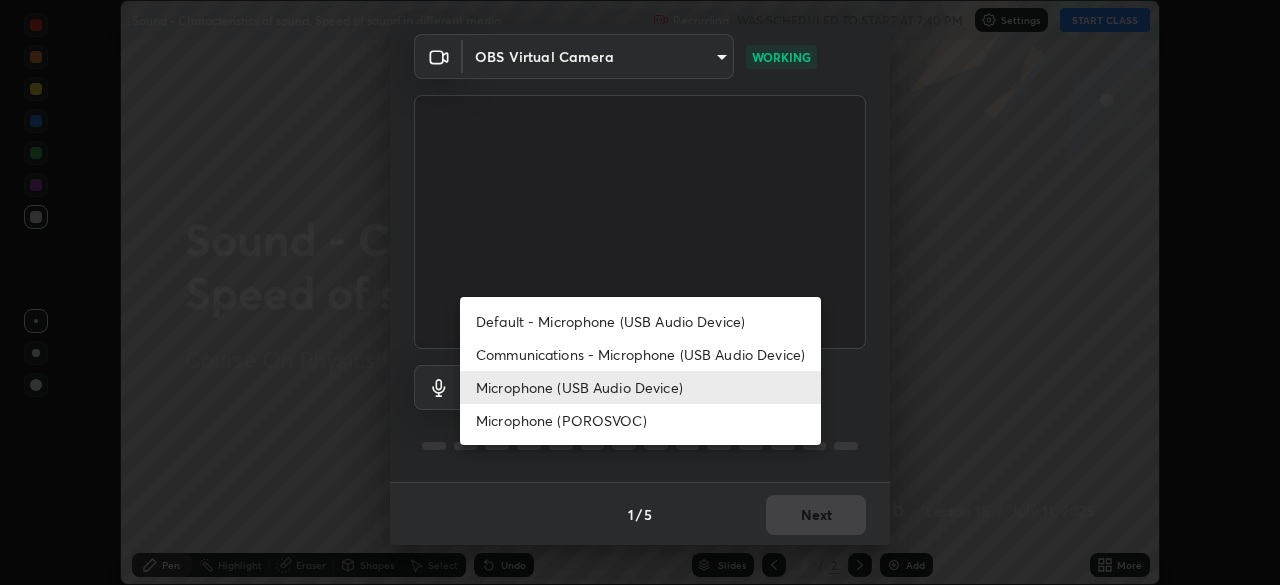 click on "Communications - Microphone (USB Audio Device)" at bounding box center (640, 354) 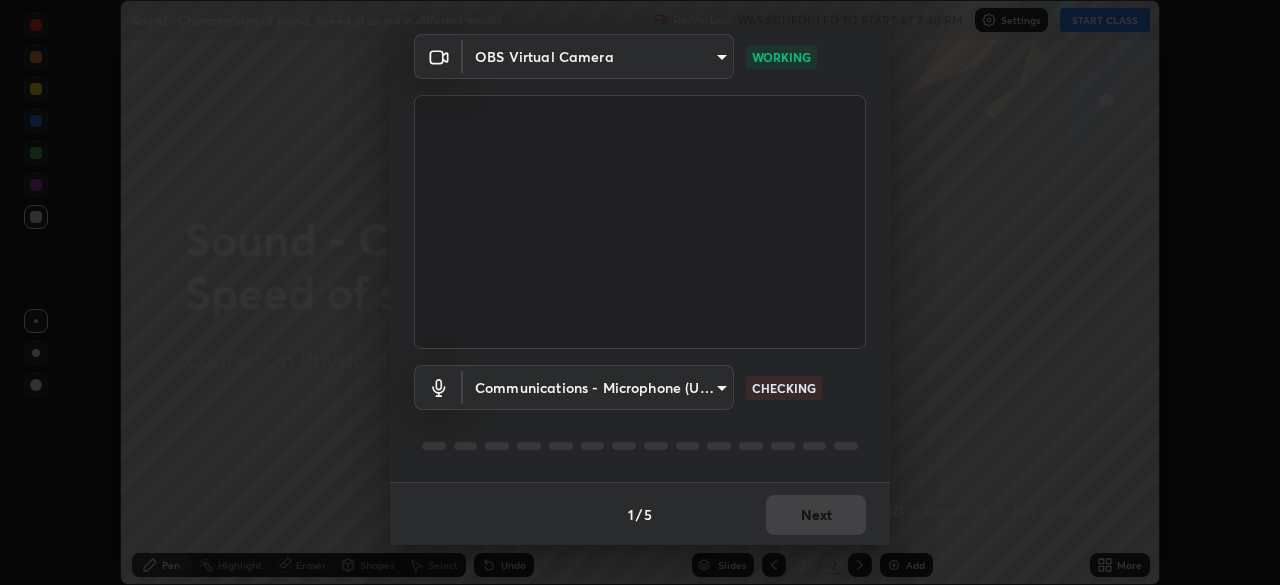 click on "Erase all Sound - Characteristics of sound, Speed of sound in different media Recording WAS SCHEDULED TO START AT  7:40 PM Settings START CLASS Setting up your live class Sound - Characteristics of sound, Speed of sound in different media • L15 of Course On Physics for Foundation Class VIII 1 2028 Balamurugan D Pen Highlight Eraser Shapes Select Undo Slides 2 / 2 Add More No doubts shared Encourage your learners to ask a doubt for better clarity Report an issue Reason for reporting Buffering Chat not working Audio - Video sync issue Educator video quality low ​ Attach an image Report Media settings OBS Virtual Camera 1674d967bf5bfe0c65a51c96eaa310d8c5db01ba72f63f0a3a6b621615c927a6 WORKING Communications - Microphone (USB Audio Device) communications CHECKING 1 / 5 Next" at bounding box center (640, 292) 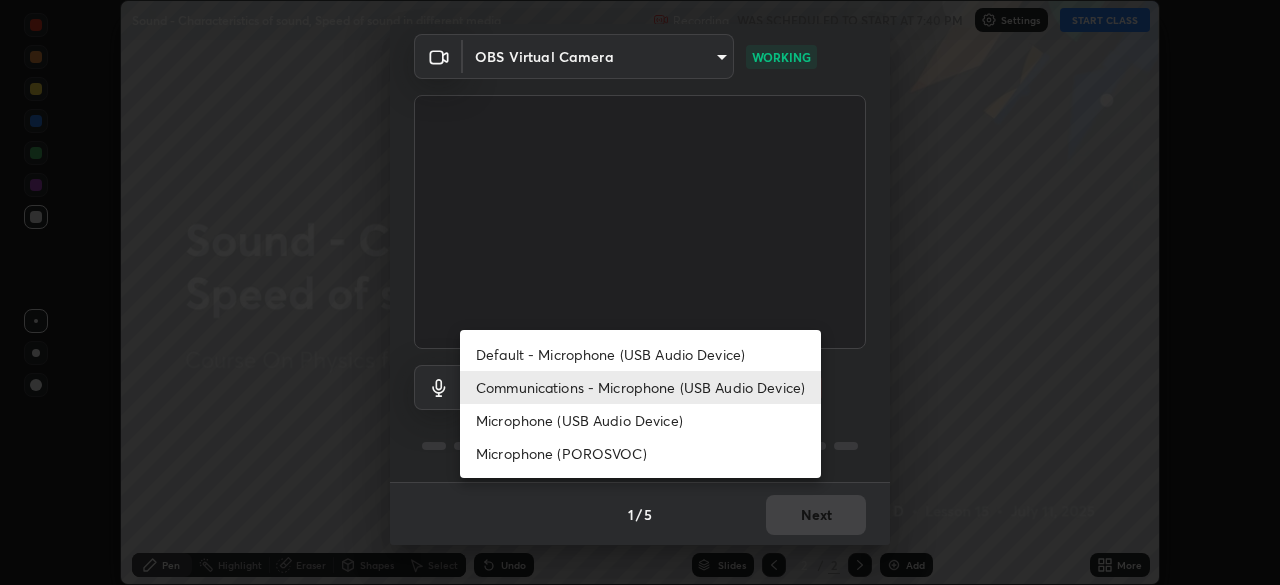 click on "Default - Microphone (USB Audio Device)" at bounding box center [640, 354] 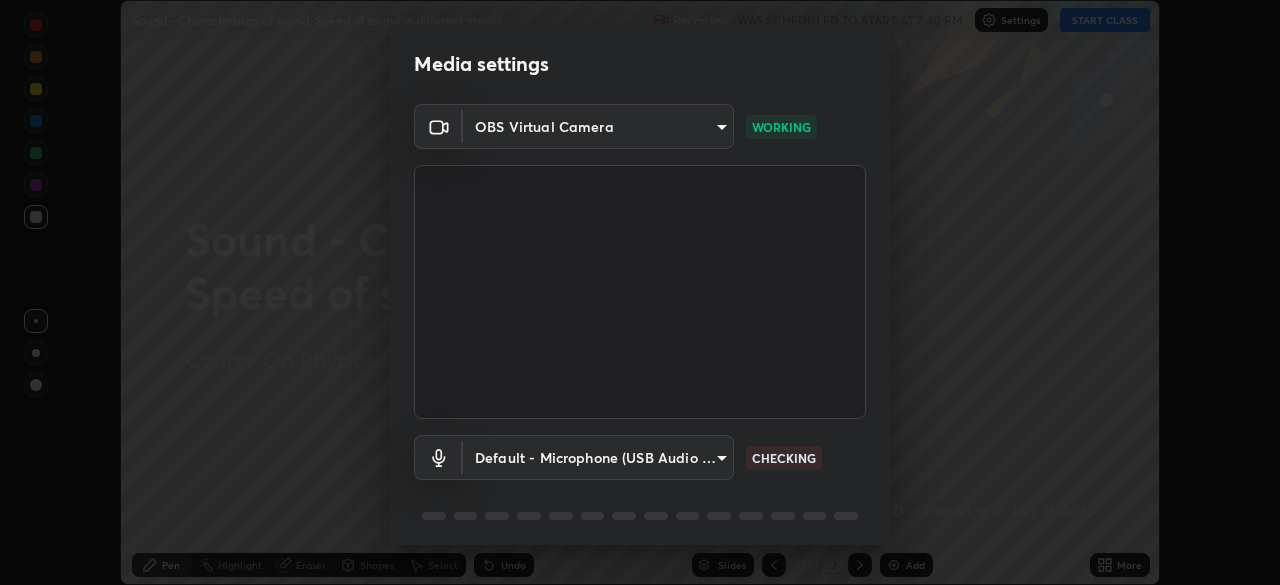 scroll, scrollTop: 71, scrollLeft: 0, axis: vertical 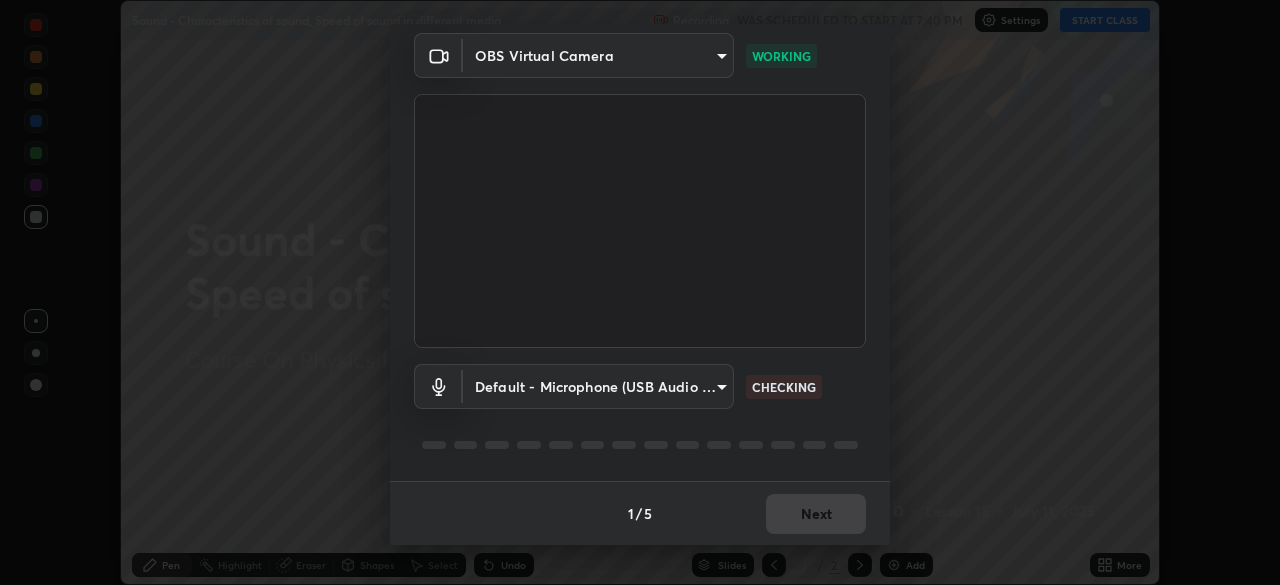 click on "Erase all Sound - Characteristics of sound, Speed of sound in different media Recording WAS SCHEDULED TO START AT  7:40 PM Settings START CLASS Setting up your live class Sound - Characteristics of sound, Speed of sound in different media • L15 of Course On Physics for Foundation Class VIII 1 2028 Balamurugan D Pen Highlight Eraser Shapes Select Undo Slides 2 / 2 Add More No doubts shared Encourage your learners to ask a doubt for better clarity Report an issue Reason for reporting Buffering Chat not working Audio - Video sync issue Educator video quality low ​ Attach an image Report Media settings OBS Virtual Camera 1674d967bf5bfe0c65a51c96eaa310d8c5db01ba72f63f0a3a6b621615c927a6 WORKING Default - Microphone (USB Audio Device) default CHECKING 1 / 5 Next" at bounding box center (640, 292) 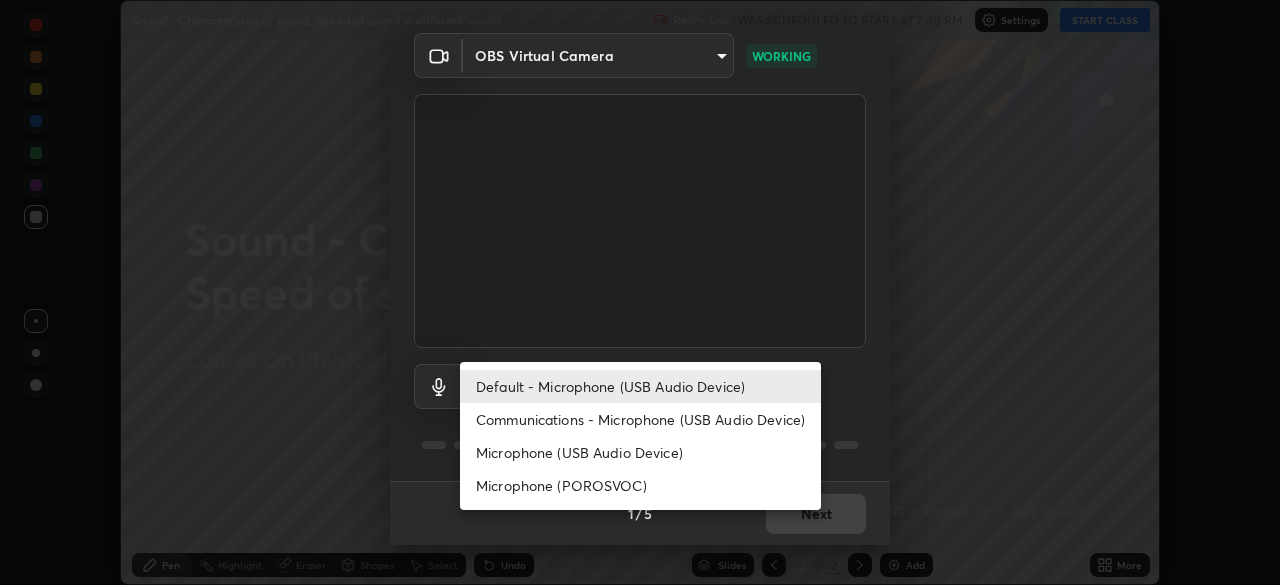 click on "Microphone (USB Audio Device)" at bounding box center (640, 452) 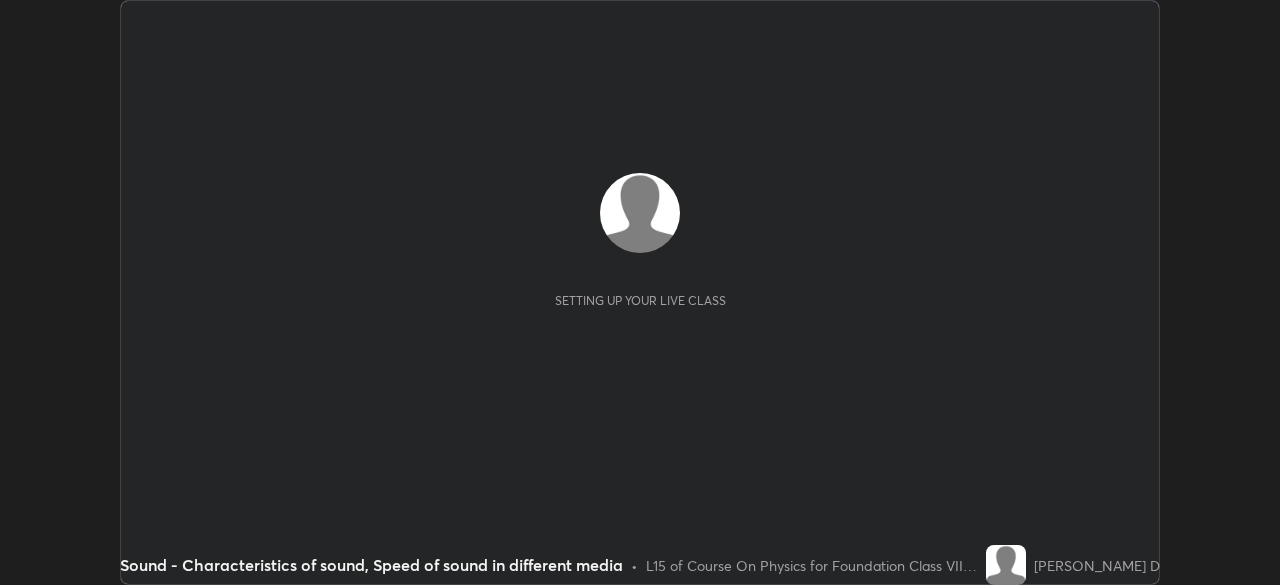 scroll, scrollTop: 0, scrollLeft: 0, axis: both 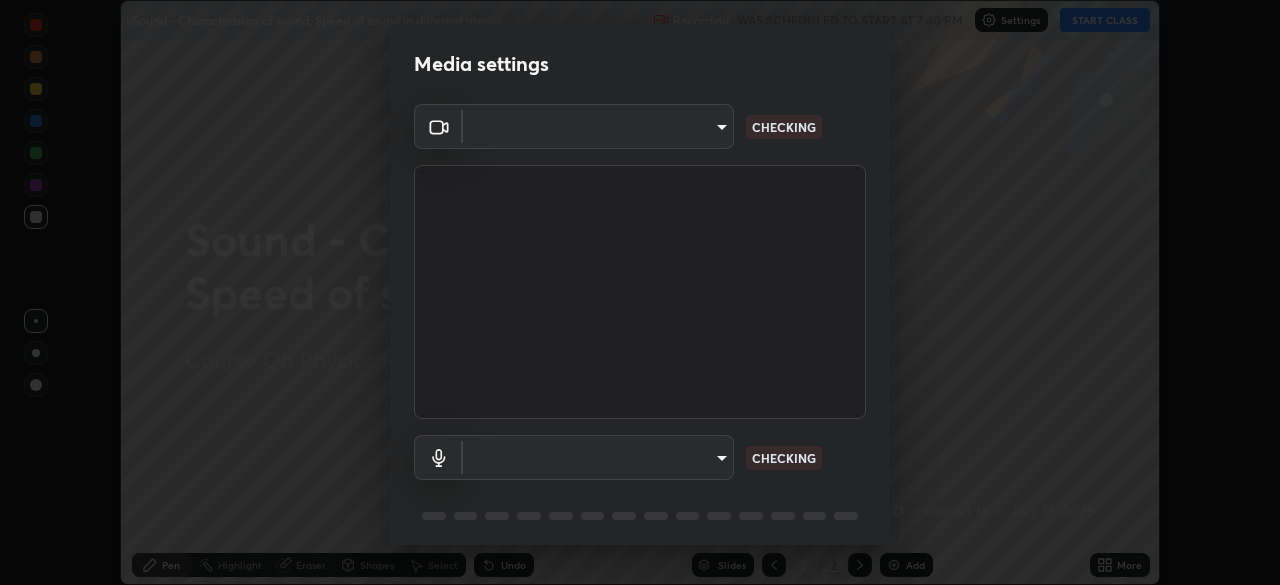 type on "1674d967bf5bfe0c65a51c96eaa310d8c5db01ba72f63f0a3a6b621615c927a6" 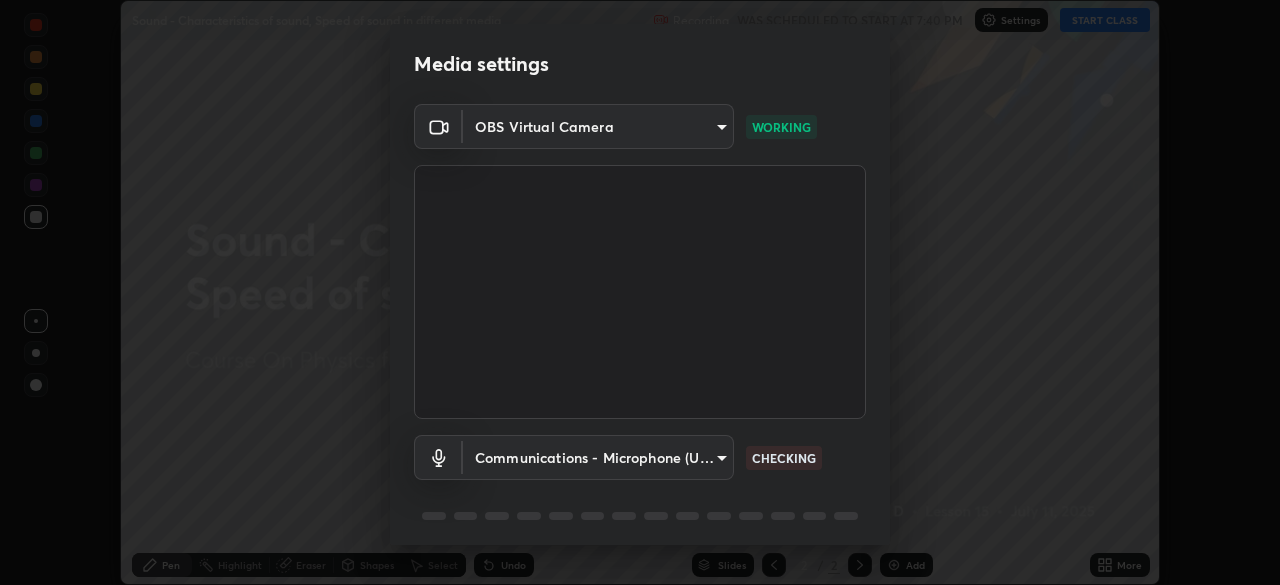 click on "Erase all Sound - Characteristics of sound, Speed of sound in different media Recording WAS SCHEDULED TO START AT  7:40 PM Settings START CLASS Setting up your live class Sound - Characteristics of sound, Speed of sound in different media • L15 of Course On Physics for Foundation Class VIII 1 2028 [PERSON_NAME] D Pen Highlight Eraser Shapes Select Undo Slides 2 / 2 Add More No doubts shared Encourage your learners to ask a doubt for better clarity Report an issue Reason for reporting Buffering Chat not working Audio - Video sync issue Educator video quality low ​ Attach an image Report Media settings OBS Virtual Camera 1674d967bf5bfe0c65a51c96eaa310d8c5db01ba72f63f0a3a6b621615c927a6 WORKING Communications - Microphone (USB Audio Device) communications CHECKING 1 / 5 Next" at bounding box center (640, 292) 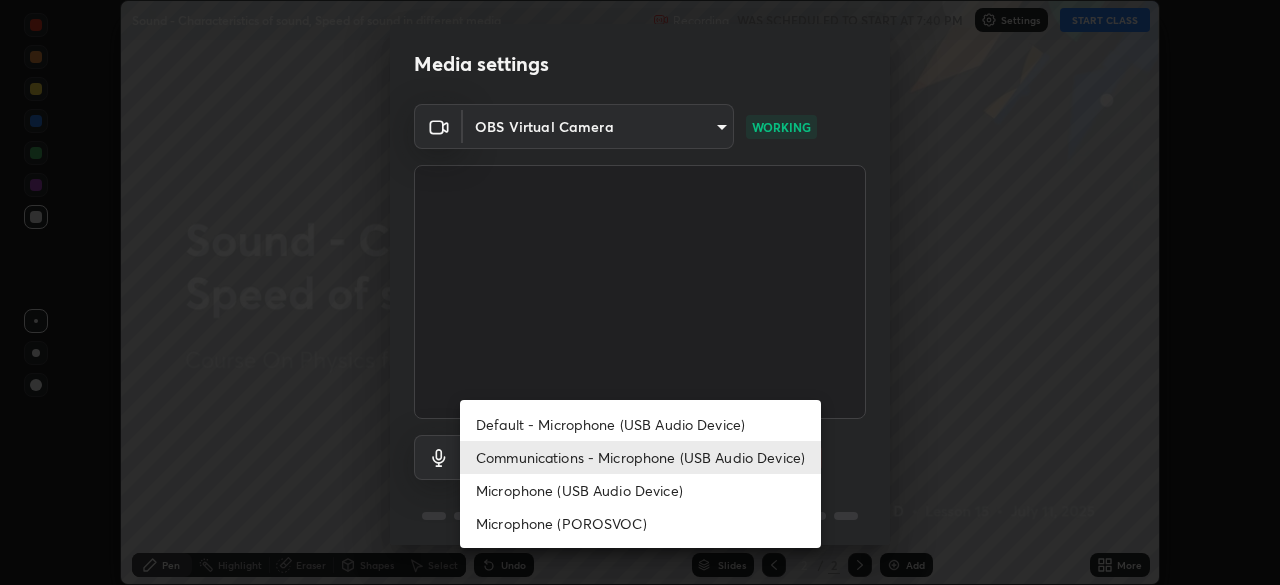click at bounding box center [640, 292] 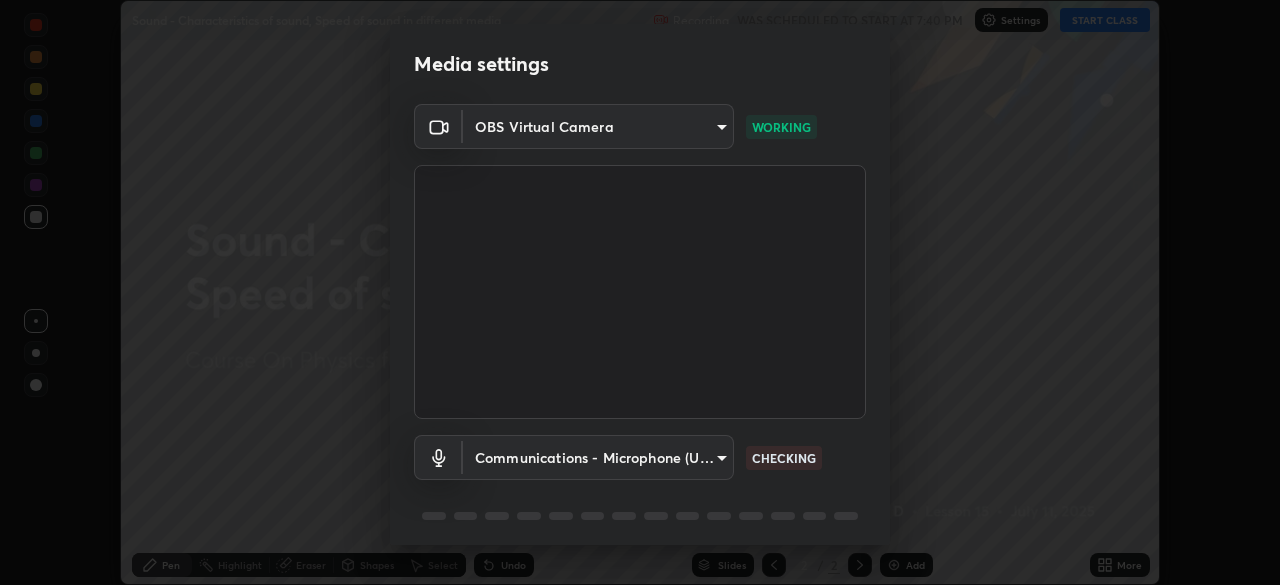 click on "Erase all Sound - Characteristics of sound, Speed of sound in different media Recording WAS SCHEDULED TO START AT  7:40 PM Settings START CLASS Setting up your live class Sound - Characteristics of sound, Speed of sound in different media • L15 of Course On Physics for Foundation Class VIII 1 2028 [PERSON_NAME] D Pen Highlight Eraser Shapes Select Undo Slides 2 / 2 Add More No doubts shared Encourage your learners to ask a doubt for better clarity Report an issue Reason for reporting Buffering Chat not working Audio - Video sync issue Educator video quality low ​ Attach an image Report Media settings OBS Virtual Camera 1674d967bf5bfe0c65a51c96eaa310d8c5db01ba72f63f0a3a6b621615c927a6 WORKING Communications - Microphone (USB Audio Device) communications CHECKING 1 / 5 Next" at bounding box center [640, 292] 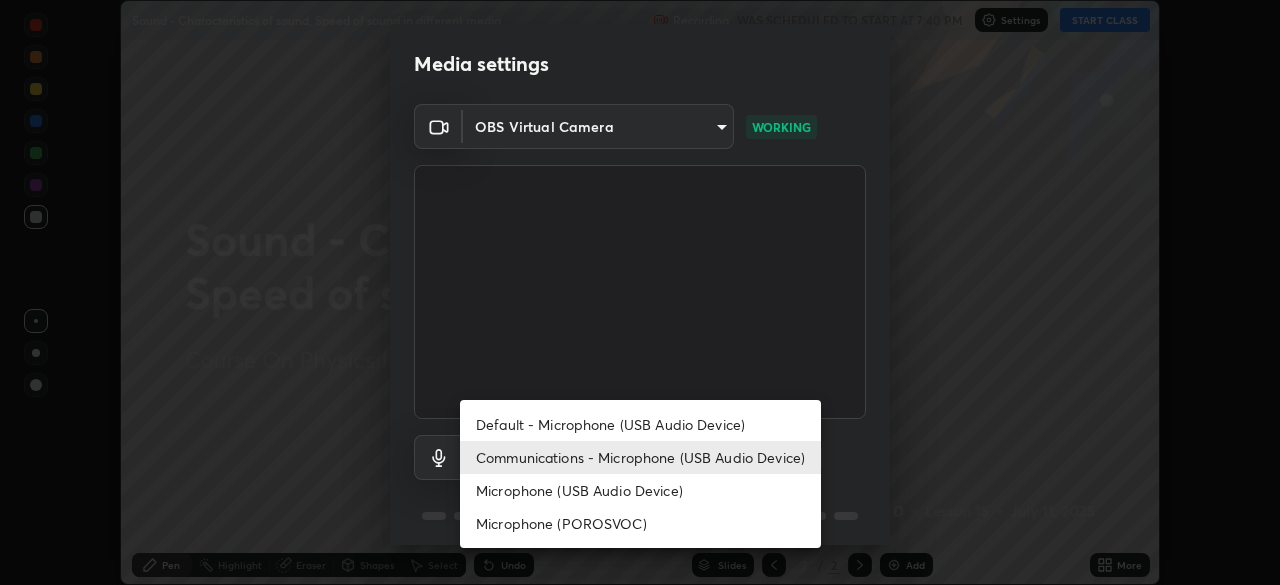 click on "Default - Microphone (USB Audio Device)" at bounding box center [640, 424] 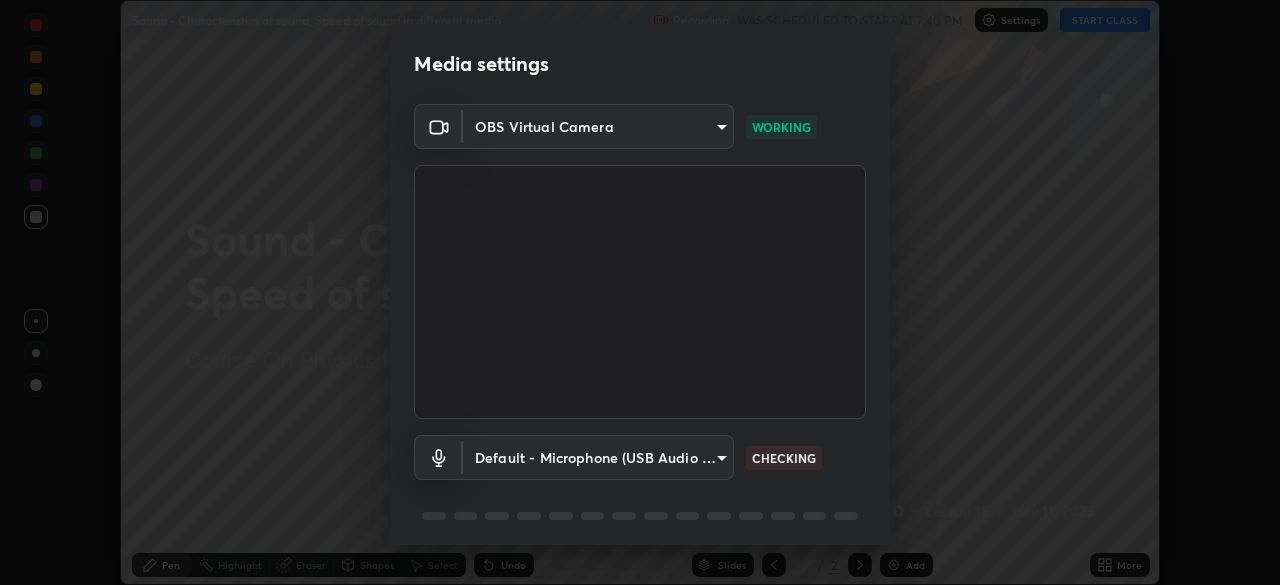 click on "Erase all Sound - Characteristics of sound, Speed of sound in different media Recording WAS SCHEDULED TO START AT  7:40 PM Settings START CLASS Setting up your live class Sound - Characteristics of sound, Speed of sound in different media • L15 of Course On Physics for Foundation Class VIII 1 2028 Balamurugan D Pen Highlight Eraser Shapes Select Undo Slides 2 / 2 Add More No doubts shared Encourage your learners to ask a doubt for better clarity Report an issue Reason for reporting Buffering Chat not working Audio - Video sync issue Educator video quality low ​ Attach an image Report Media settings OBS Virtual Camera 1674d967bf5bfe0c65a51c96eaa310d8c5db01ba72f63f0a3a6b621615c927a6 WORKING Default - Microphone (USB Audio Device) default CHECKING 1 / 5 Next" at bounding box center [640, 292] 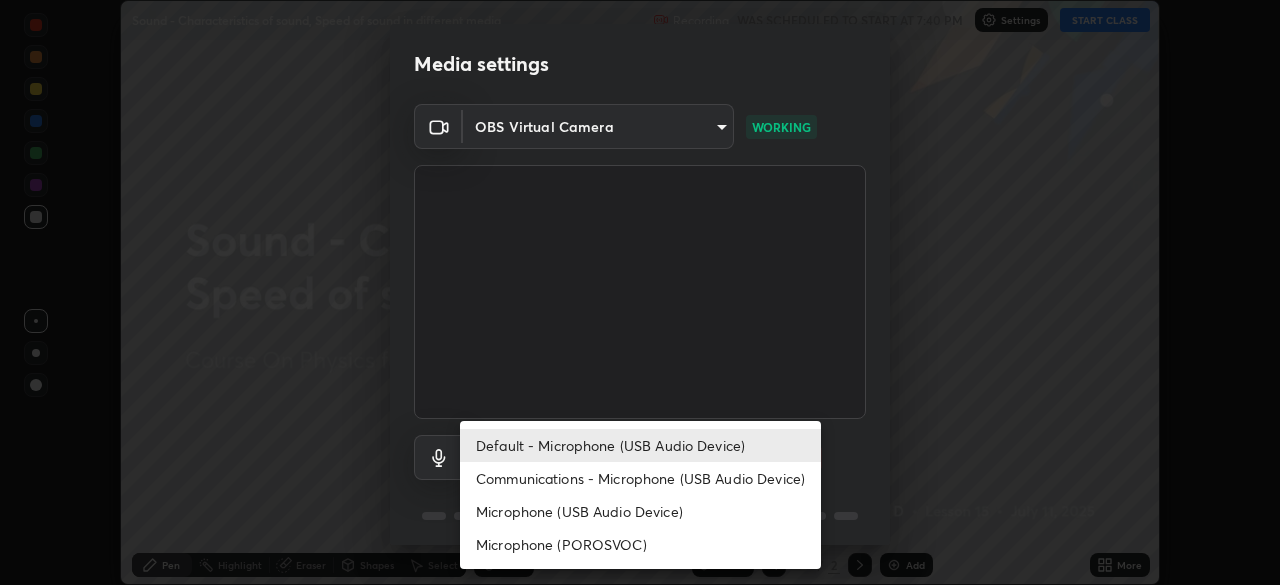 click on "Microphone (POROSVOC)" at bounding box center (640, 544) 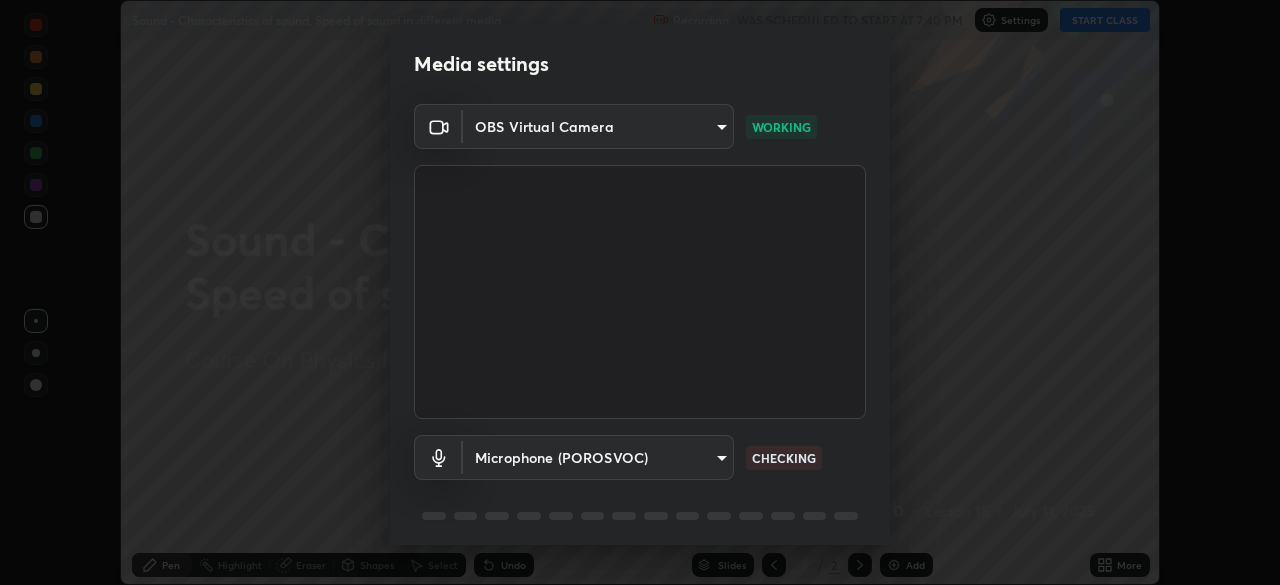 click on "Erase all Sound - Characteristics of sound, Speed of sound in different media Recording WAS SCHEDULED TO START AT  7:40 PM Settings START CLASS Setting up your live class Sound - Characteristics of sound, Speed of sound in different media • L15 of Course On Physics for Foundation Class VIII 1 2028 Balamurugan D Pen Highlight Eraser Shapes Select Undo Slides 2 / 2 Add More No doubts shared Encourage your learners to ask a doubt for better clarity Report an issue Reason for reporting Buffering Chat not working Audio - Video sync issue Educator video quality low ​ Attach an image Report Media settings OBS Virtual Camera 1674d967bf5bfe0c65a51c96eaa310d8c5db01ba72f63f0a3a6b621615c927a6 WORKING Microphone (POROSVOC) 5eea441bee492bfc46dc35f6b384414760d36c7c45a8664a9806662f3884ff04 CHECKING 1 / 5 Next" at bounding box center [640, 292] 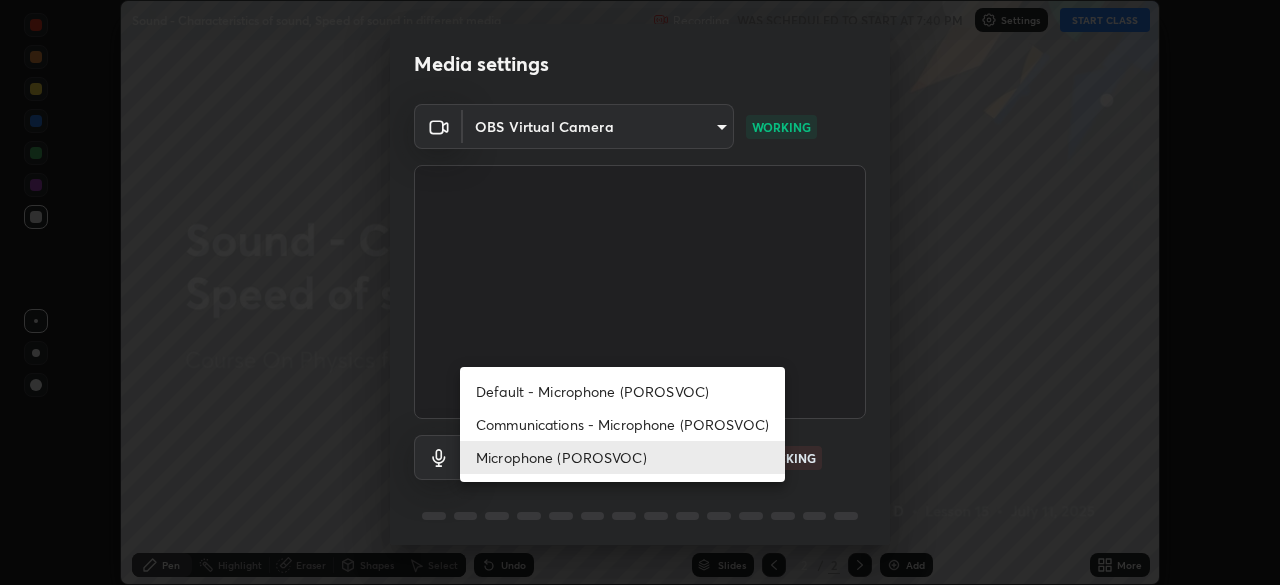 click on "Default - Microphone (POROSVOC)" at bounding box center (622, 391) 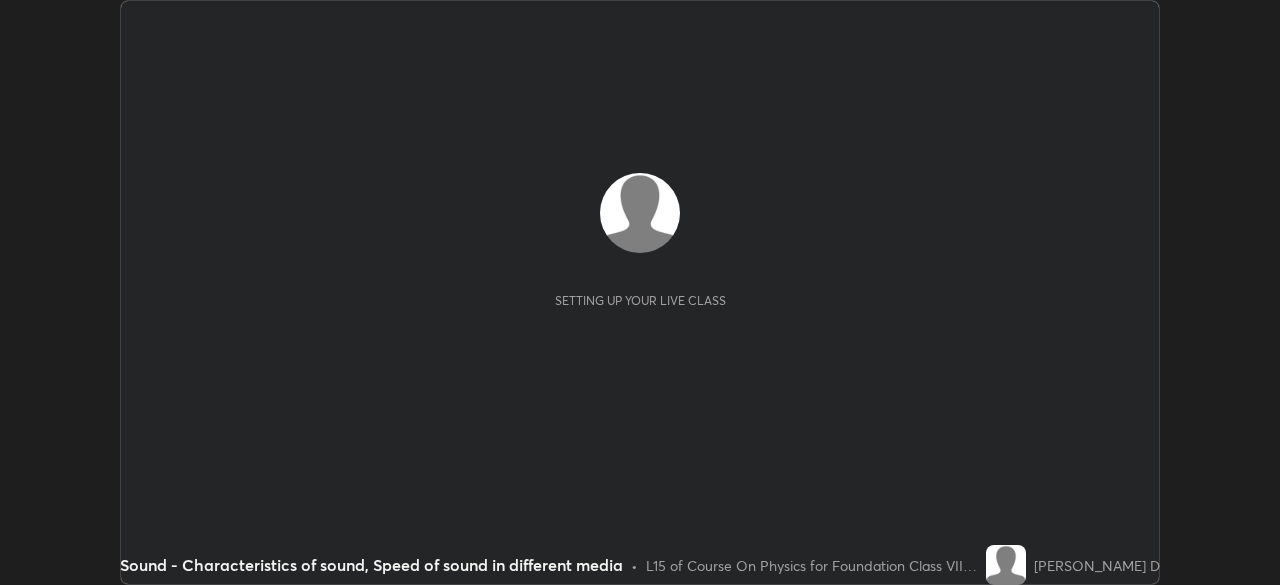 scroll, scrollTop: 0, scrollLeft: 0, axis: both 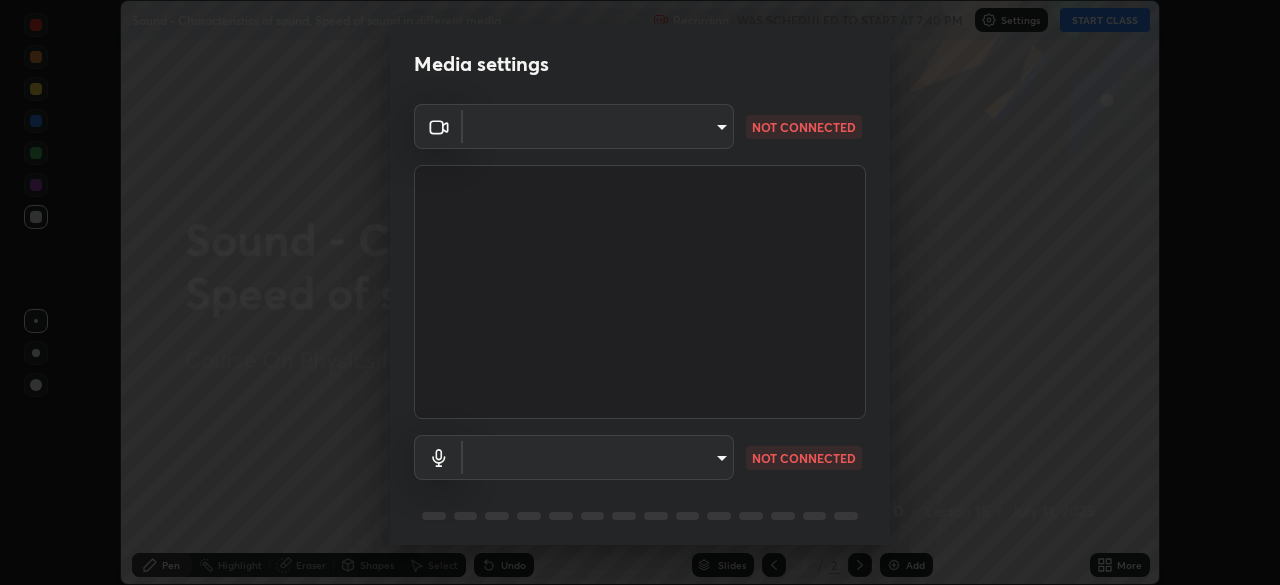 type on "1674d967bf5bfe0c65a51c96eaa310d8c5db01ba72f63f0a3a6b621615c927a6" 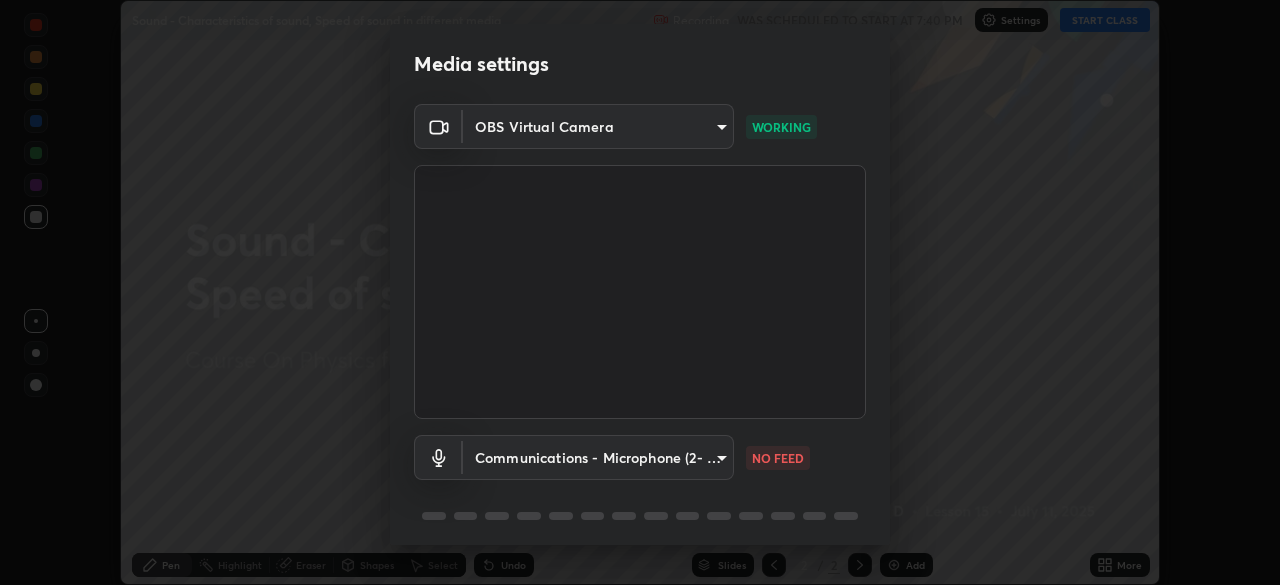 click on "Erase all Sound - Characteristics of sound, Speed of sound in different media Recording WAS SCHEDULED TO START AT  7:40 PM Settings START CLASS Setting up your live class Sound - Characteristics of sound, Speed of sound in different media • L15 of Course On Physics for Foundation Class VIII 1 2028 [PERSON_NAME] D Pen Highlight Eraser Shapes Select Undo Slides 2 / 2 Add More No doubts shared Encourage your learners to ask a doubt for better clarity Report an issue Reason for reporting Buffering Chat not working Audio - Video sync issue Educator video quality low ​ Attach an image Report Media settings OBS Virtual Camera 1674d967bf5bfe0c65a51c96eaa310d8c5db01ba72f63f0a3a6b621615c927a6 WORKING Communications - Microphone (2- USB Audio Device) communications NO FEED 1 / 5 Next" at bounding box center (640, 292) 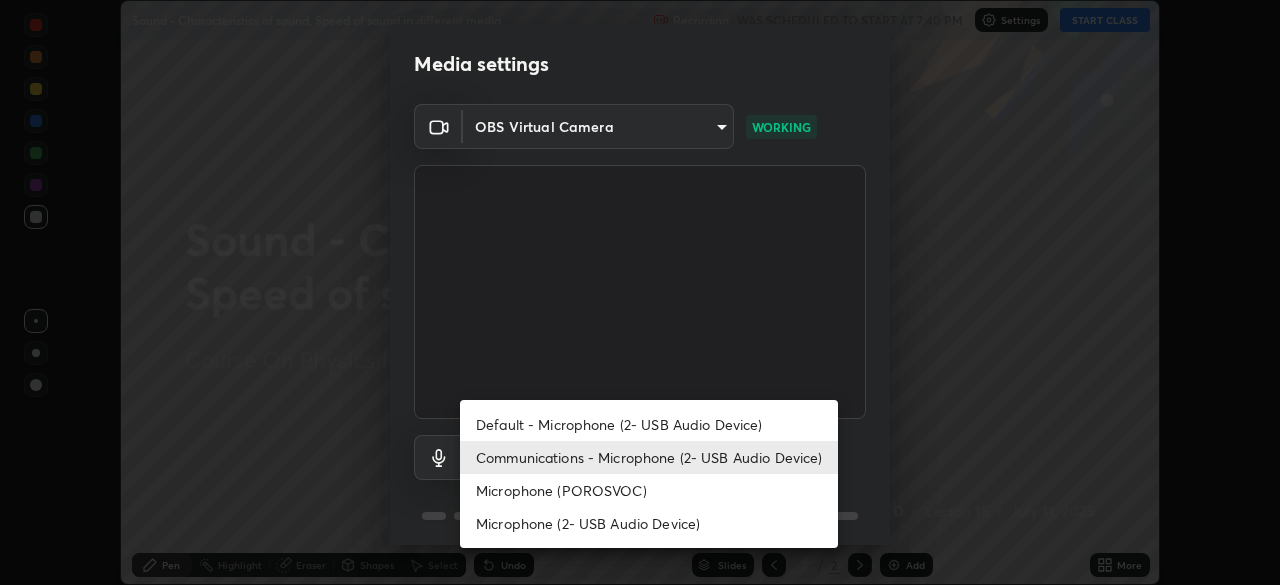 click on "Default - Microphone (2- USB Audio Device)" at bounding box center (649, 424) 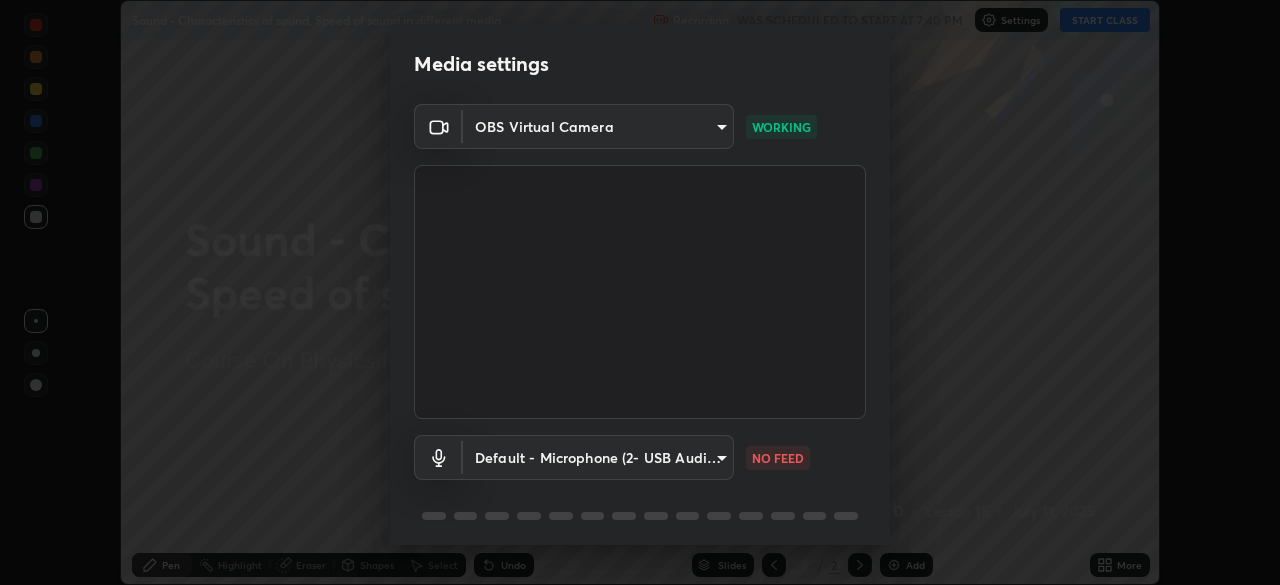 type on "default" 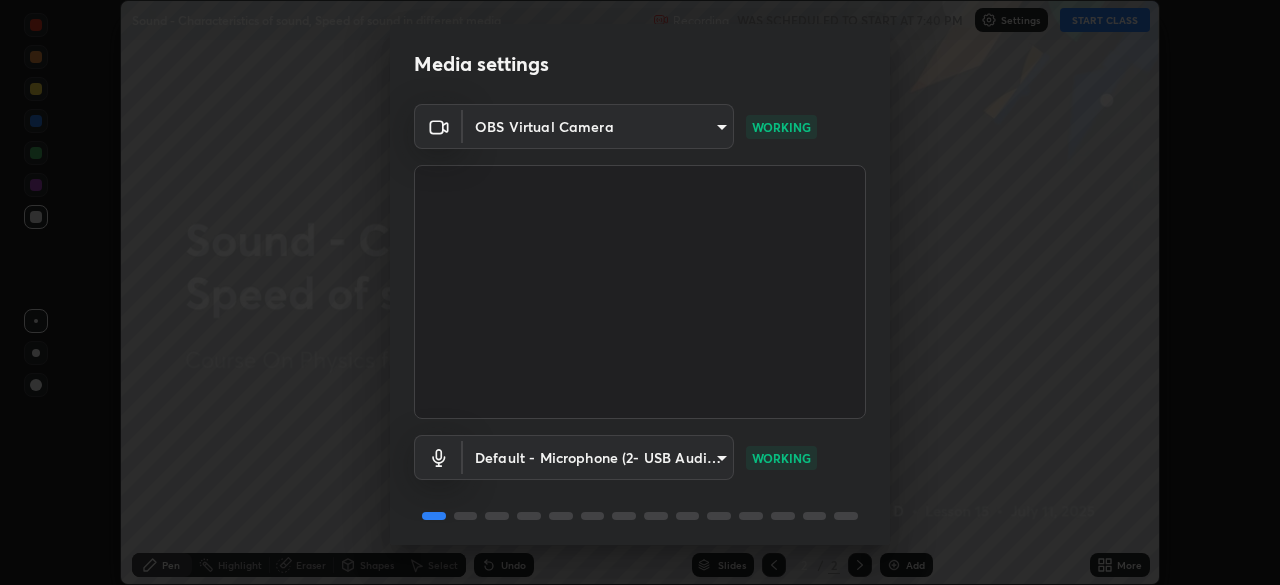 scroll, scrollTop: 71, scrollLeft: 0, axis: vertical 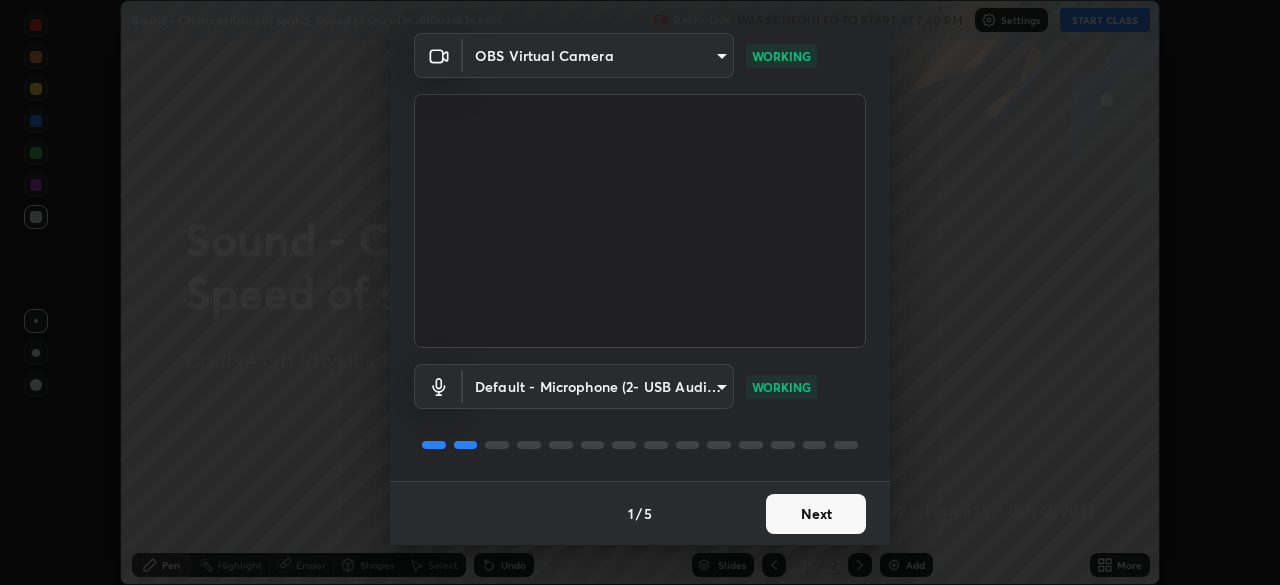 click on "Next" at bounding box center (816, 514) 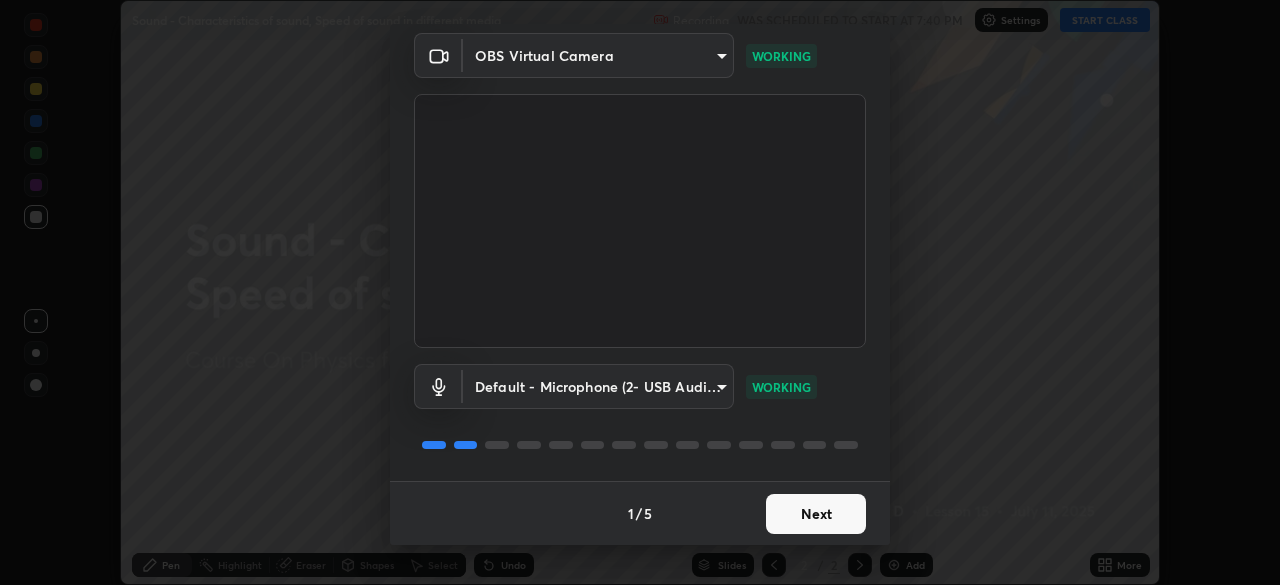 scroll, scrollTop: 0, scrollLeft: 0, axis: both 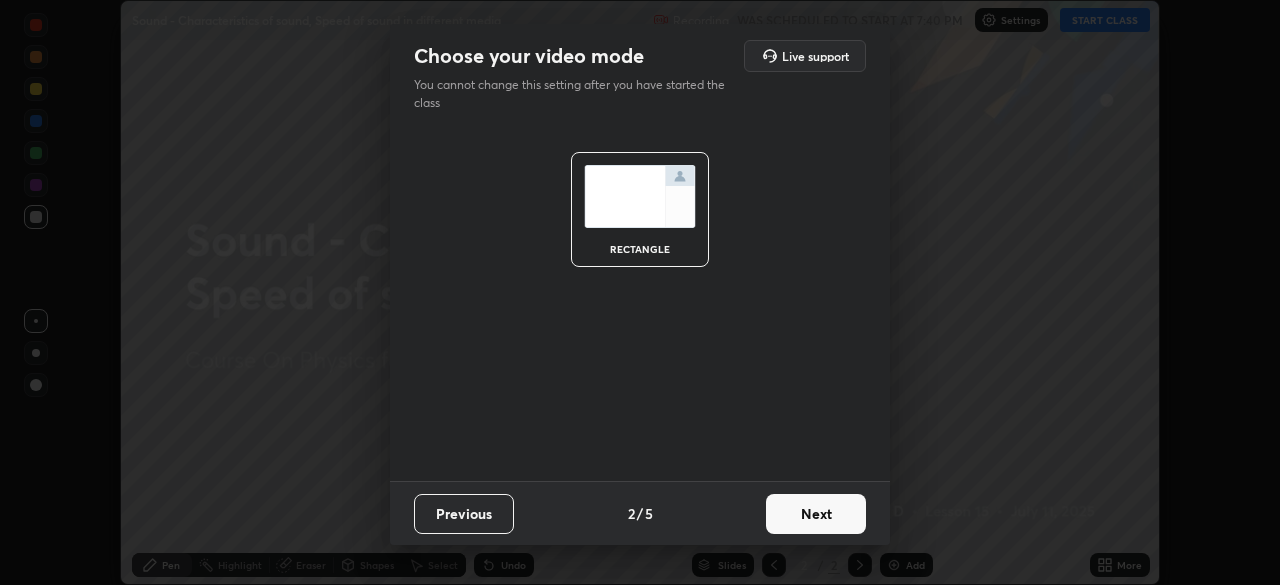 click on "Next" at bounding box center [816, 514] 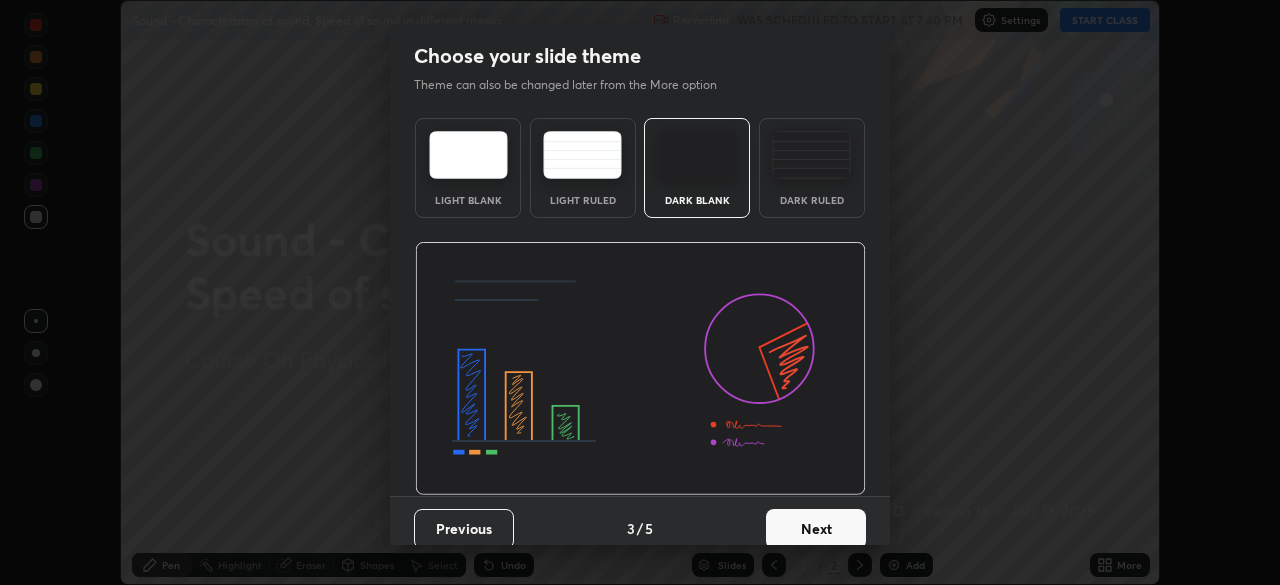 click on "Next" at bounding box center (816, 529) 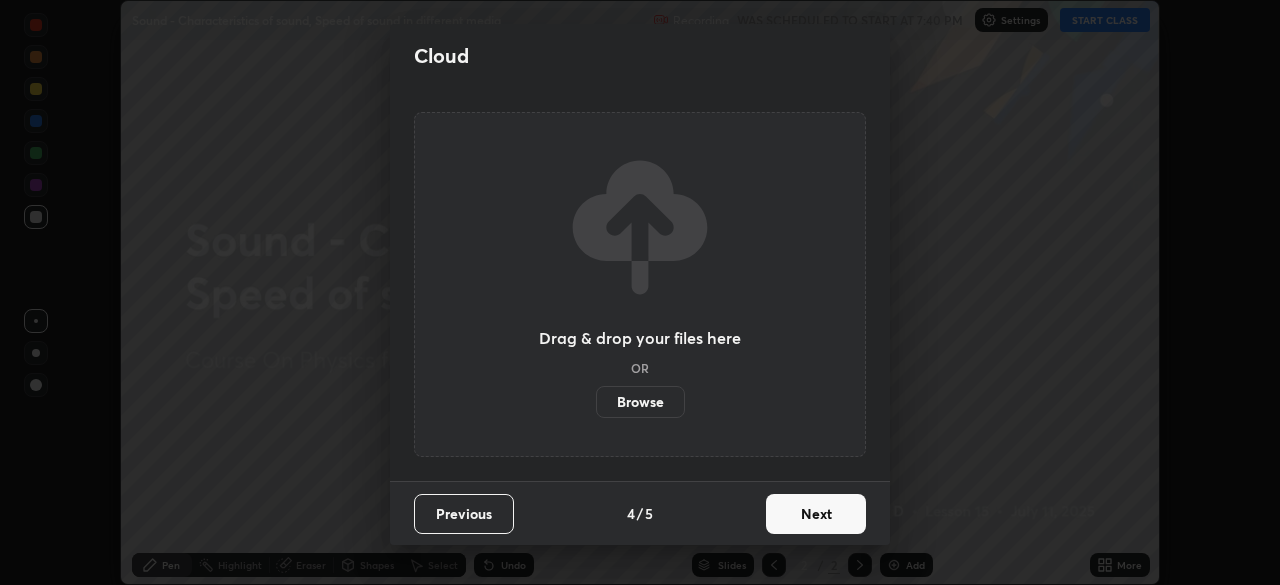 click on "Next" at bounding box center [816, 514] 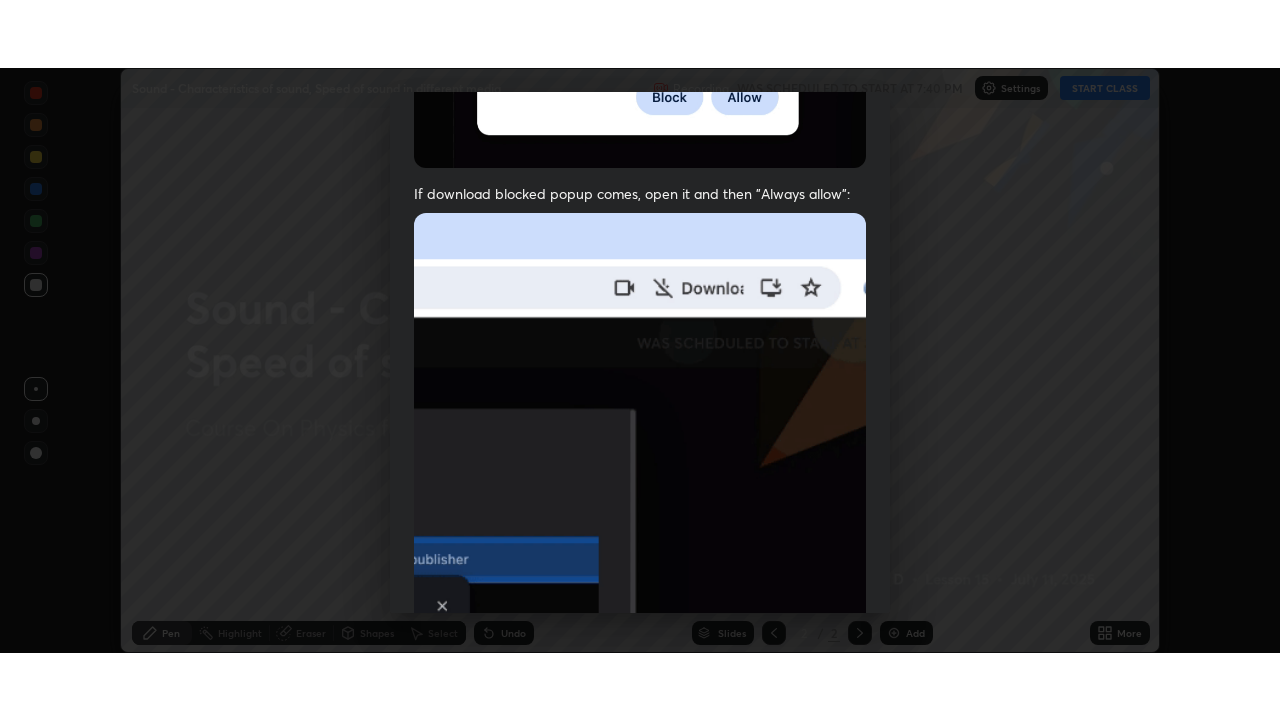 scroll, scrollTop: 479, scrollLeft: 0, axis: vertical 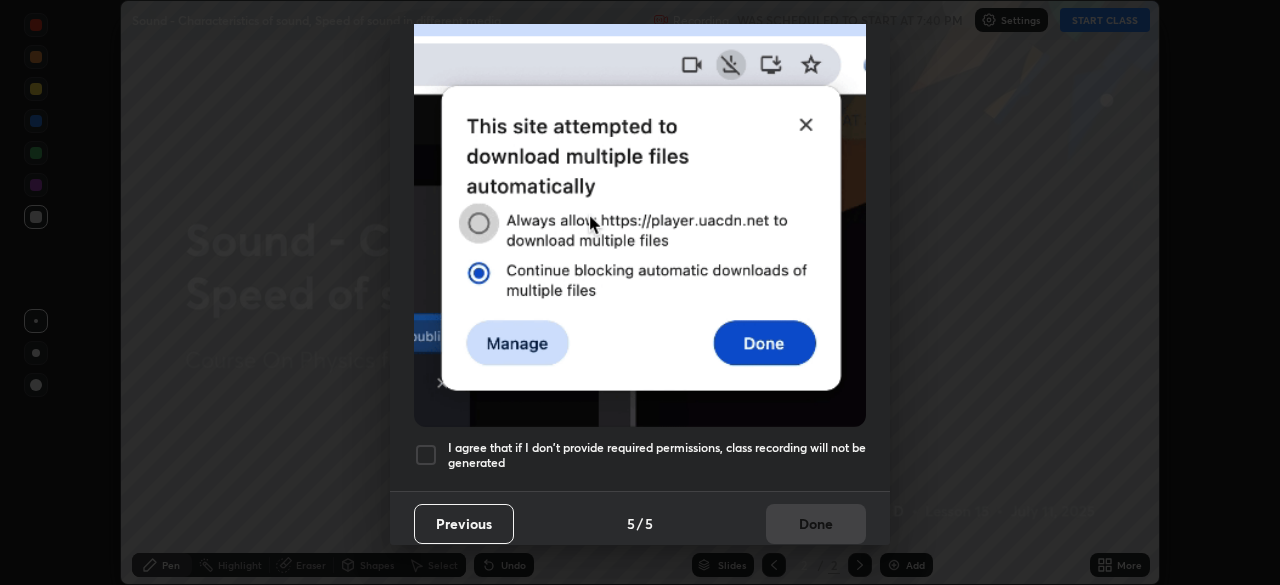 click at bounding box center (426, 455) 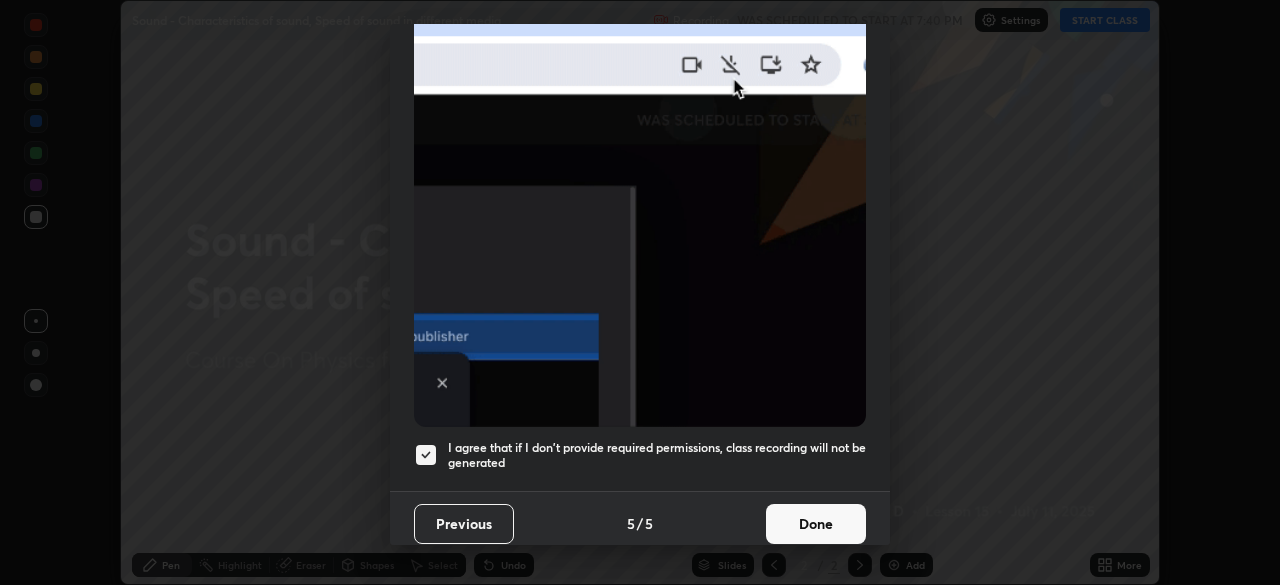 click on "Done" at bounding box center [816, 524] 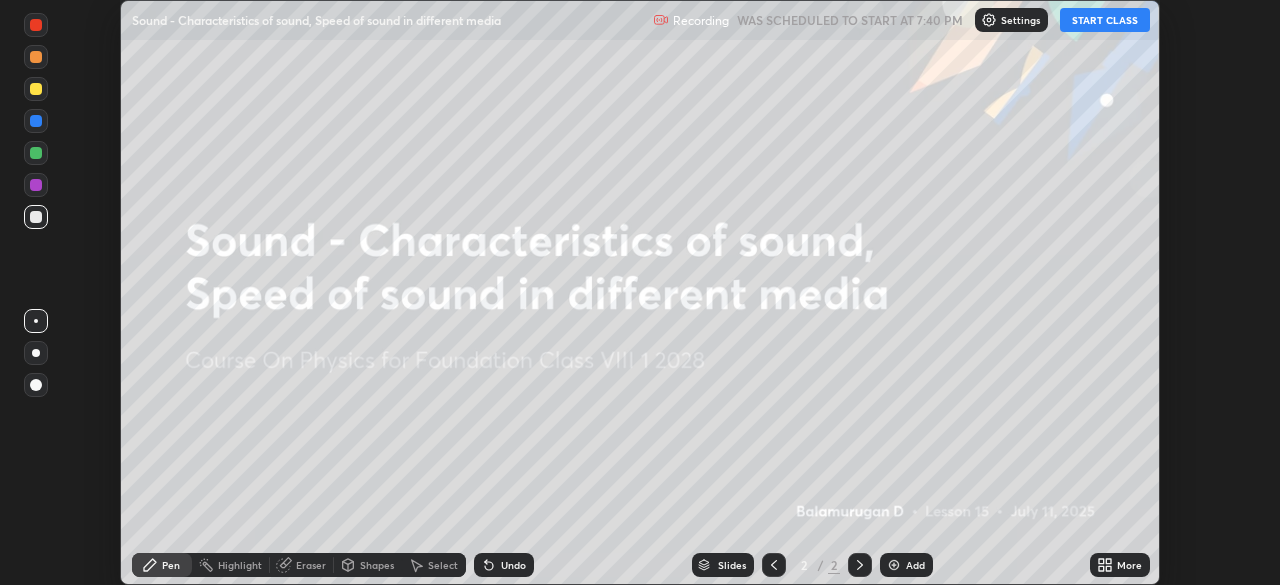 click on "More" at bounding box center (1129, 565) 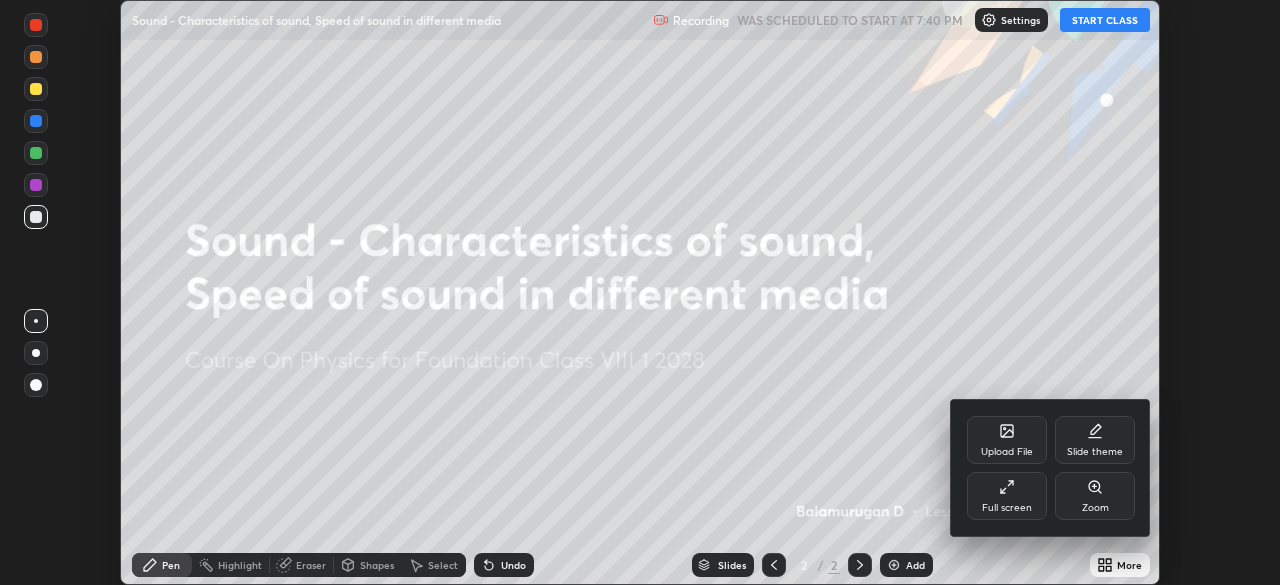 click on "Upload File" at bounding box center (1007, 440) 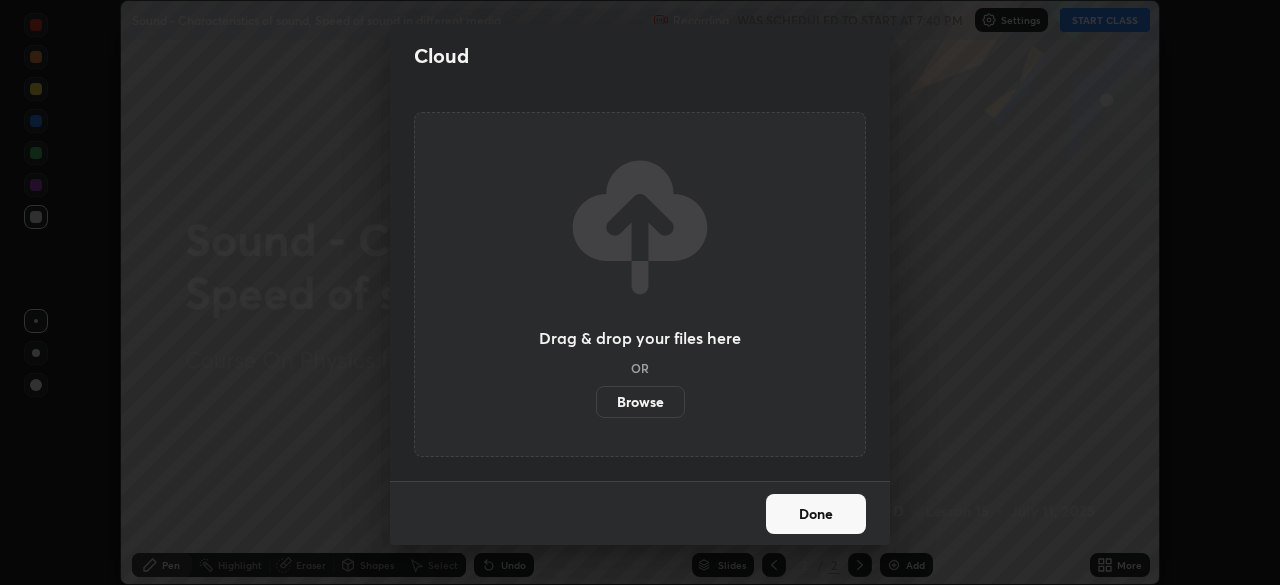 click on "Browse" at bounding box center (640, 402) 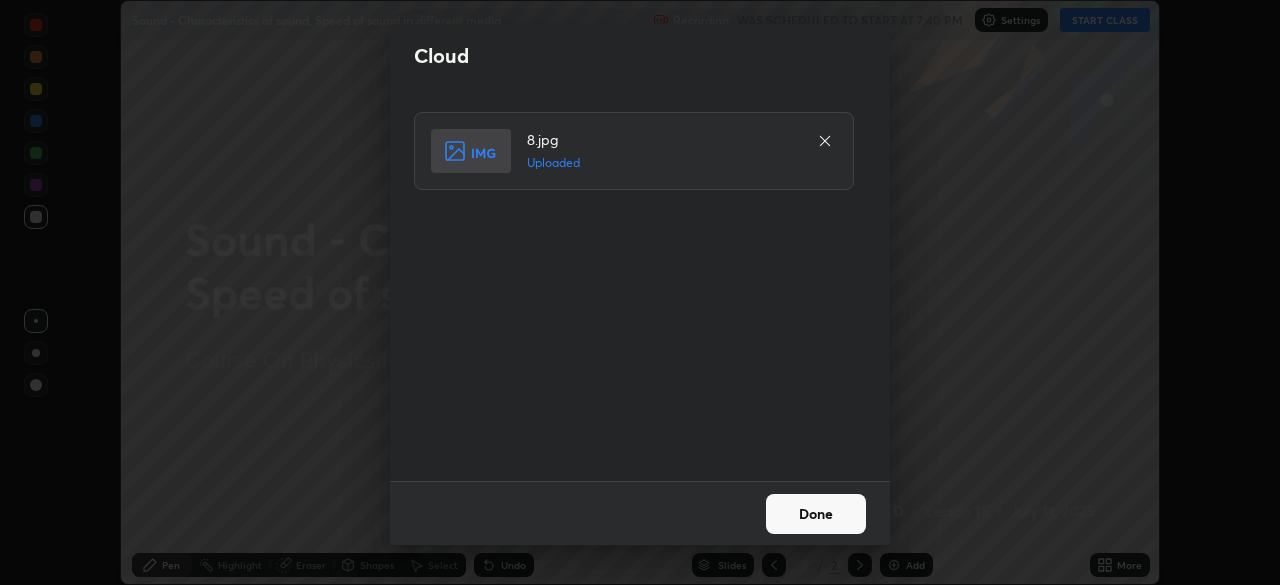 click on "Done" at bounding box center (816, 514) 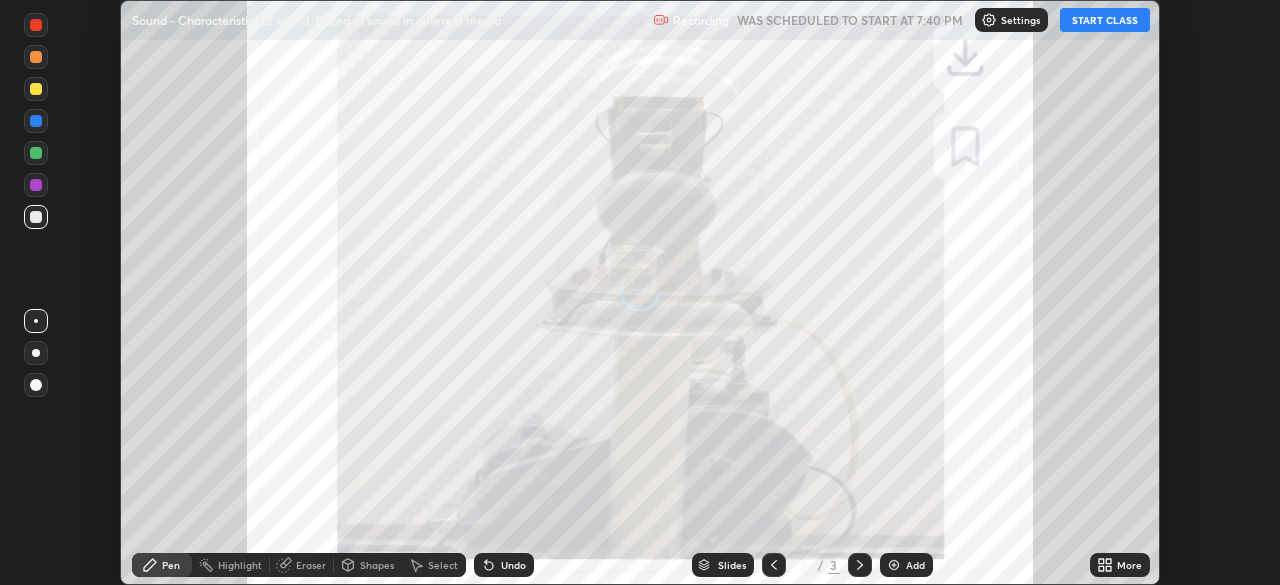 click on "More" at bounding box center [1129, 565] 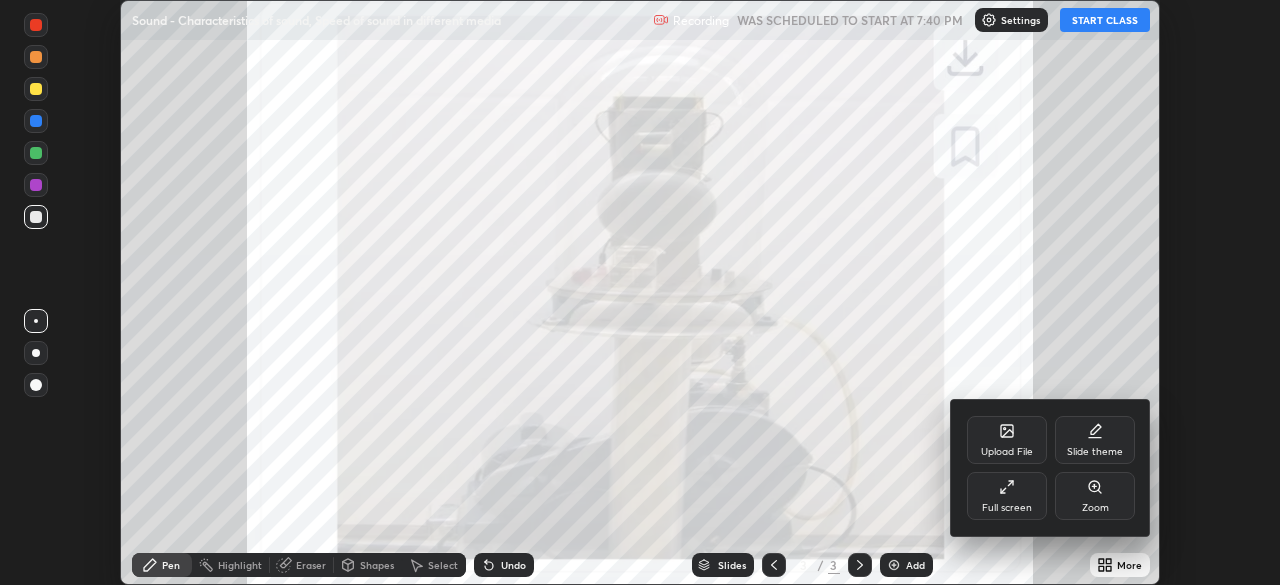 click on "Upload File" at bounding box center (1007, 440) 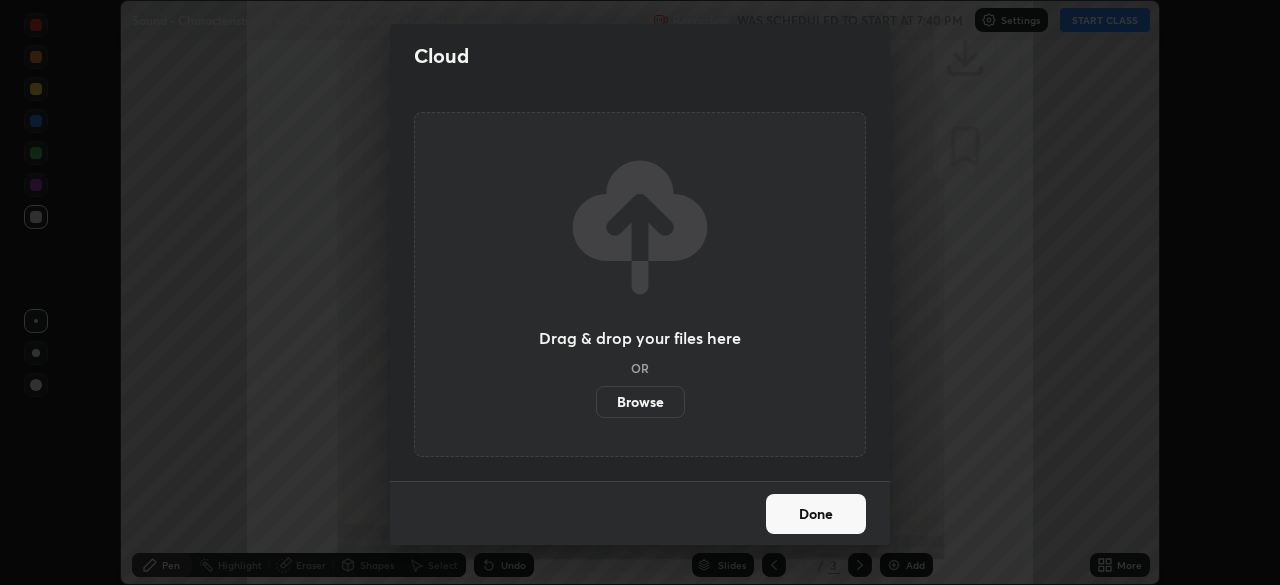 click on "Browse" at bounding box center [640, 402] 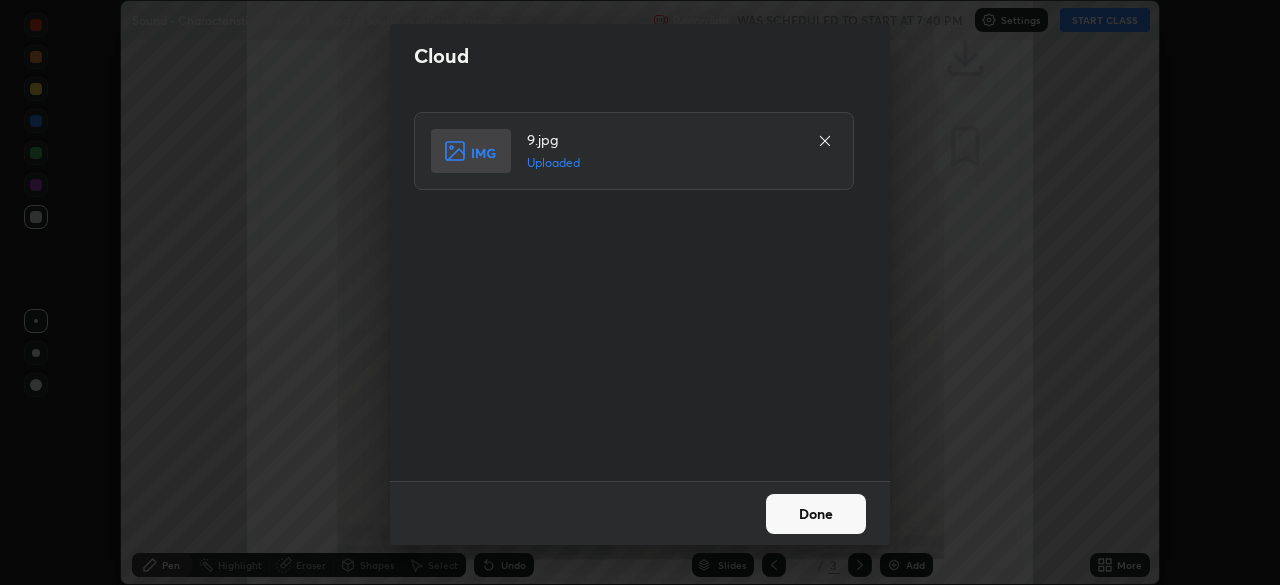 click on "Done" at bounding box center [816, 514] 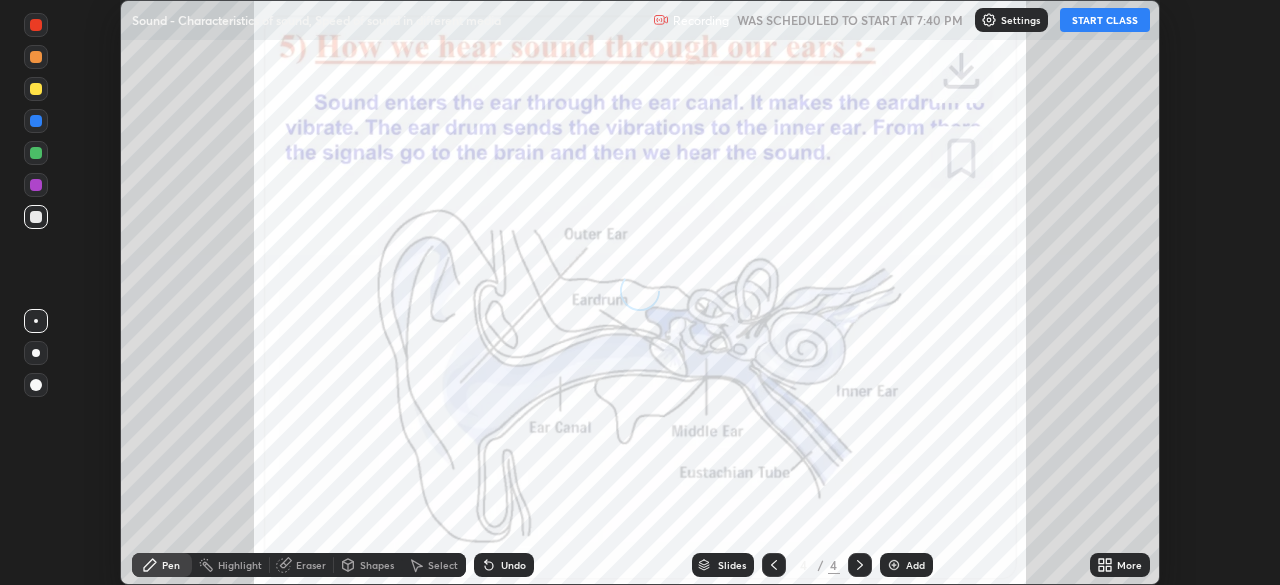 click 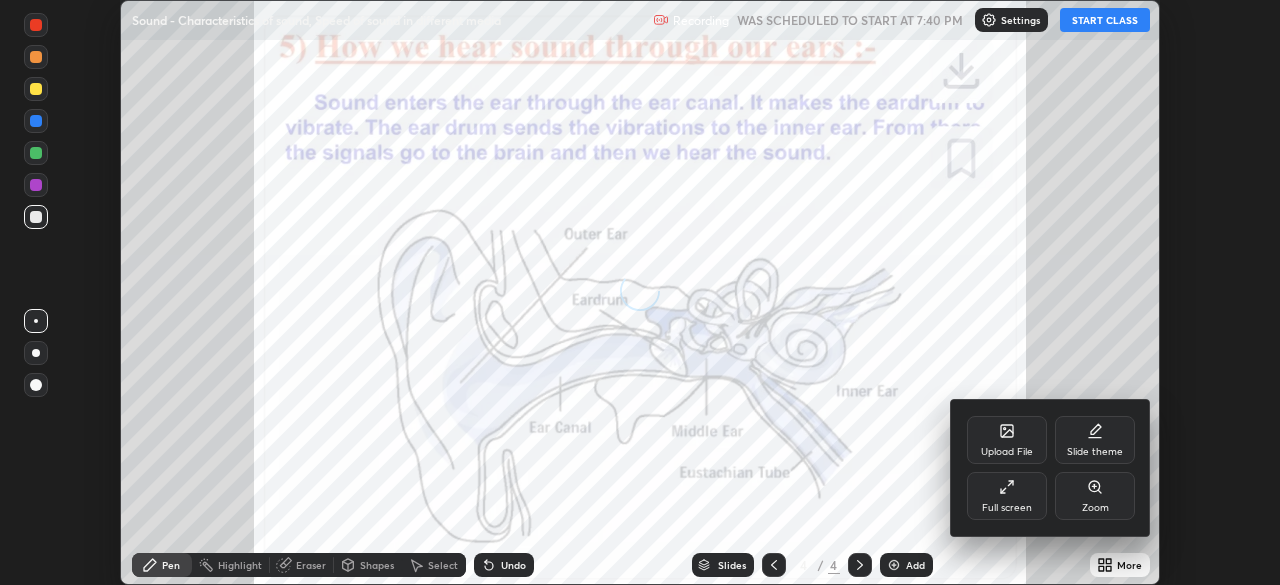 click on "Upload File" at bounding box center [1007, 440] 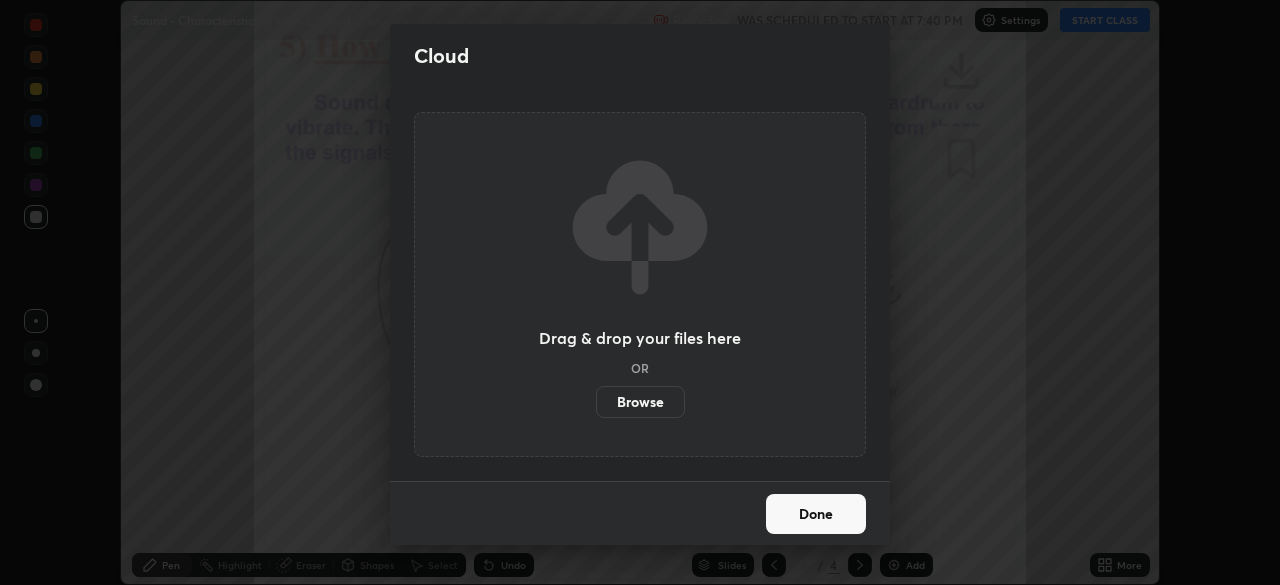 click on "Browse" at bounding box center (640, 402) 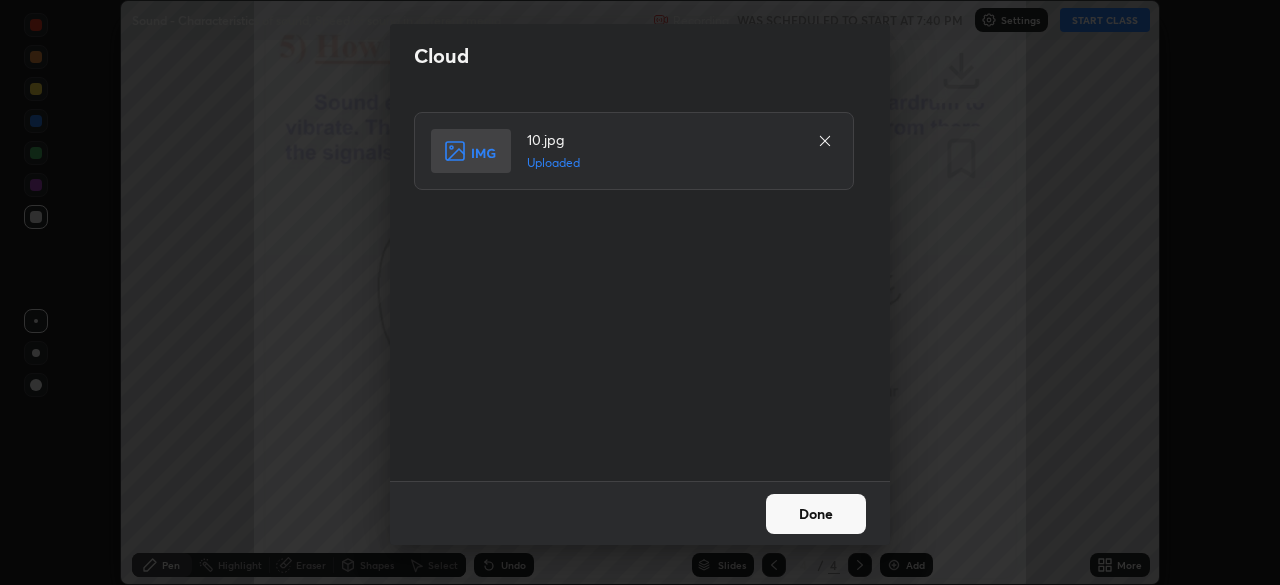 click on "Done" at bounding box center [816, 514] 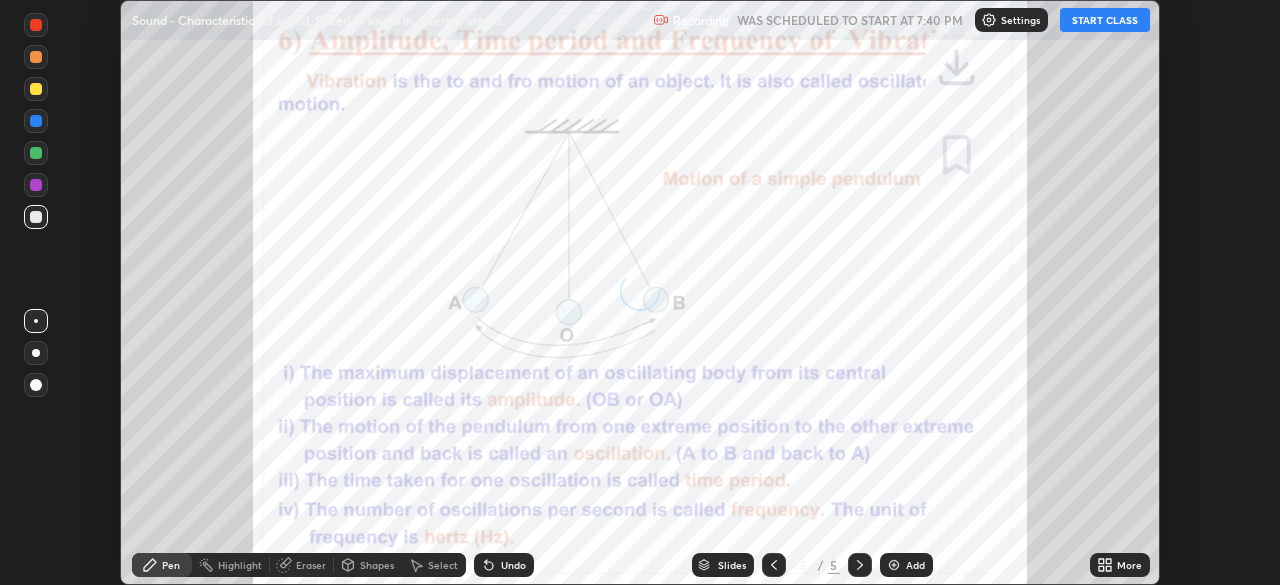 click 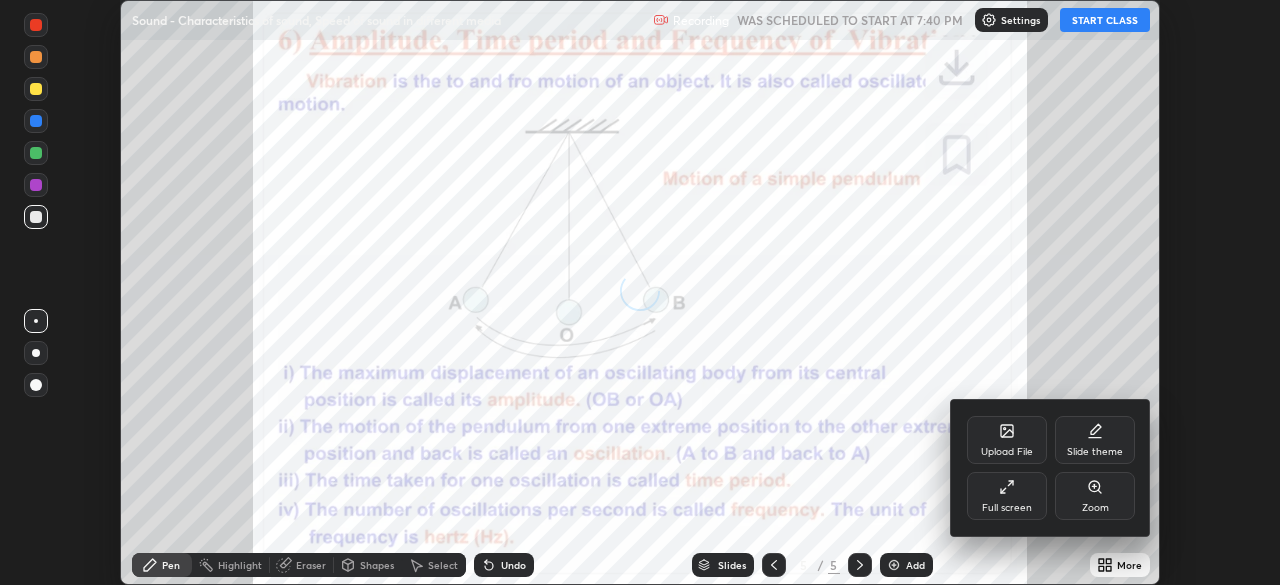 click on "Upload File" at bounding box center [1007, 440] 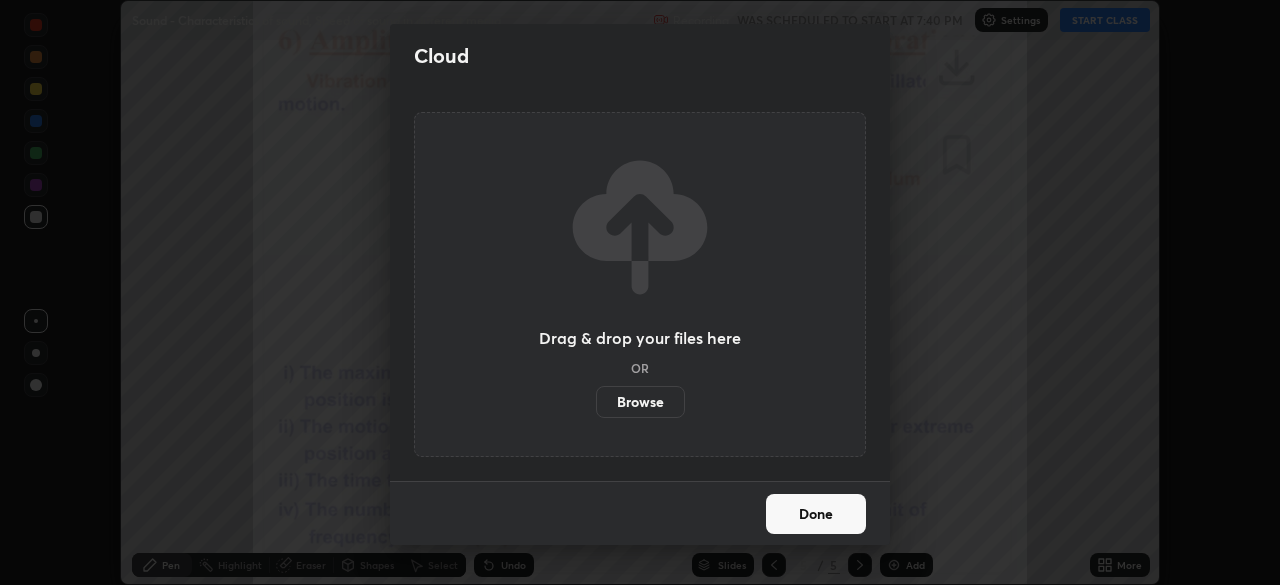 click on "Browse" at bounding box center (640, 402) 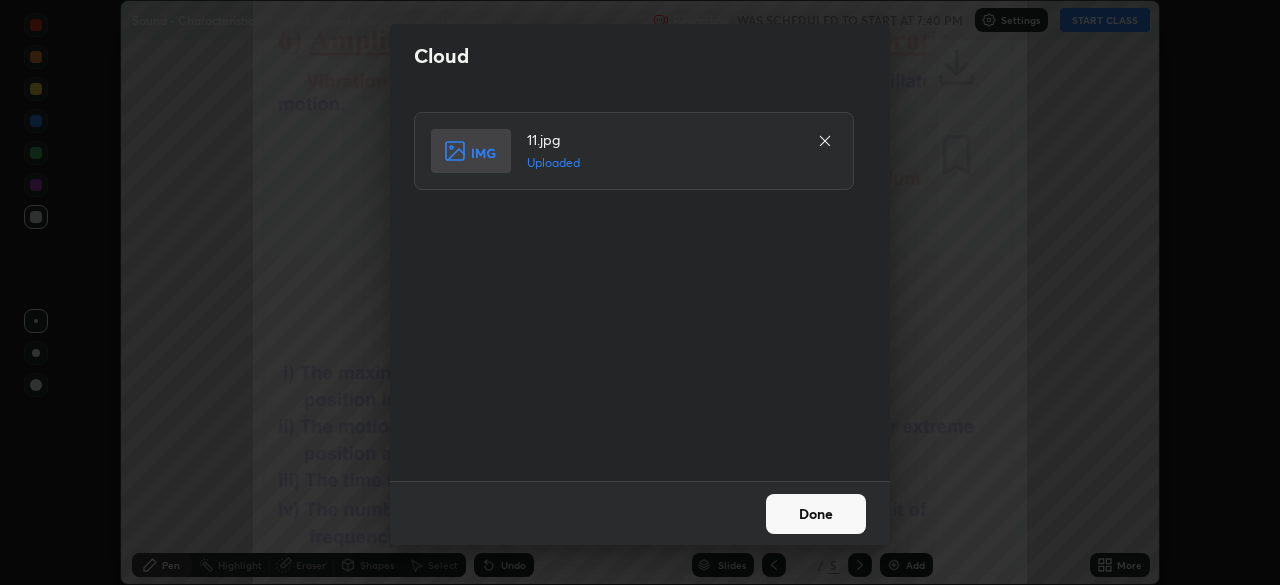 click on "Done" at bounding box center (816, 514) 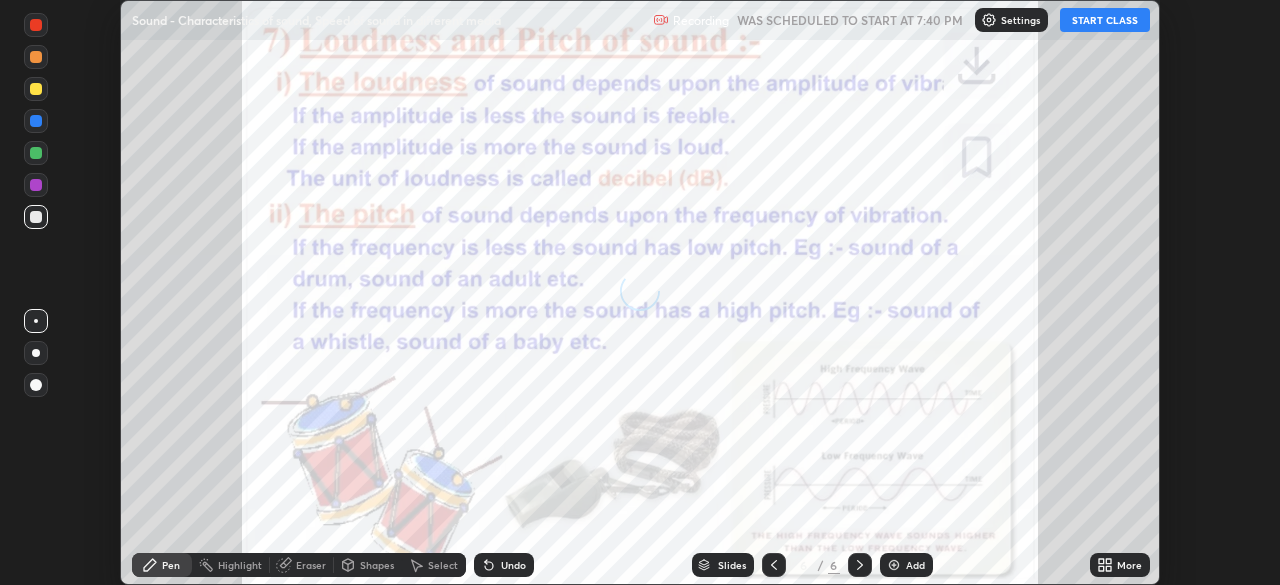 click 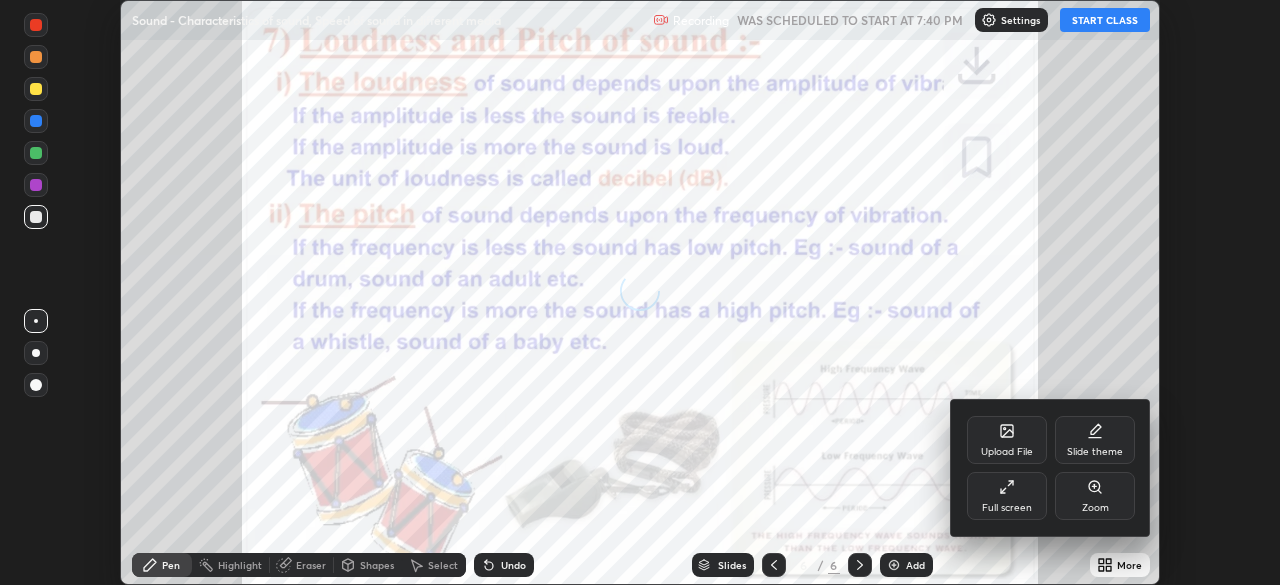 click on "Upload File" at bounding box center (1007, 440) 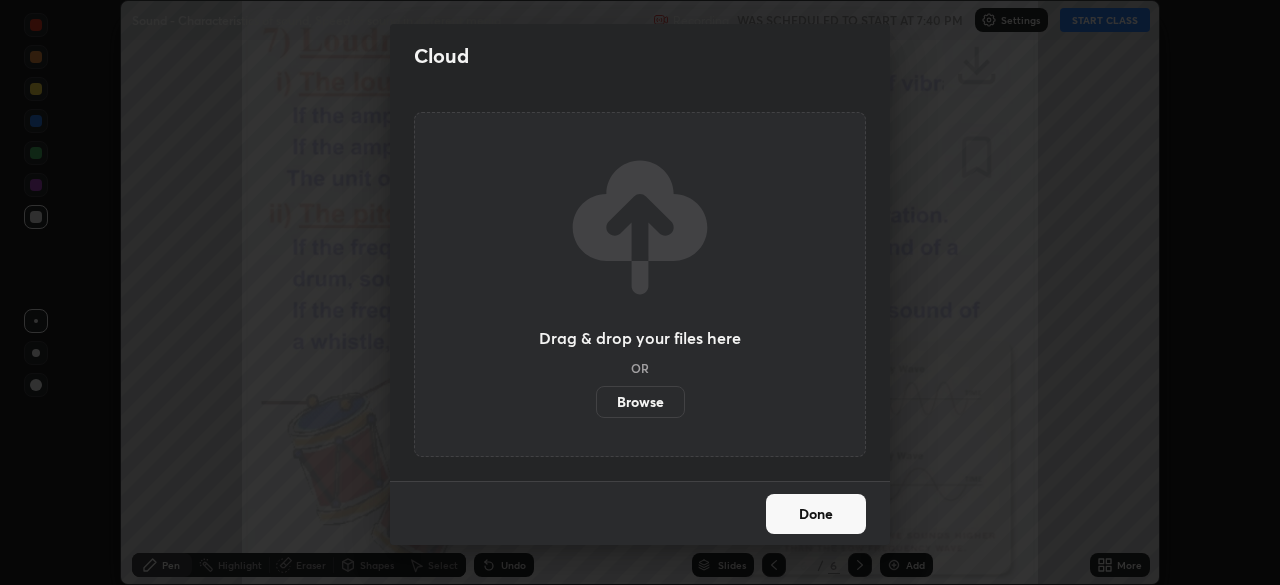 click on "Browse" at bounding box center (640, 402) 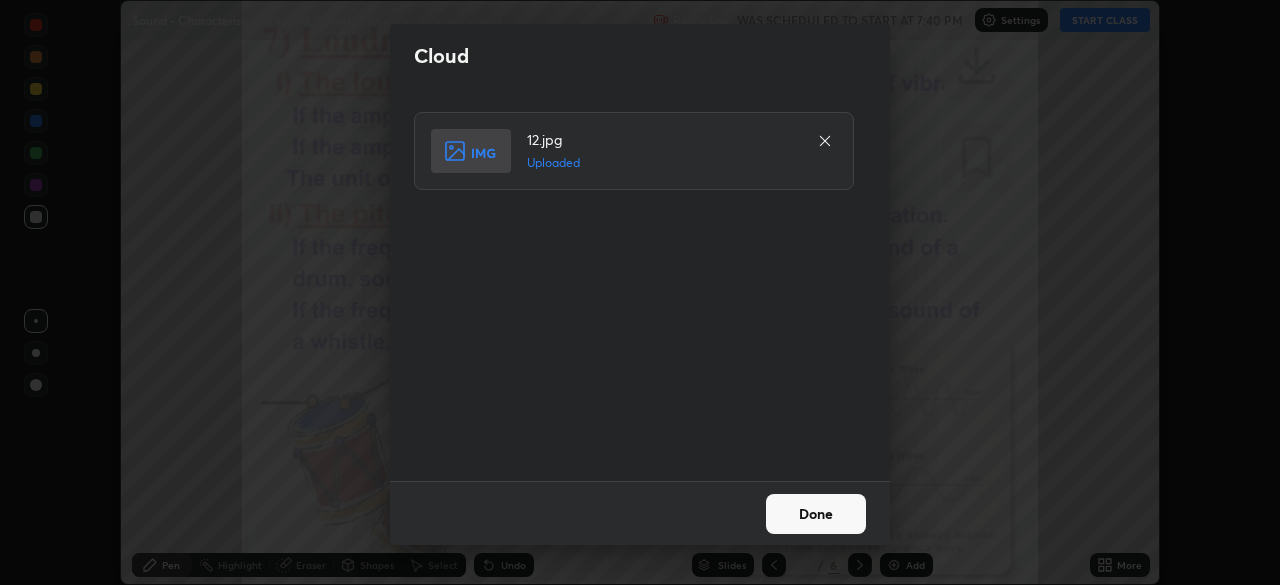 click on "Done" at bounding box center [816, 514] 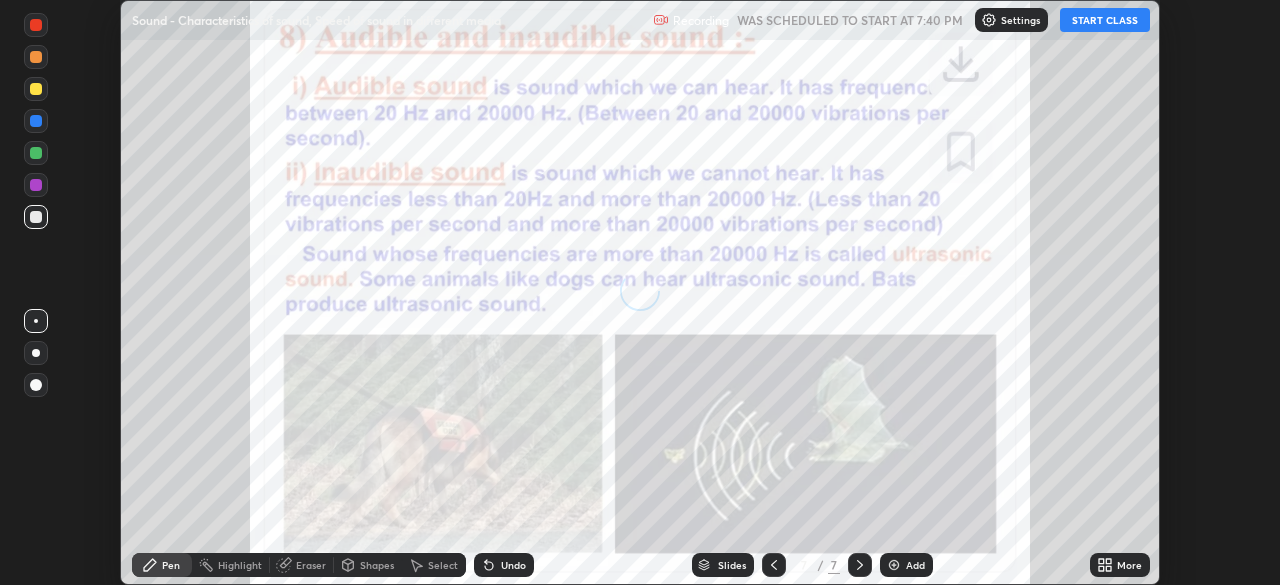 click on "More" at bounding box center [1120, 565] 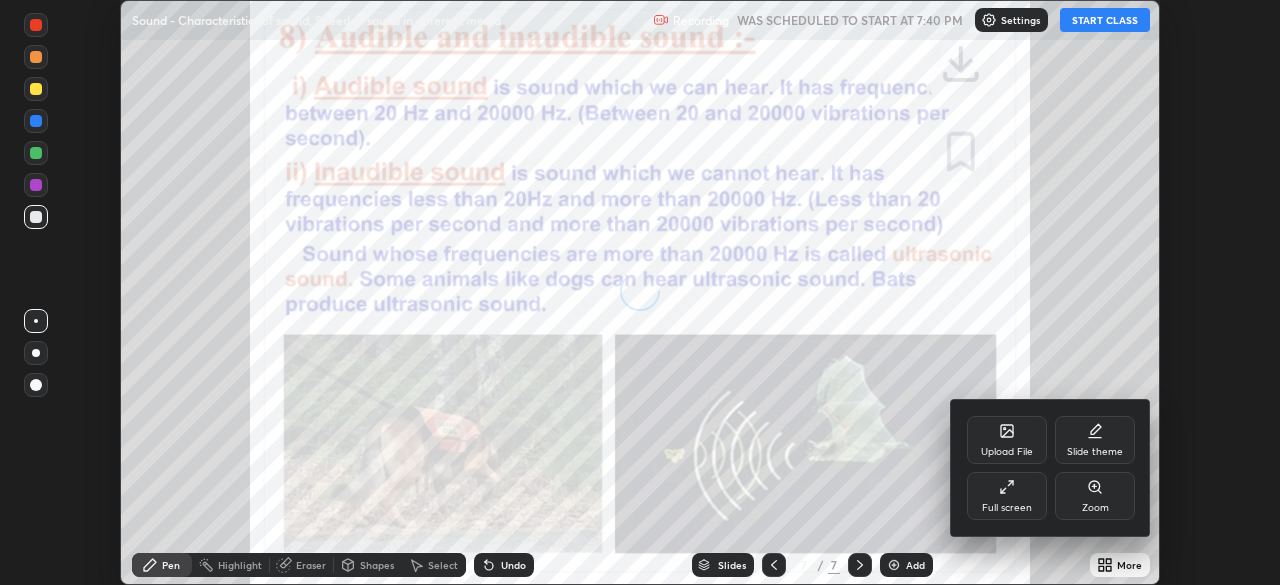 click 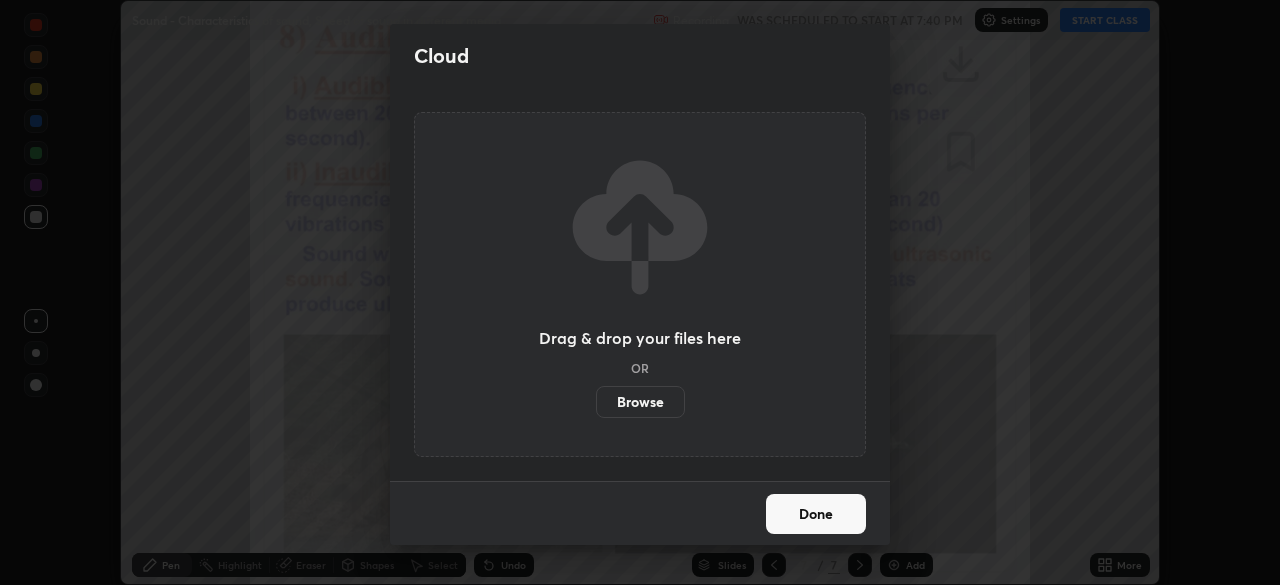 click on "Browse" at bounding box center (640, 402) 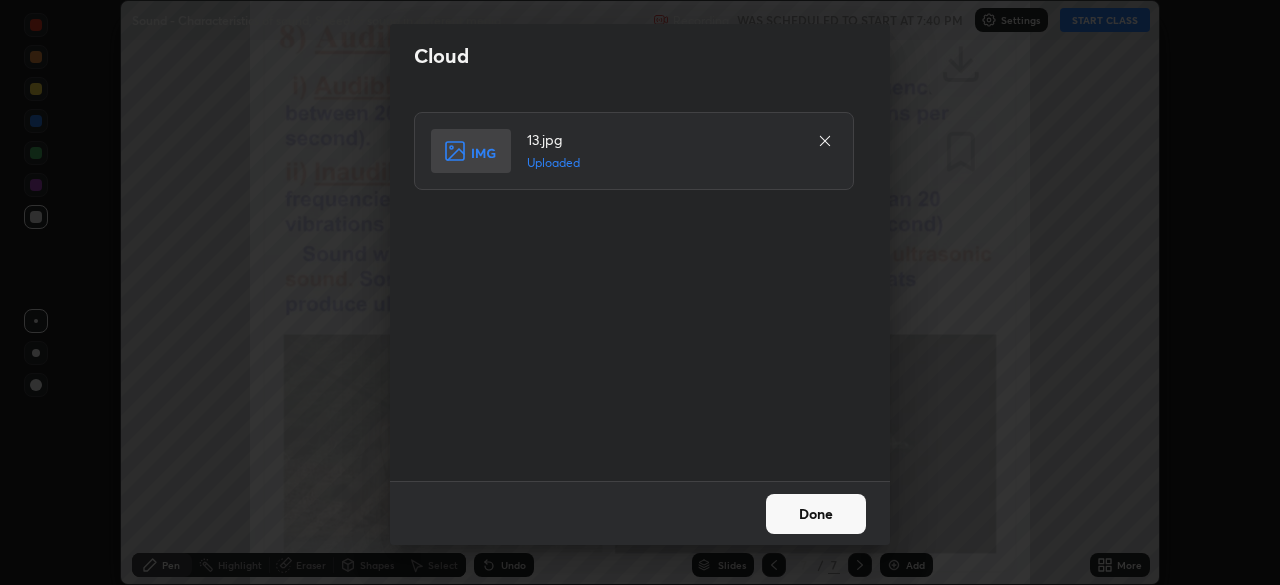 click on "Done" at bounding box center (816, 514) 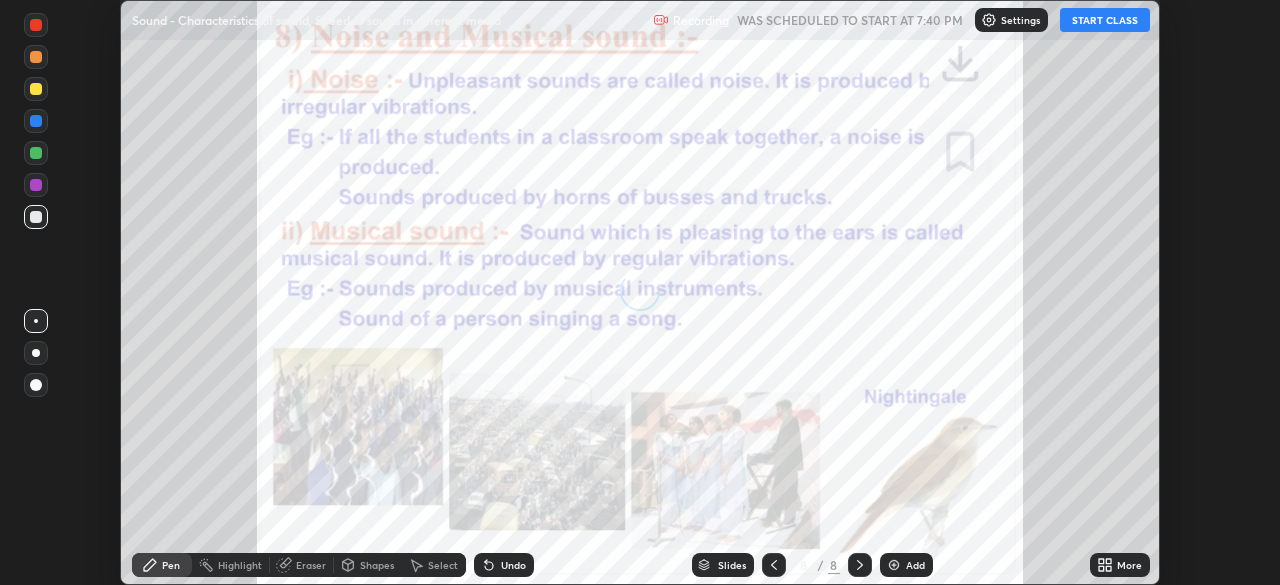 click 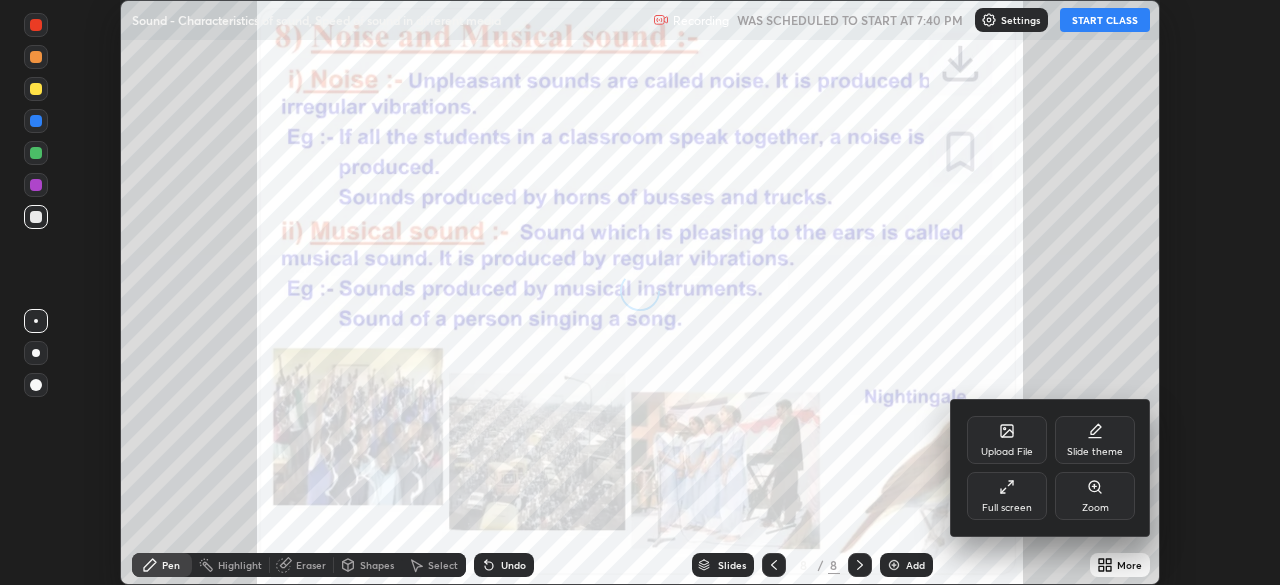 click on "Full screen" at bounding box center (1007, 496) 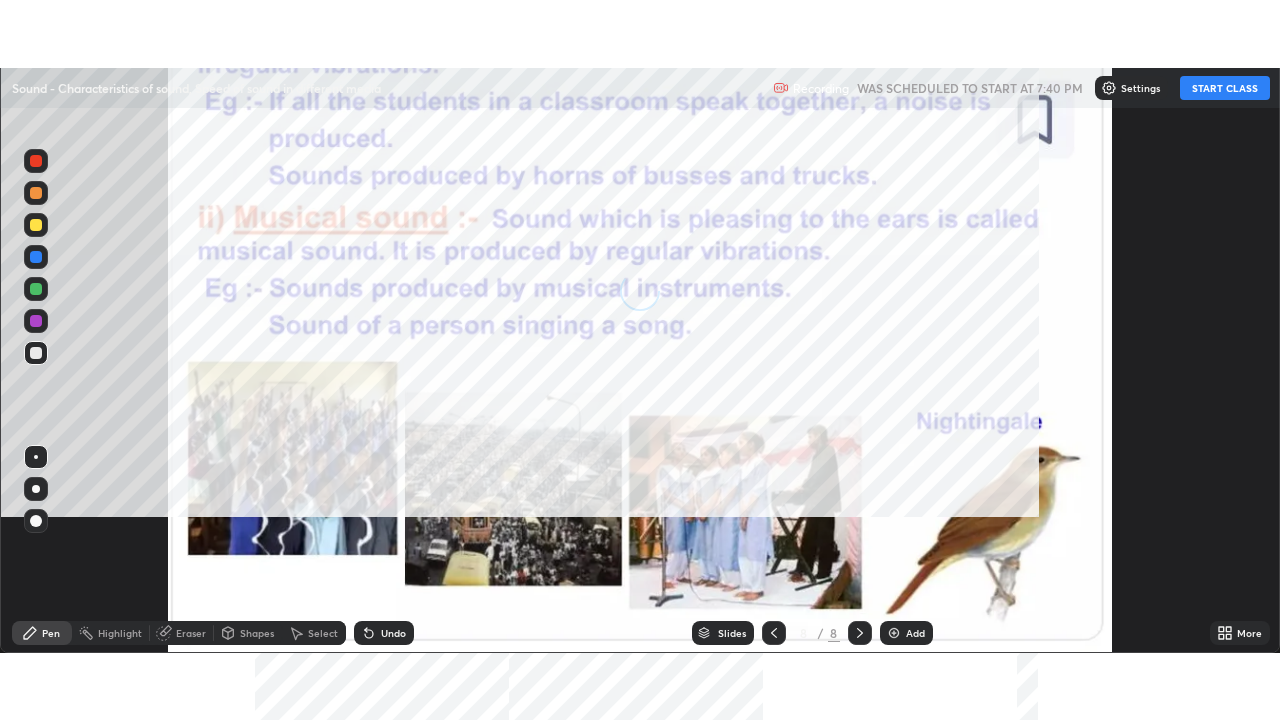 scroll, scrollTop: 99280, scrollLeft: 98720, axis: both 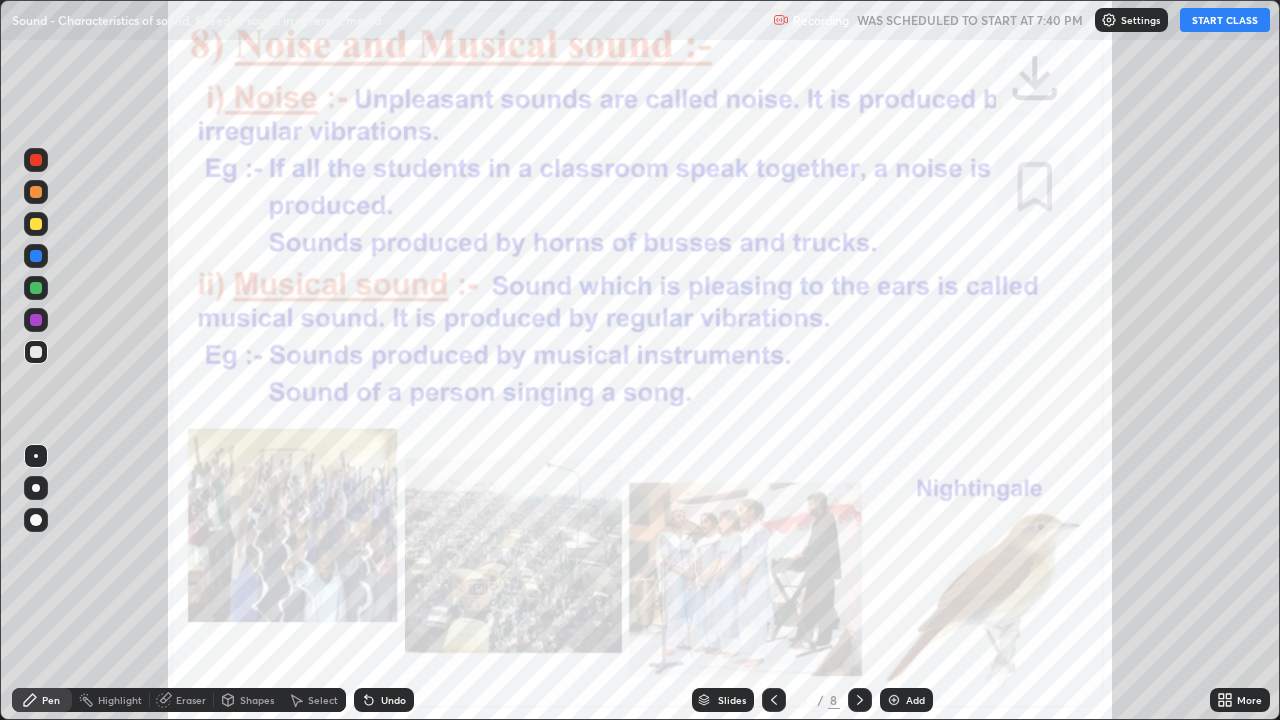 click 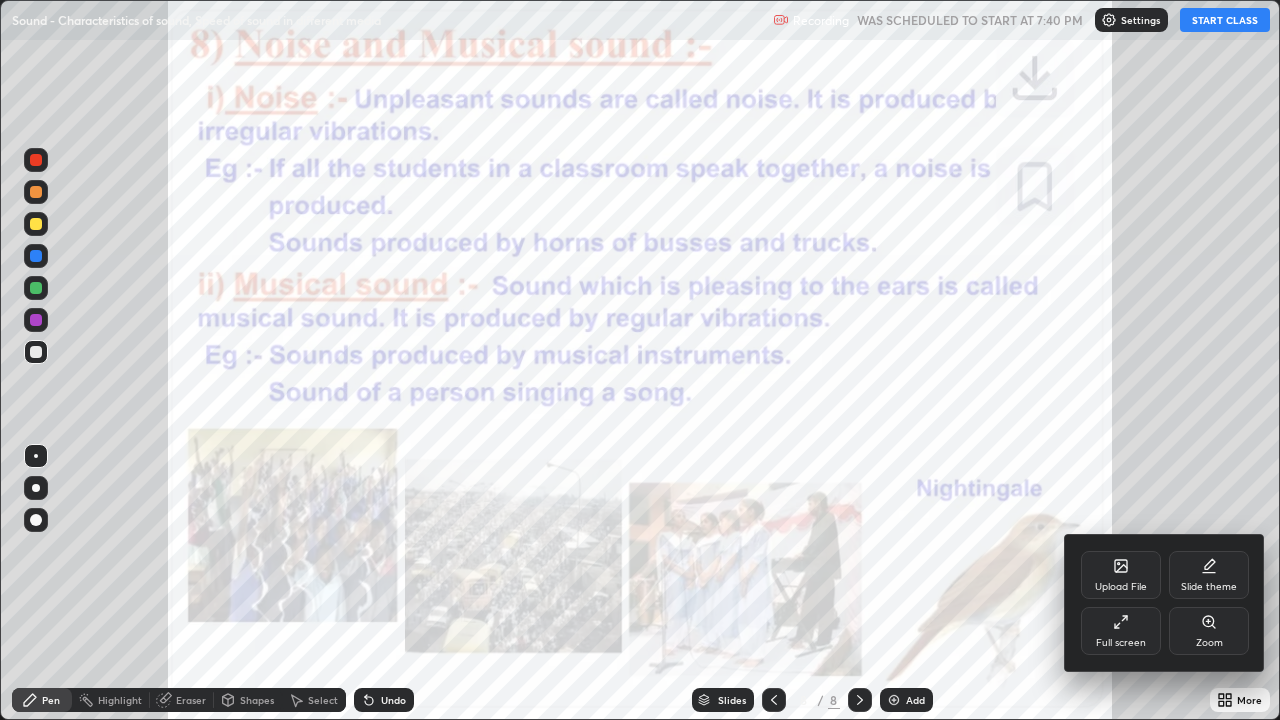 click 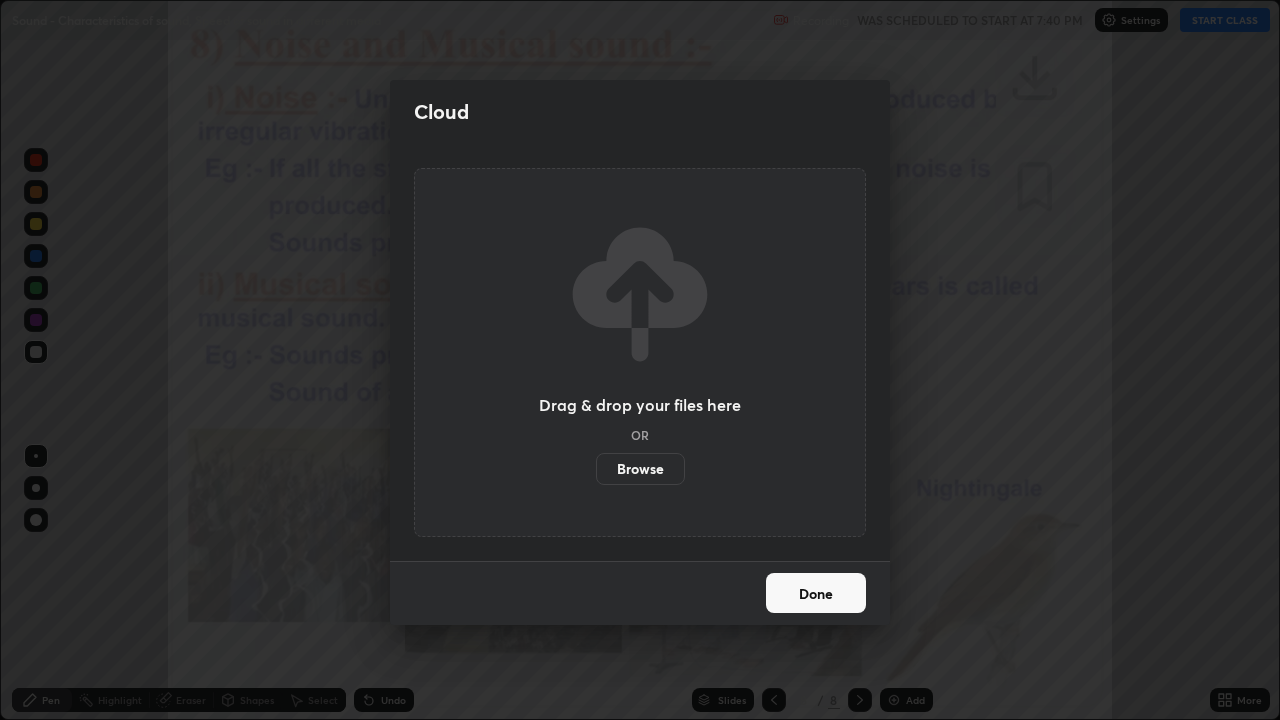 click on "Browse" at bounding box center (640, 469) 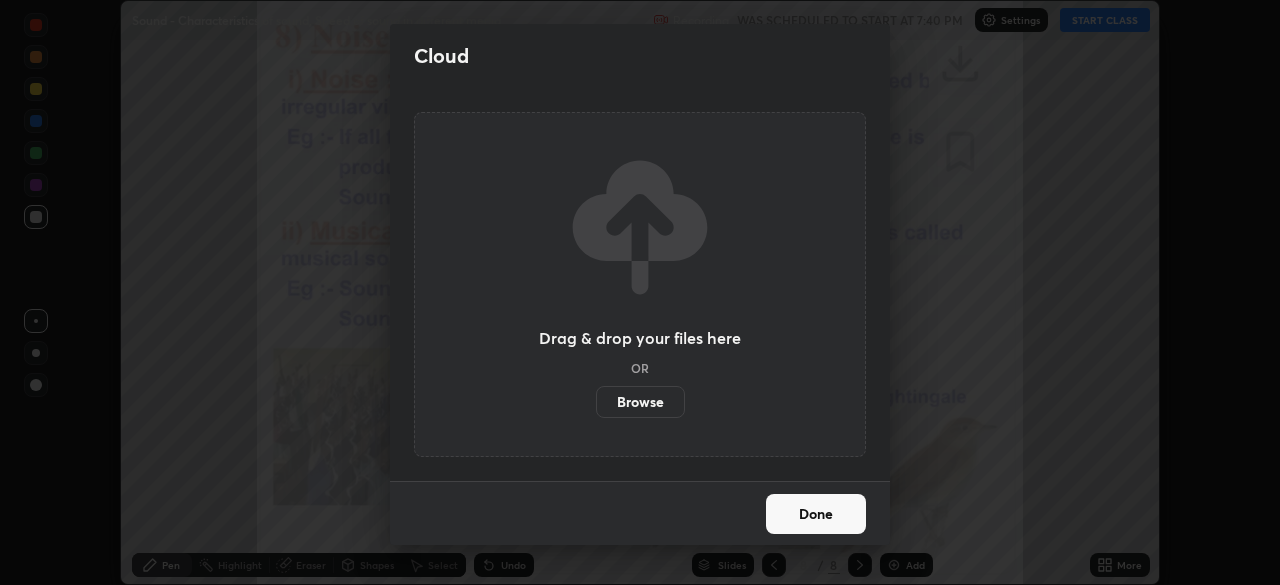 scroll, scrollTop: 585, scrollLeft: 1280, axis: both 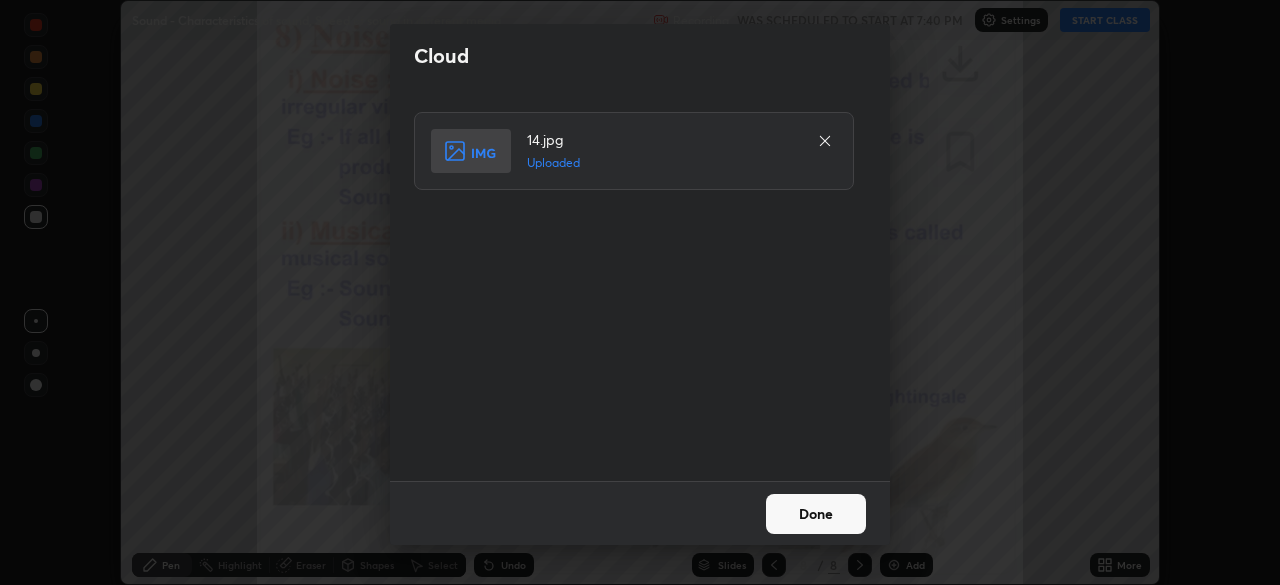 click on "Done" at bounding box center (816, 514) 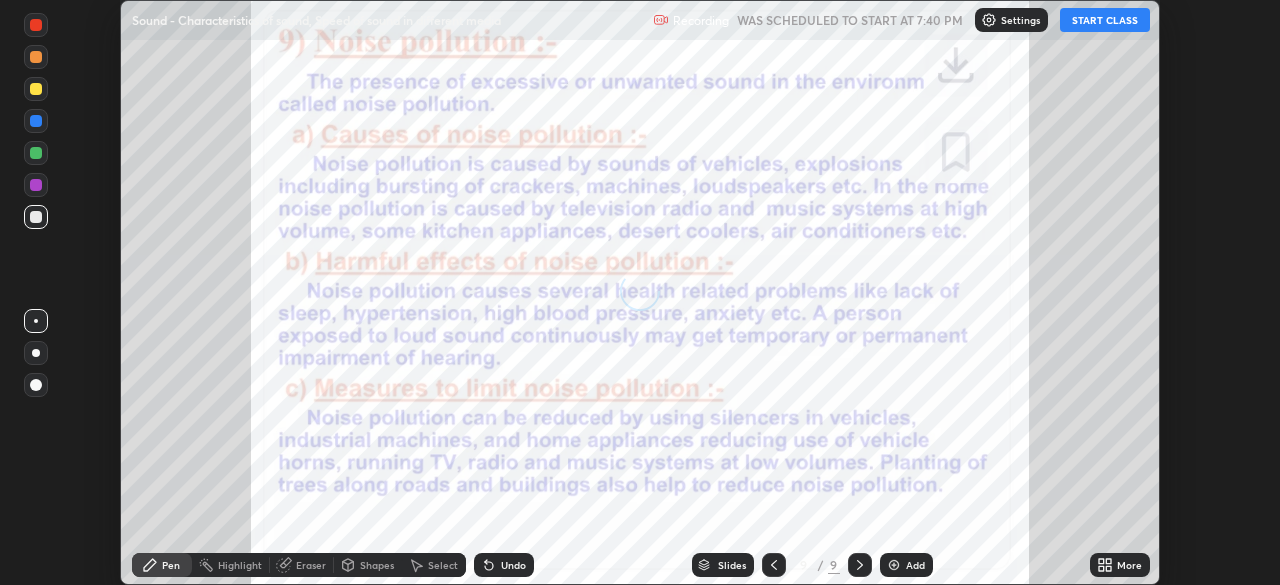 click on "More" at bounding box center [1129, 565] 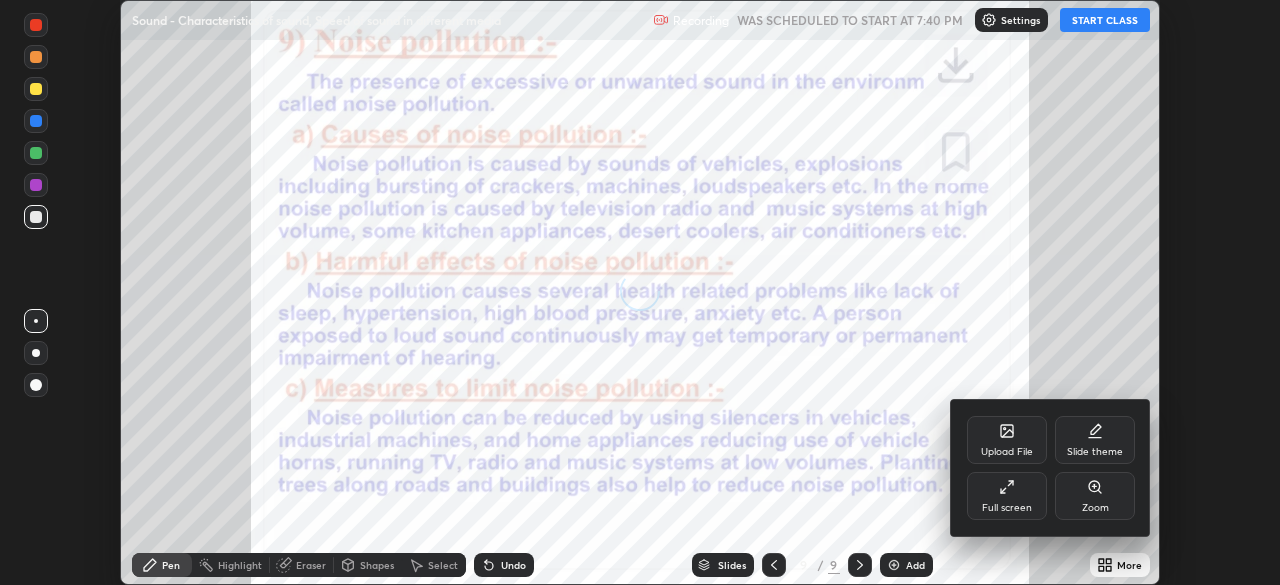 click 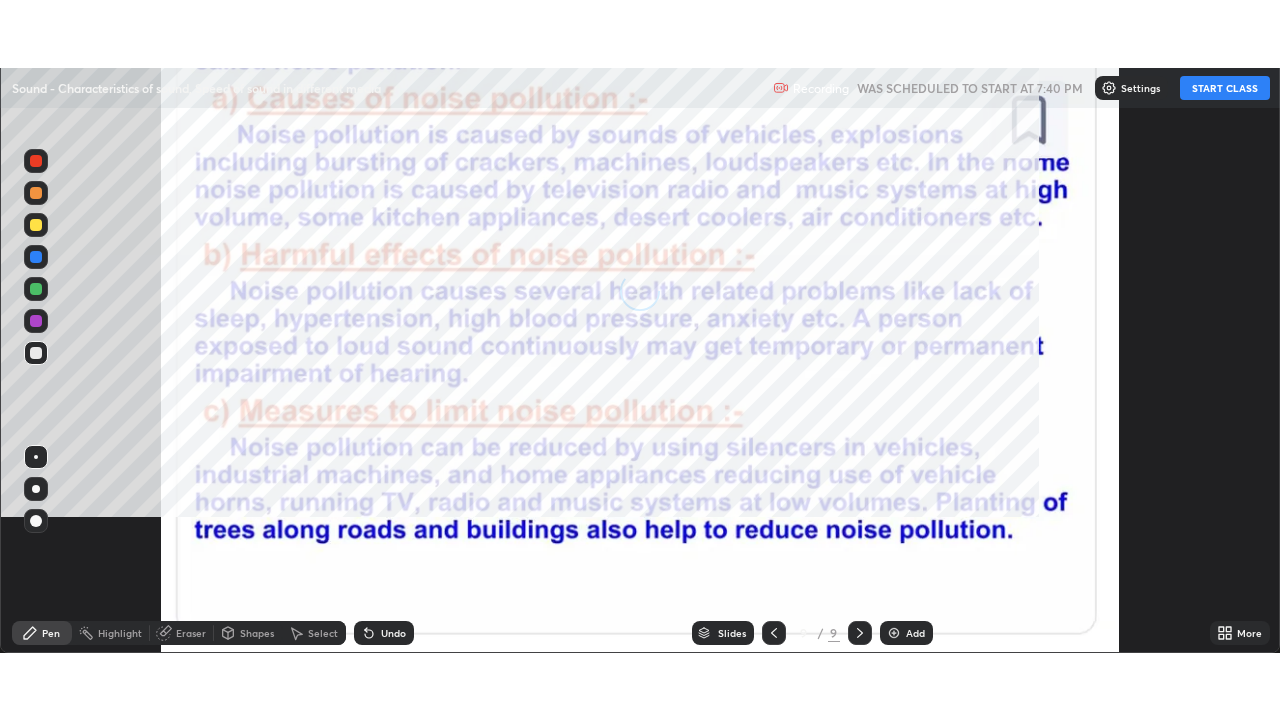 scroll, scrollTop: 99280, scrollLeft: 98720, axis: both 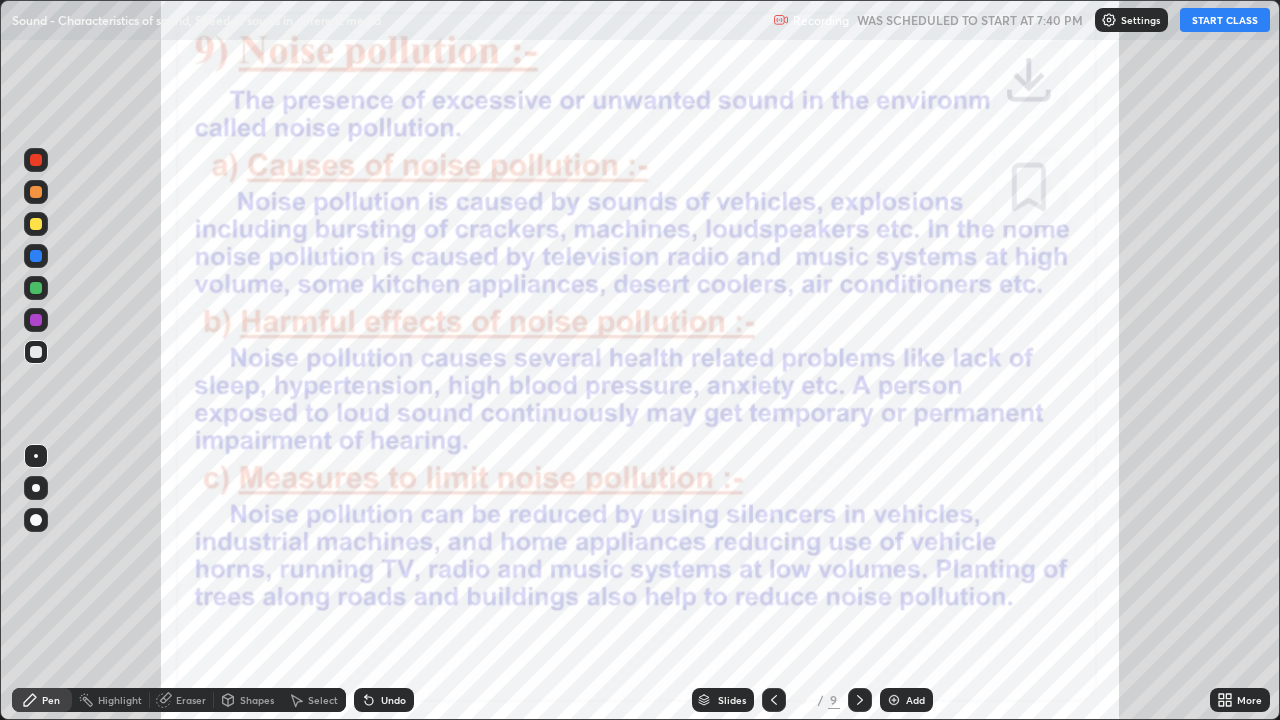 click on "More" at bounding box center (1240, 700) 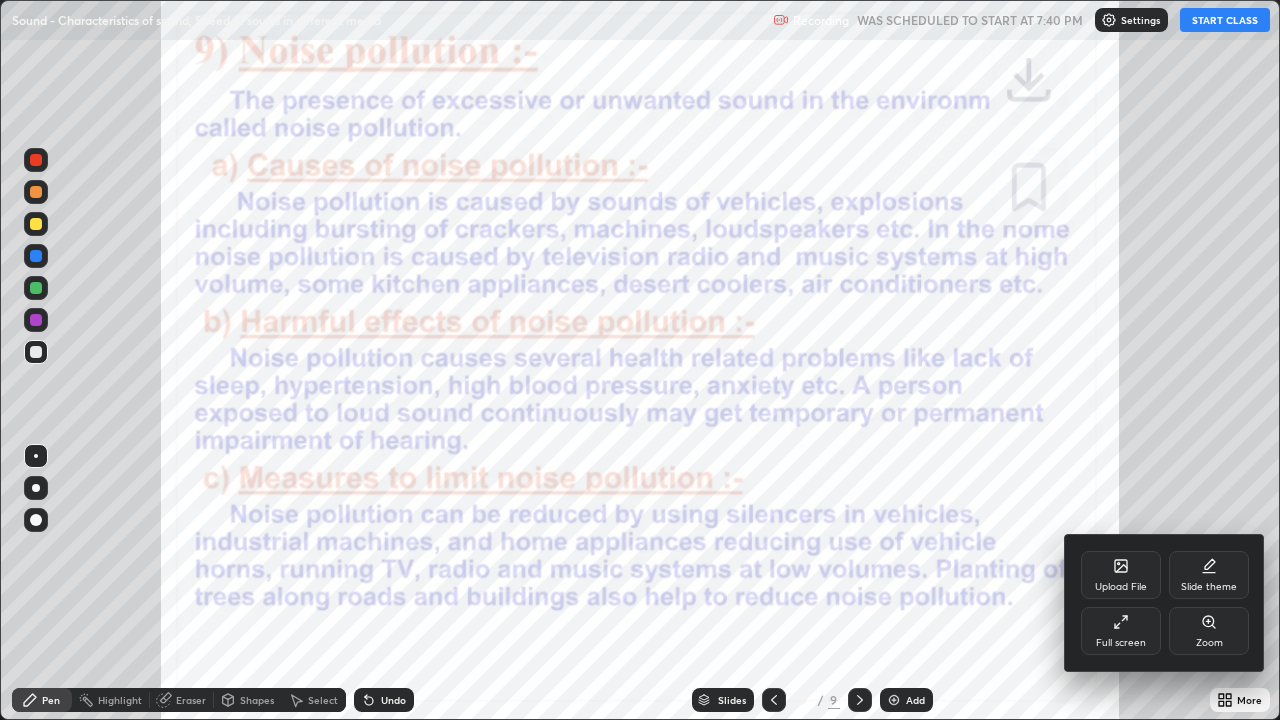 click 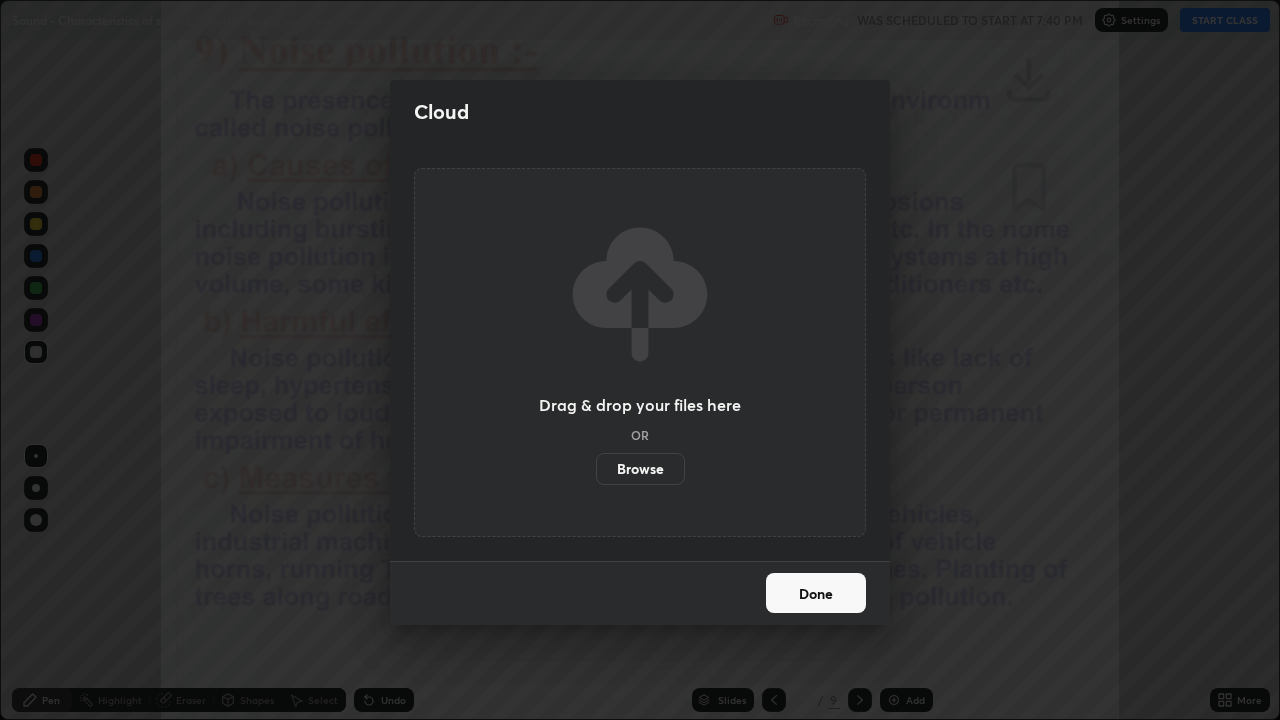 click on "Browse" at bounding box center (640, 469) 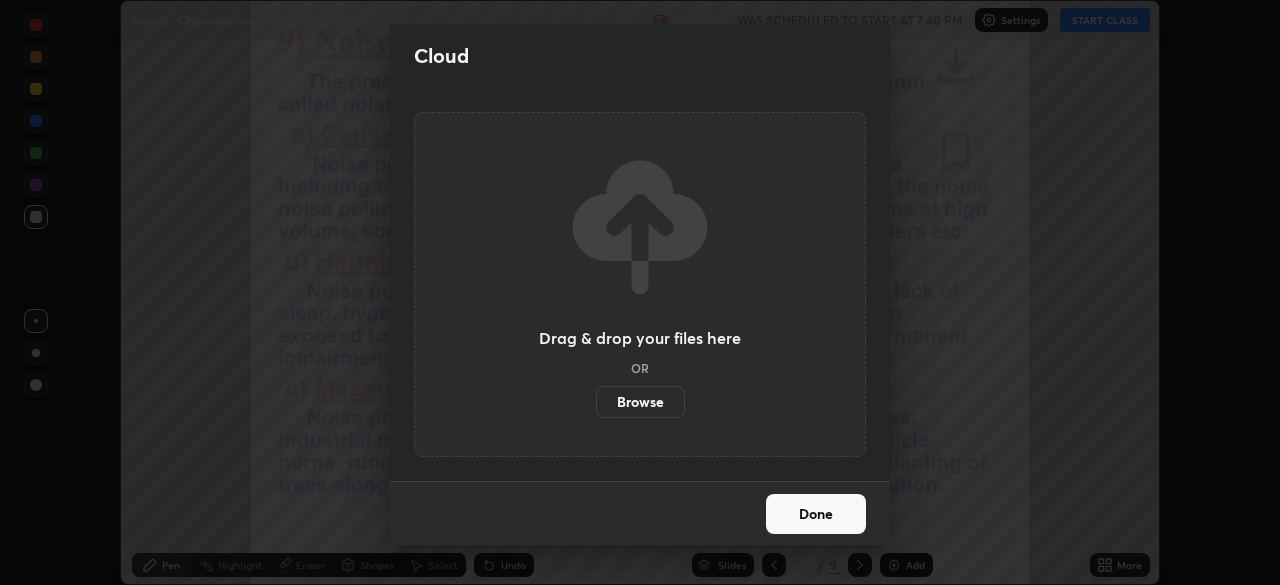 scroll, scrollTop: 585, scrollLeft: 1280, axis: both 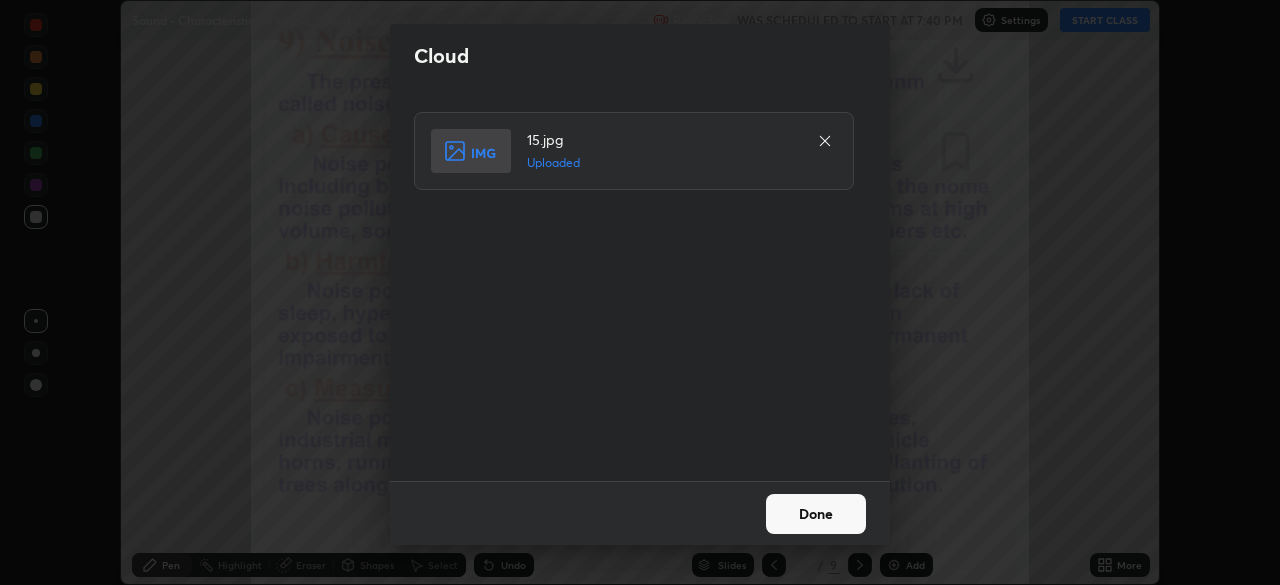 click on "Done" at bounding box center (816, 514) 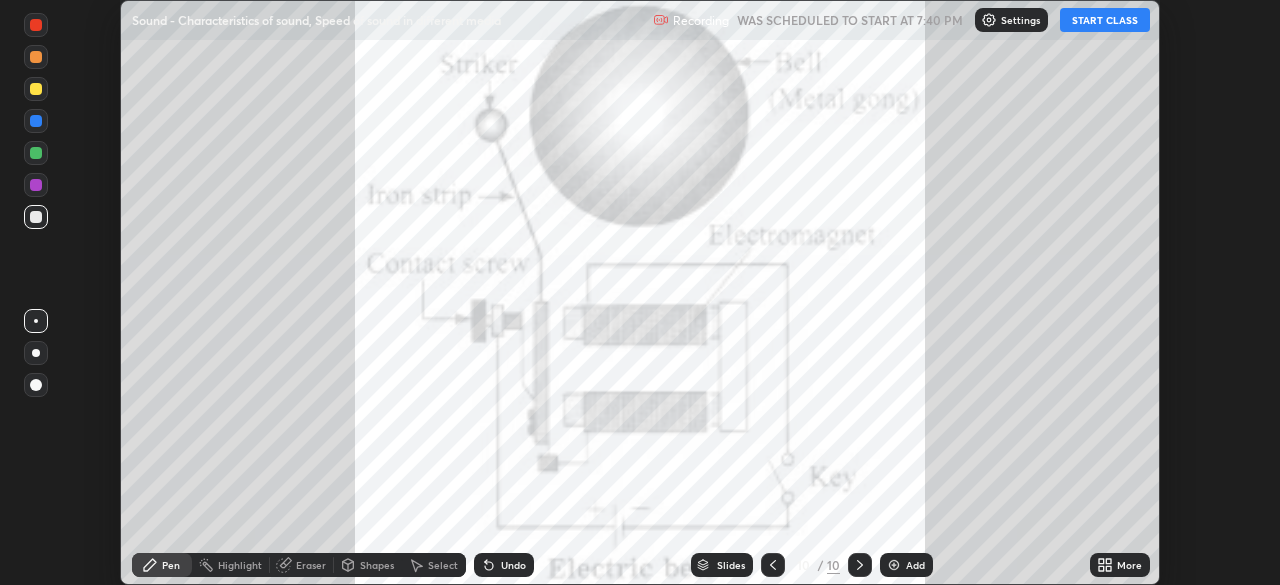 click 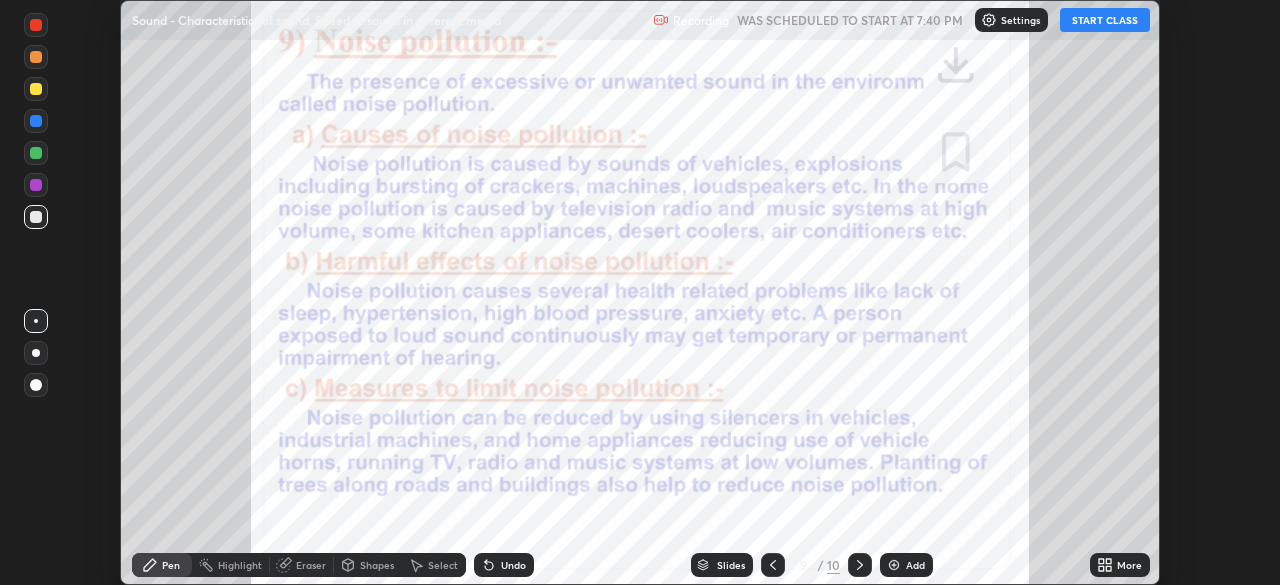click at bounding box center [773, 565] 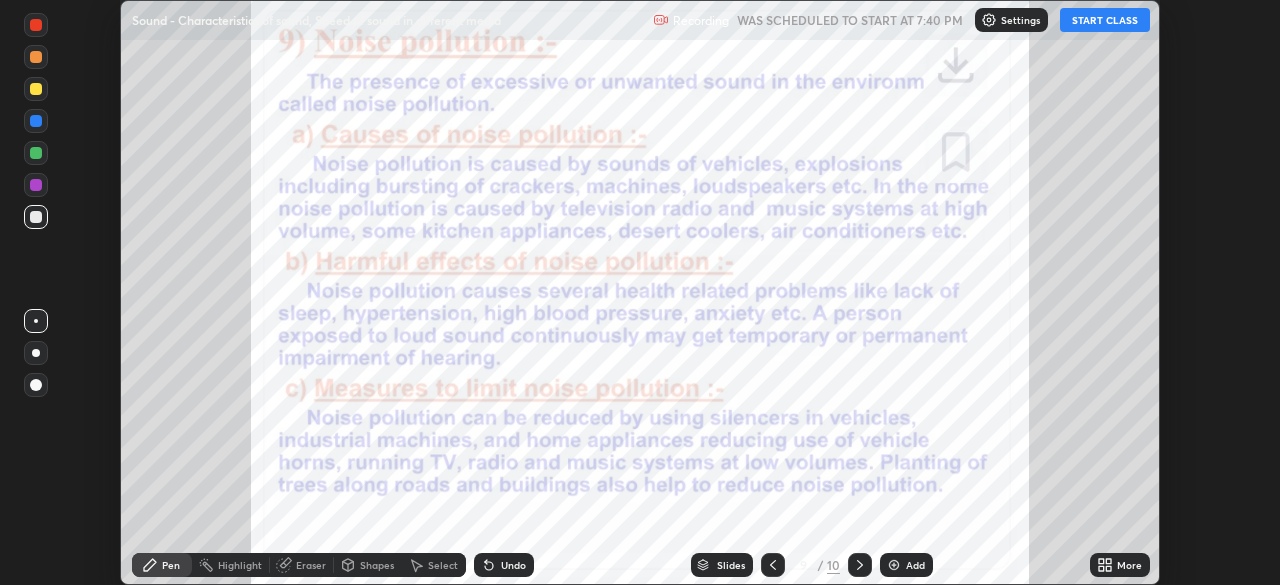 click 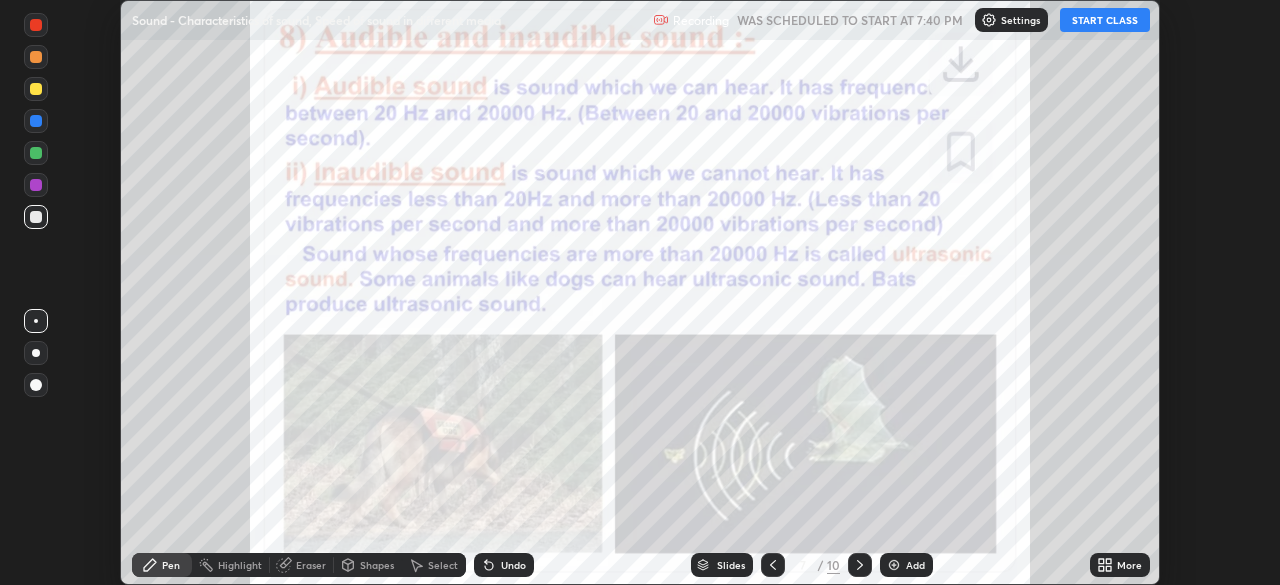 click 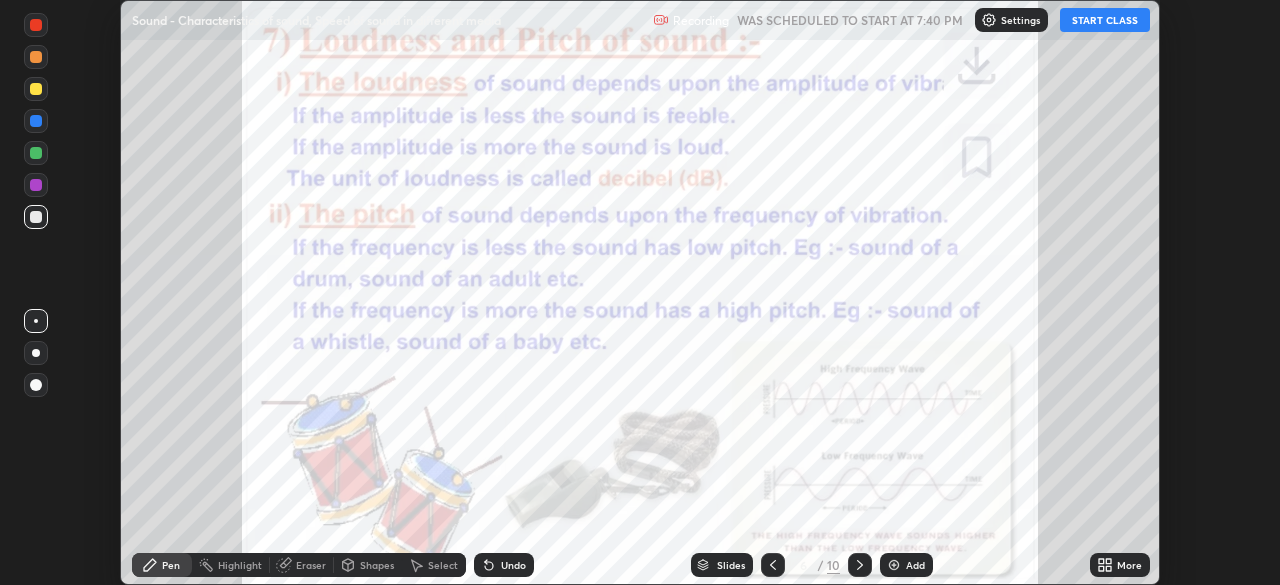 click at bounding box center (773, 565) 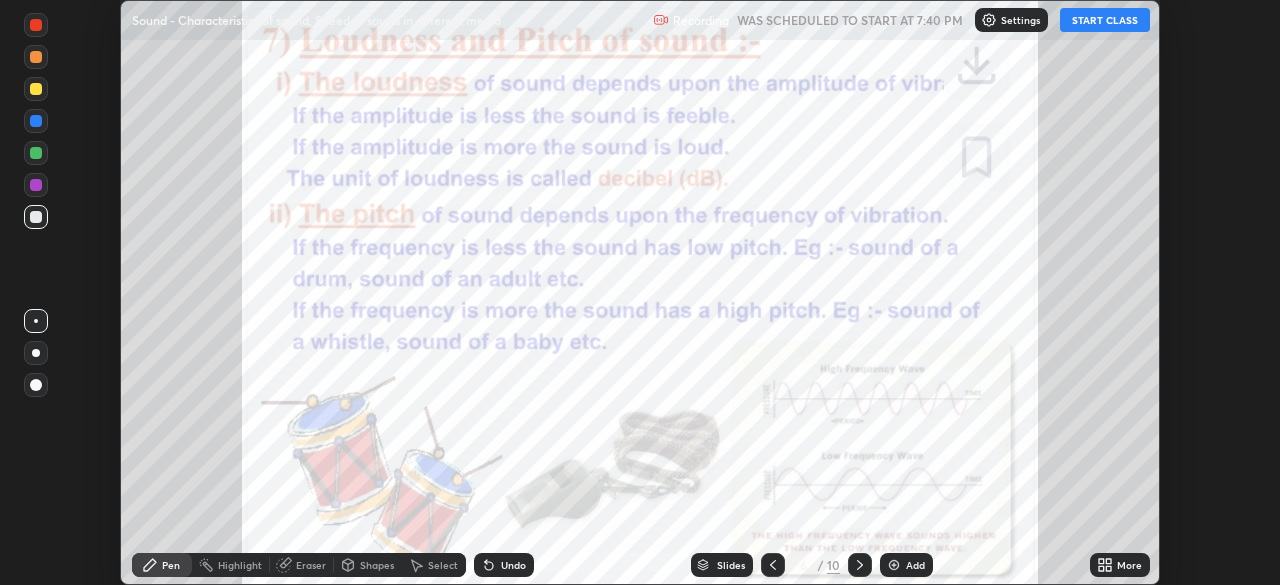 click 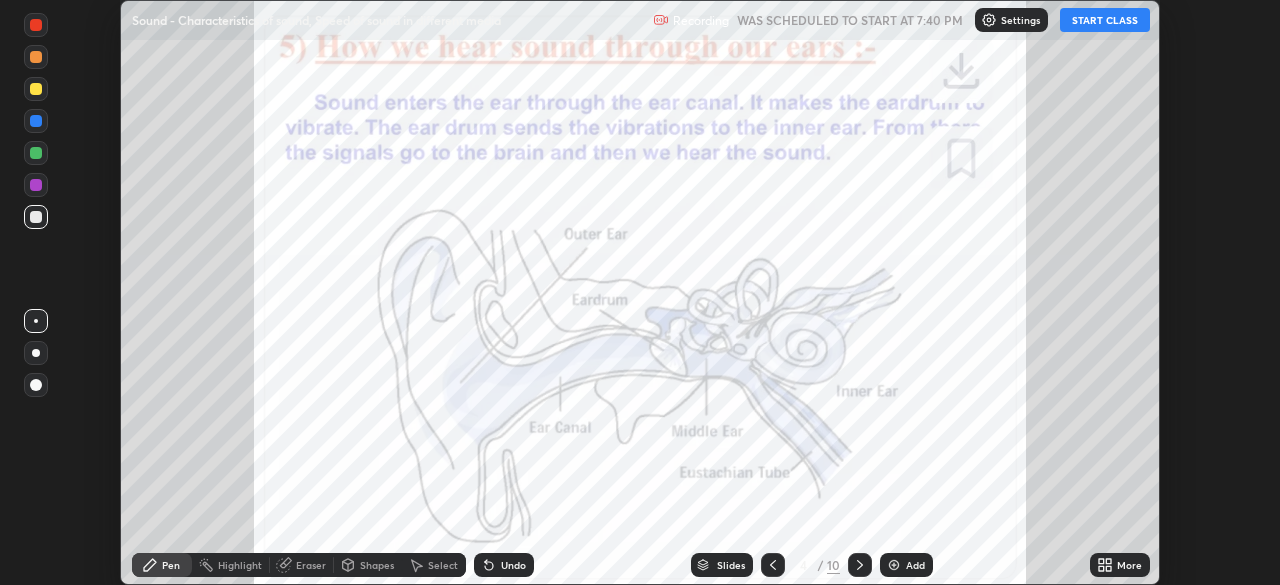 click at bounding box center (773, 565) 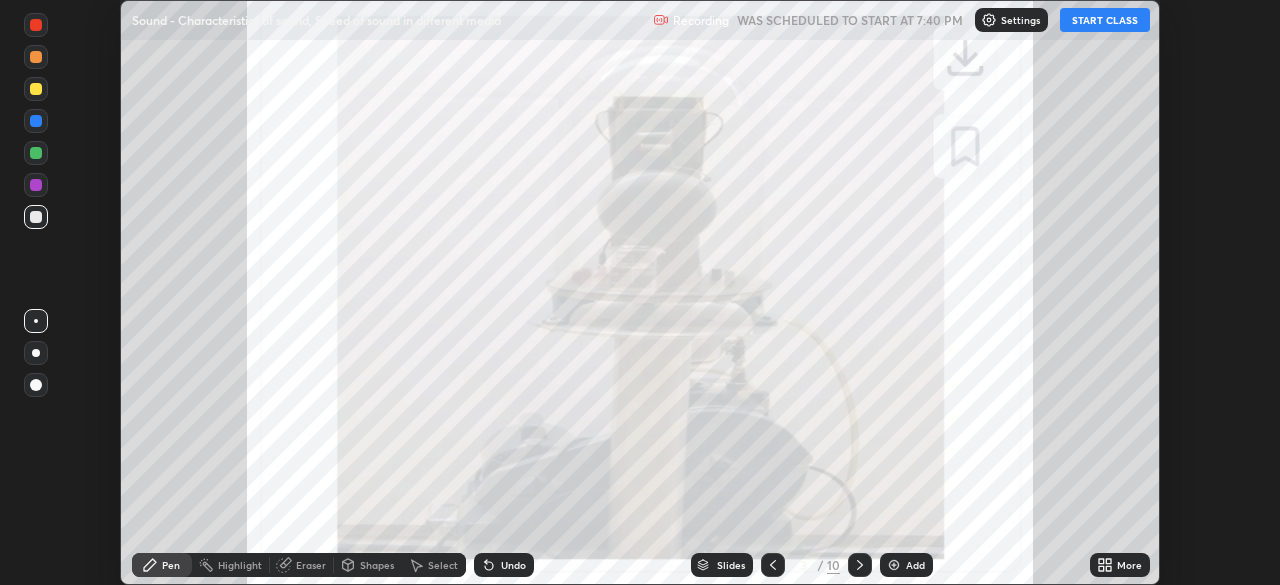 click at bounding box center (773, 565) 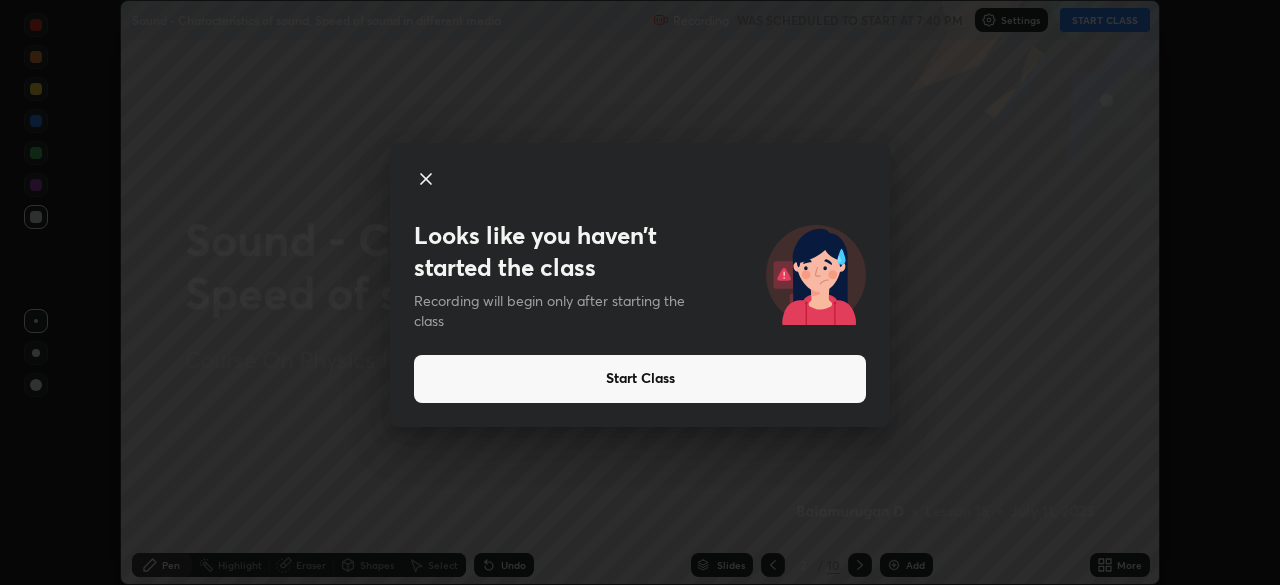 click 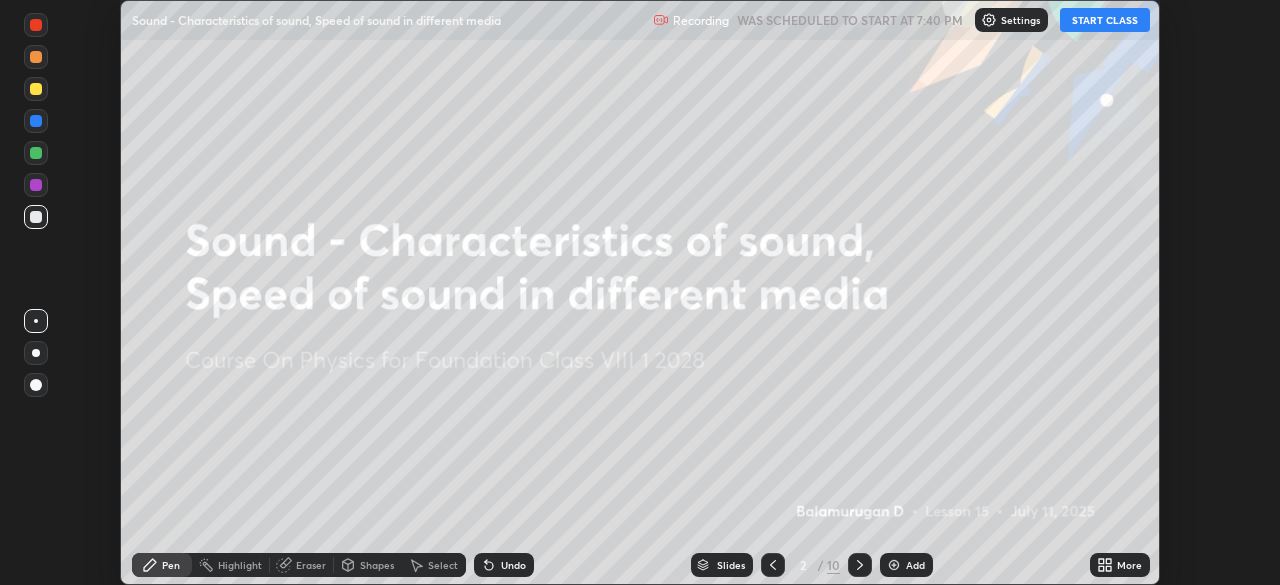 click on "START CLASS" at bounding box center [1105, 20] 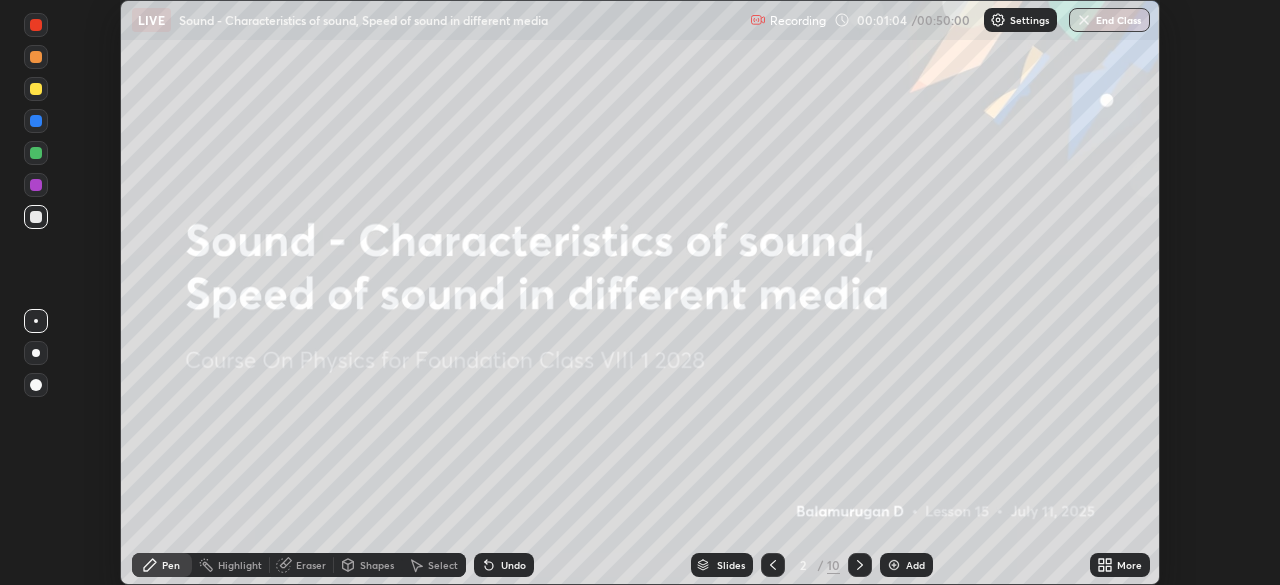click 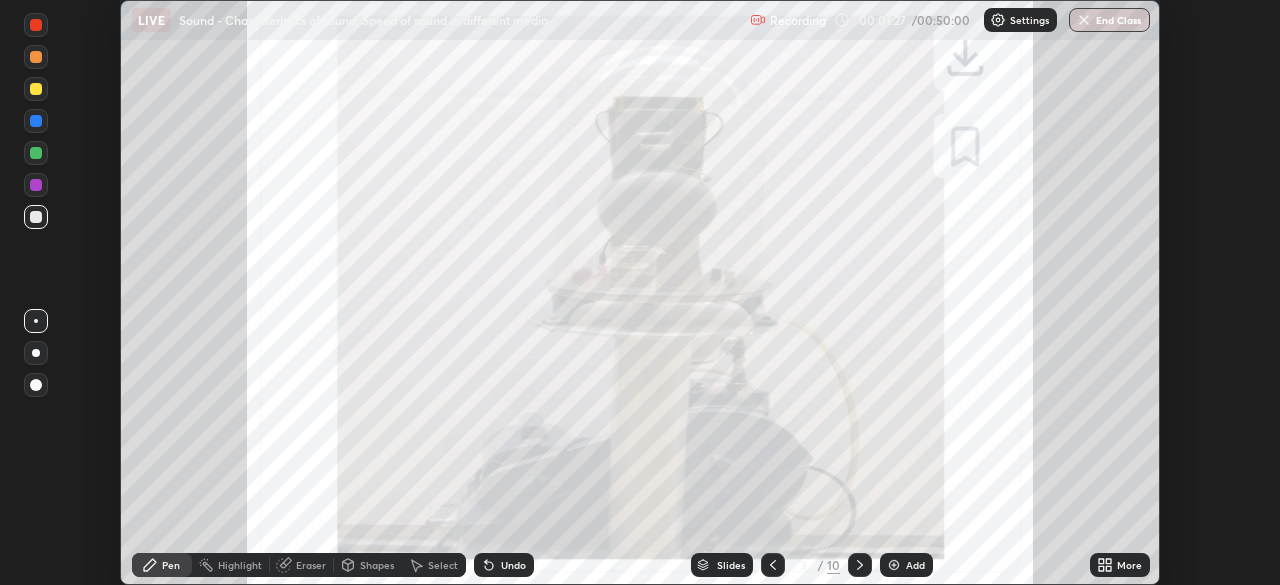 click on "More" at bounding box center (1129, 565) 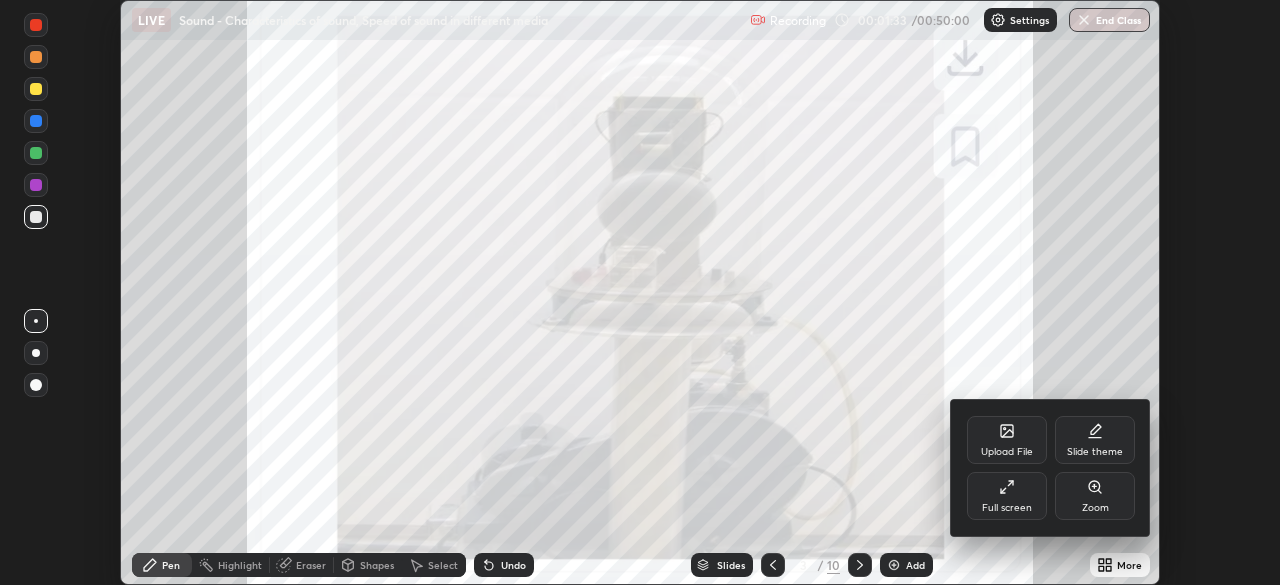 click 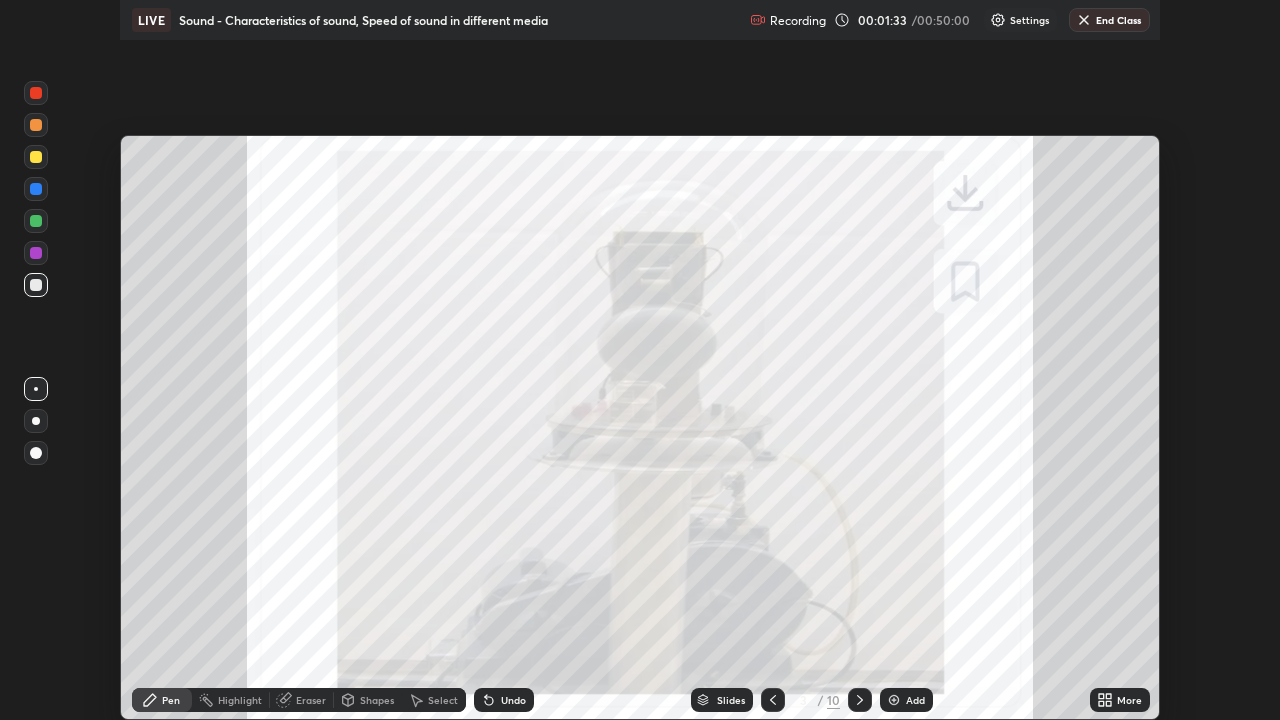scroll, scrollTop: 99280, scrollLeft: 98720, axis: both 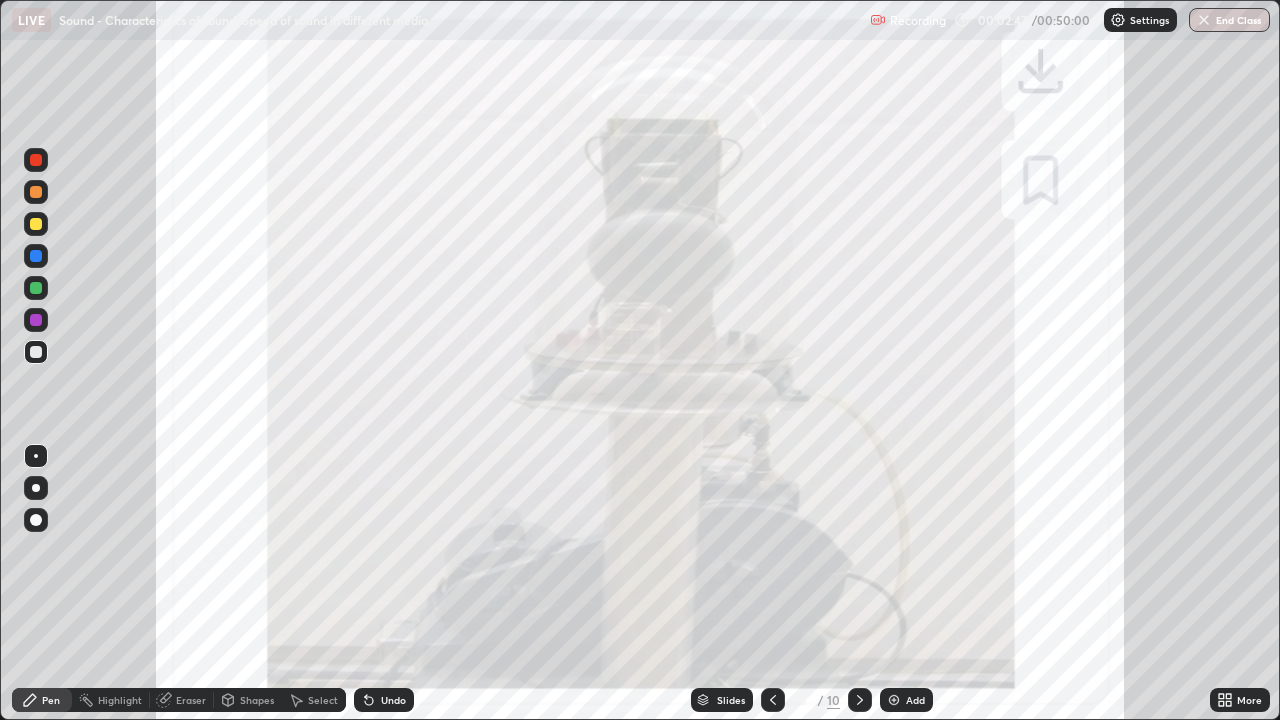 click 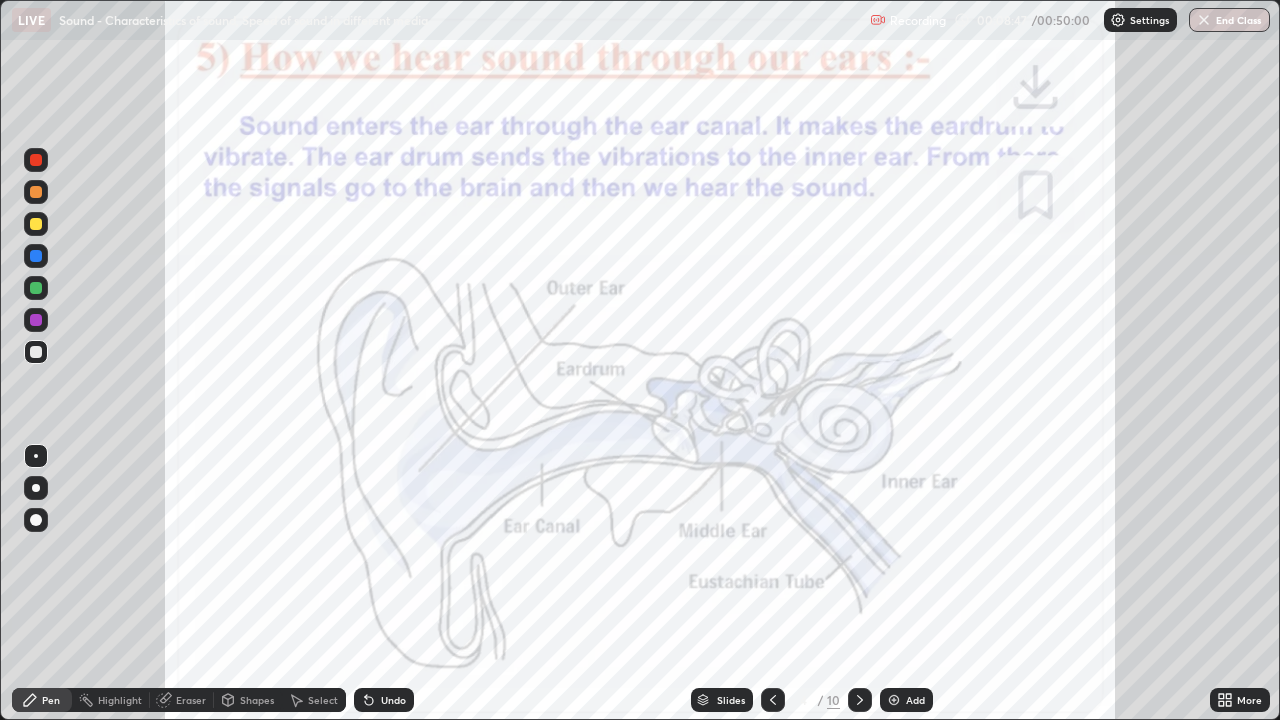 click 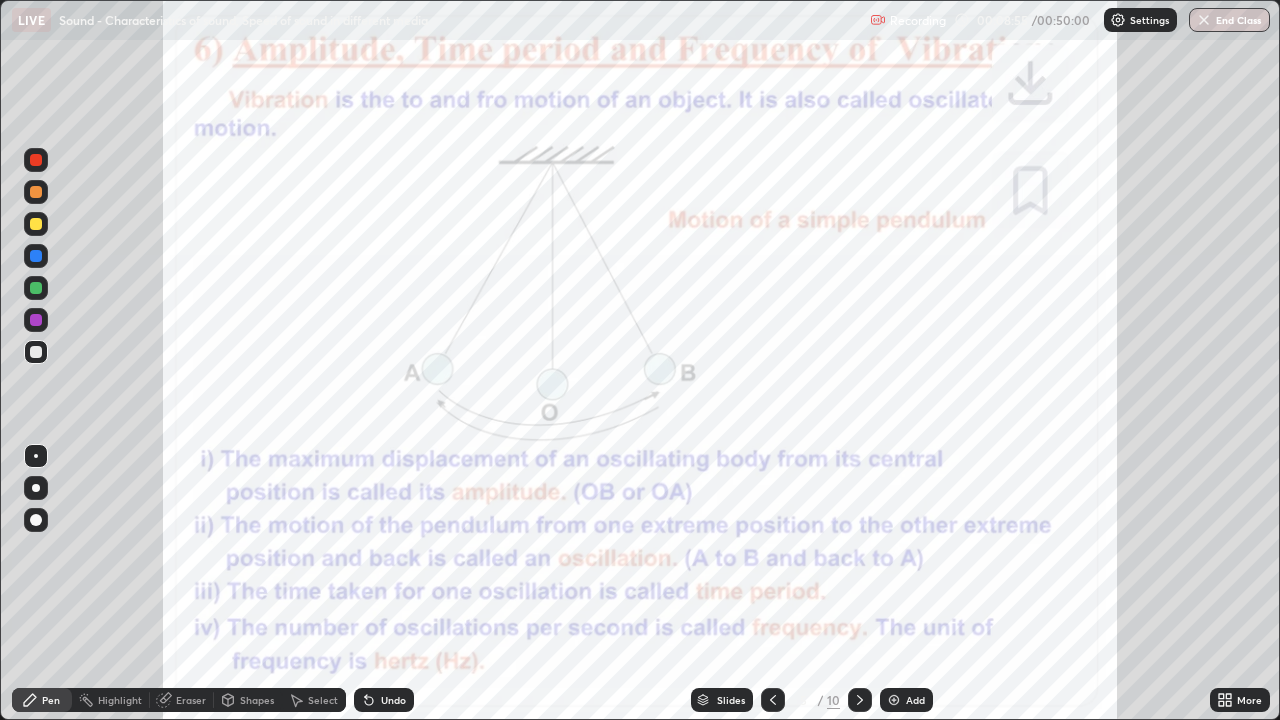 click 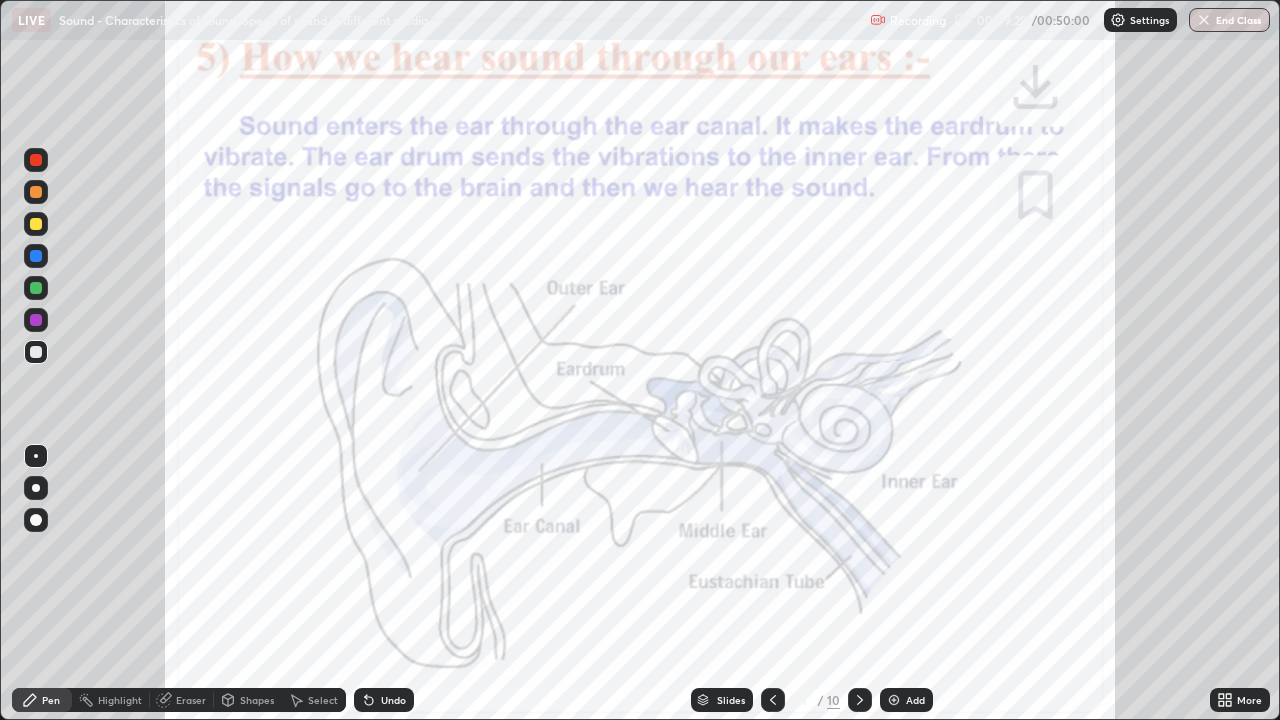 click 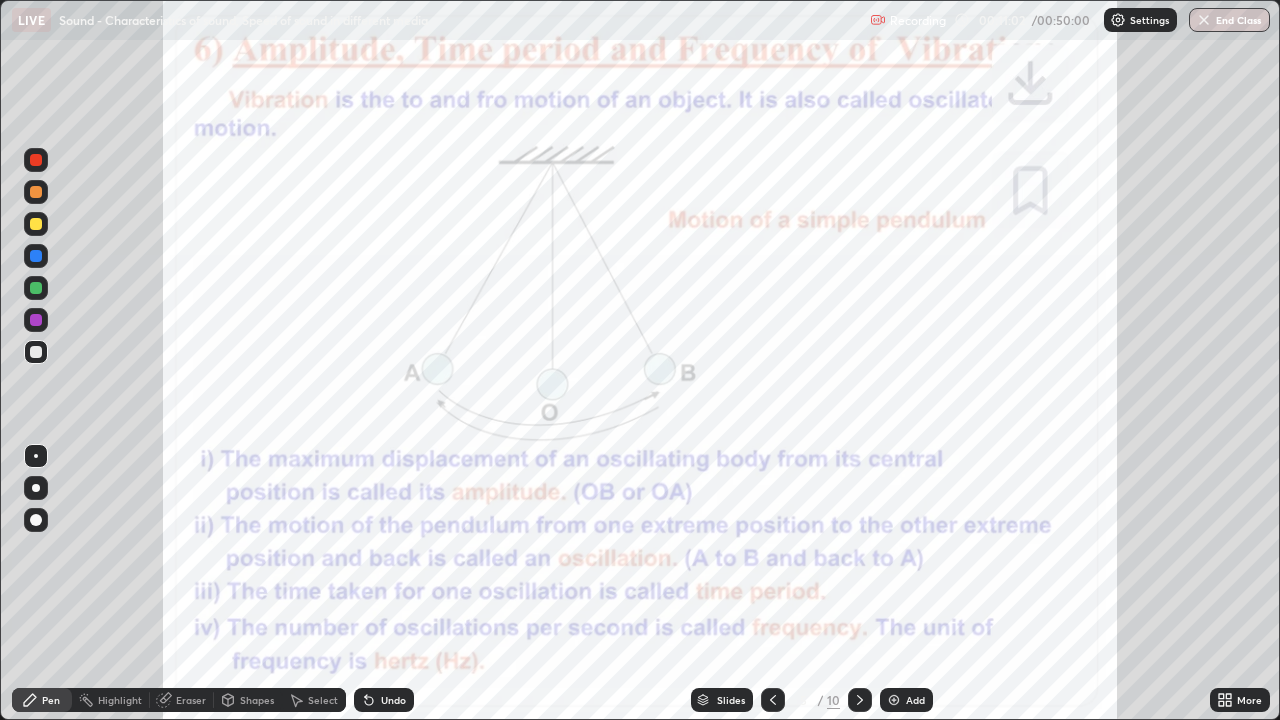 click at bounding box center (36, 256) 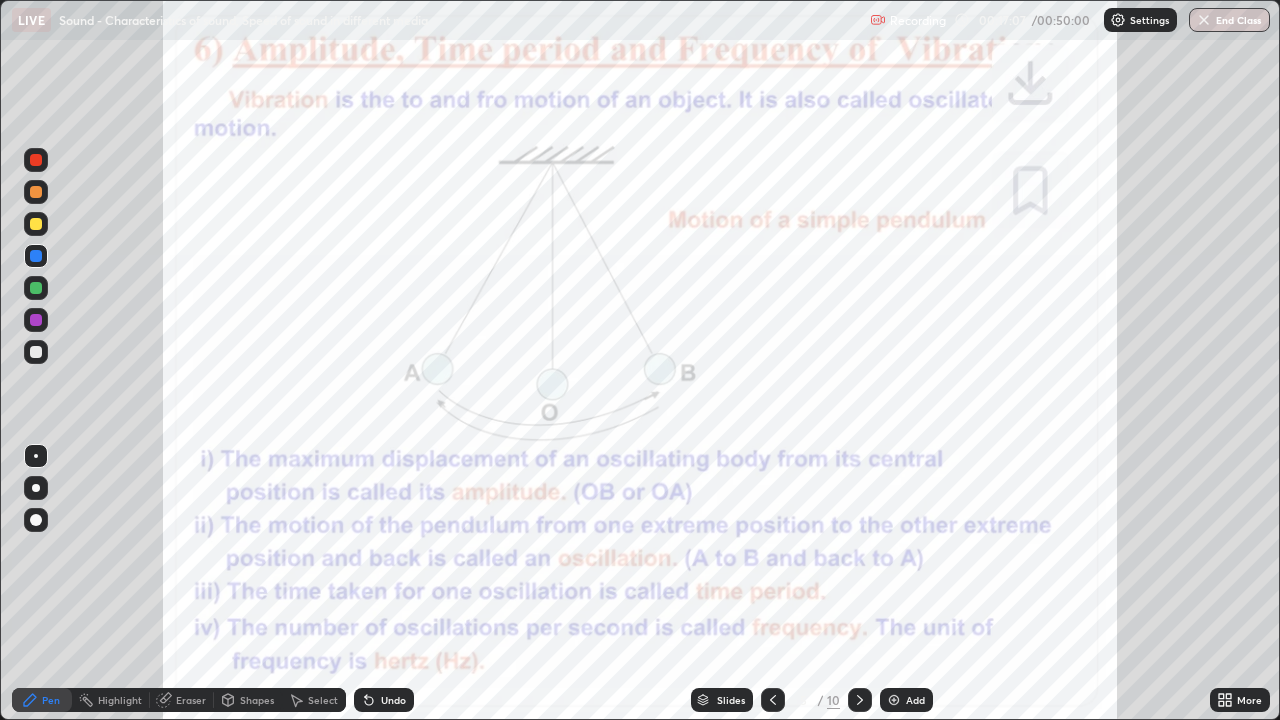 click at bounding box center [36, 224] 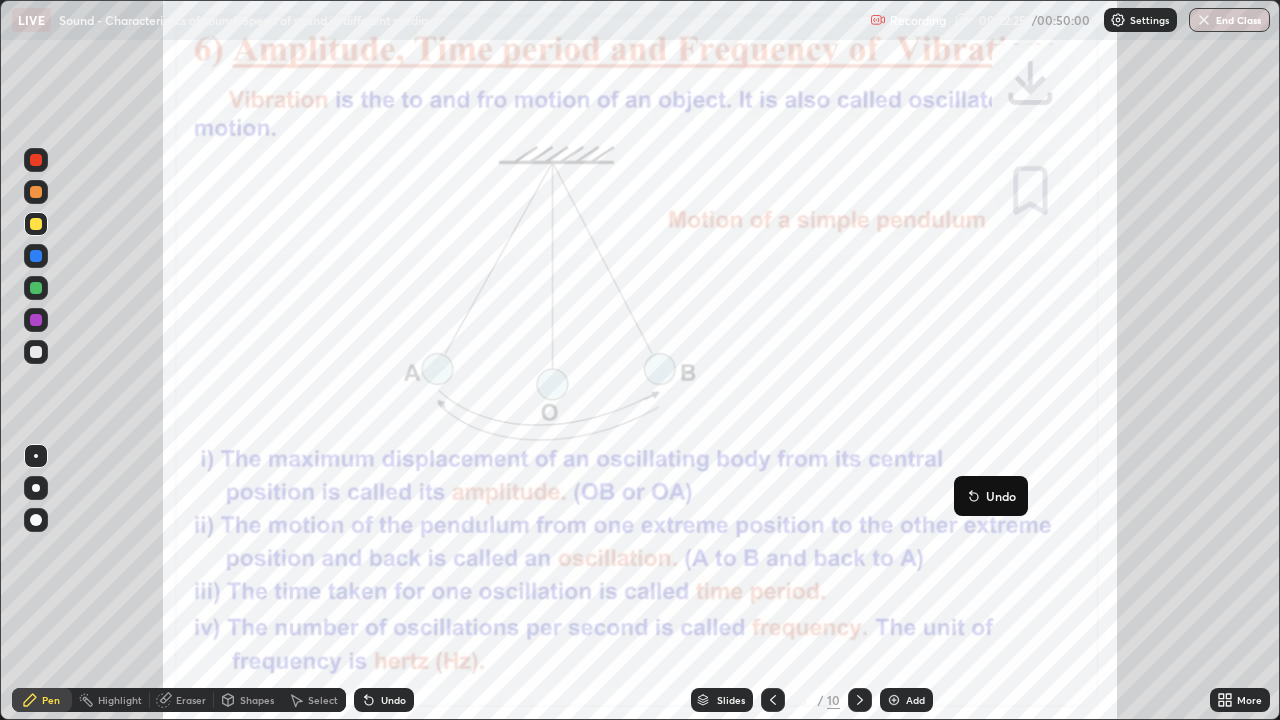 click 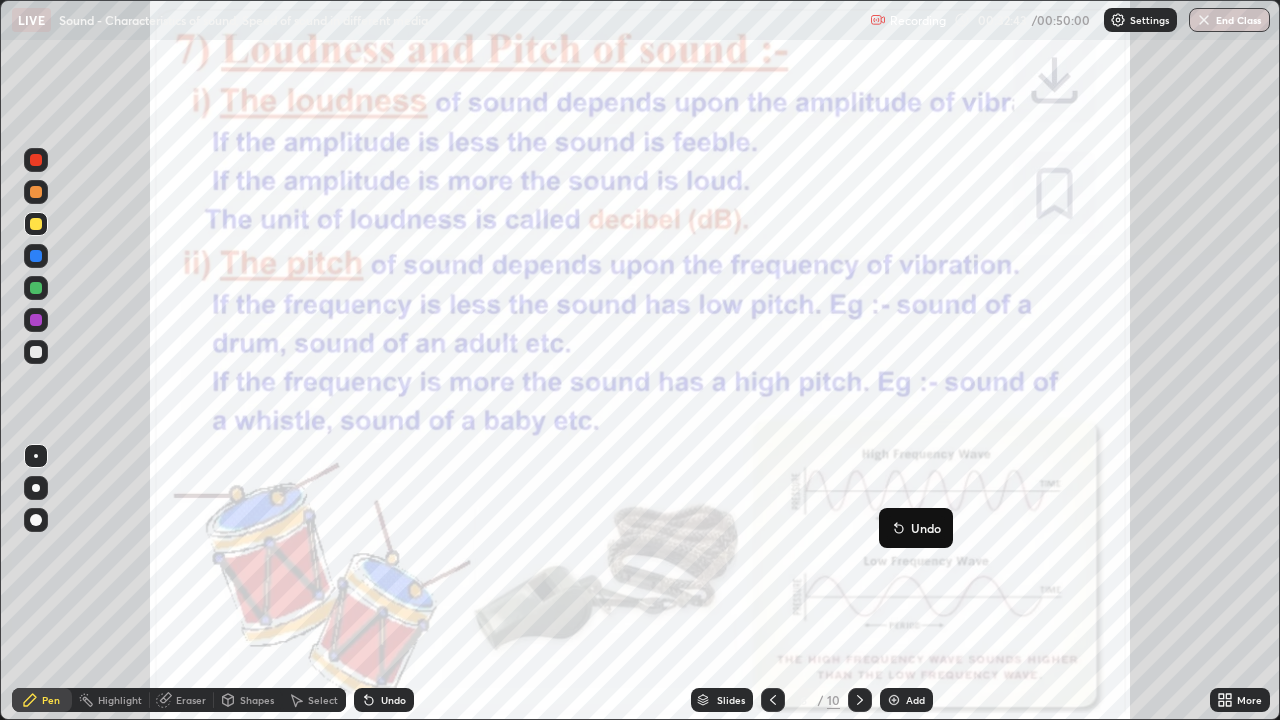 click 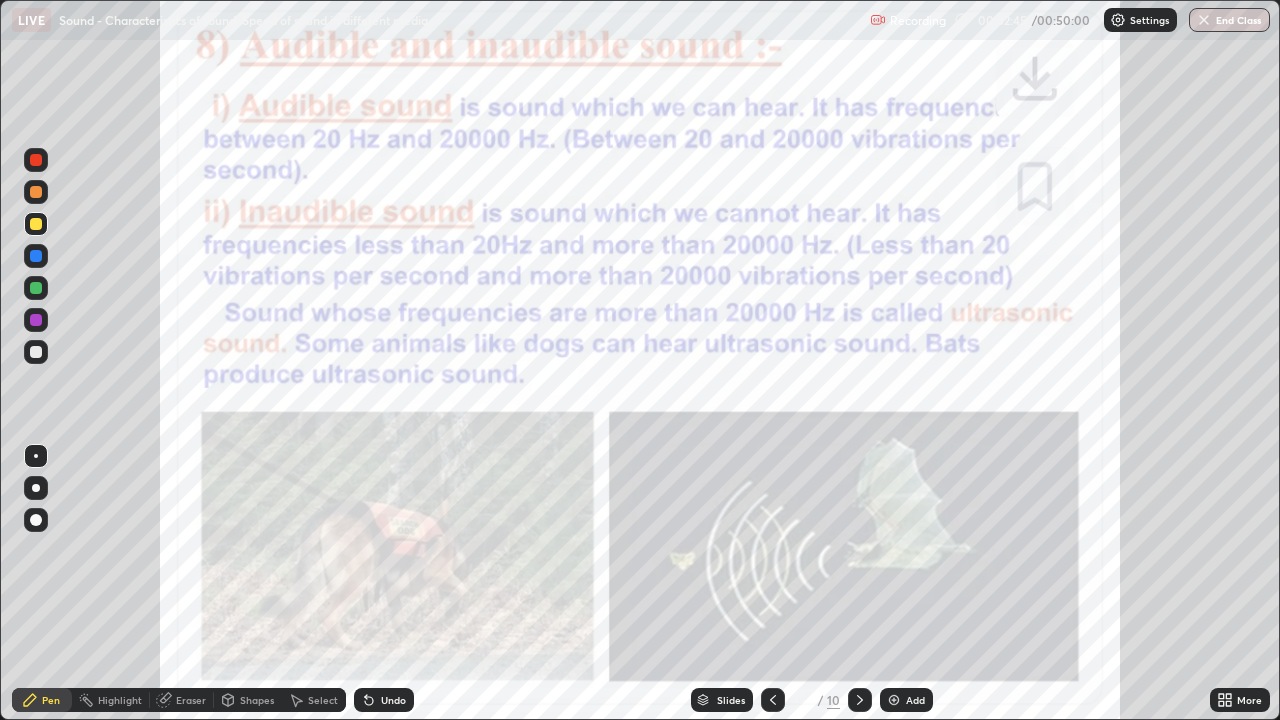 click at bounding box center [773, 700] 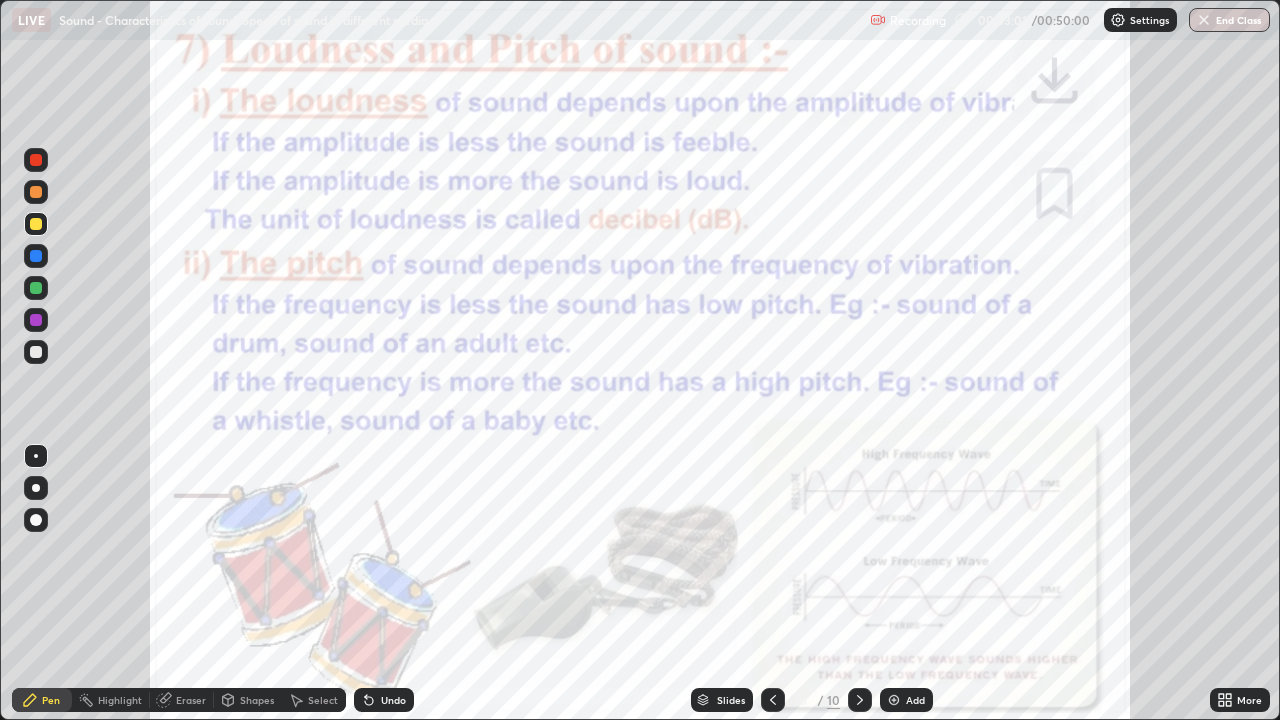 click at bounding box center (860, 700) 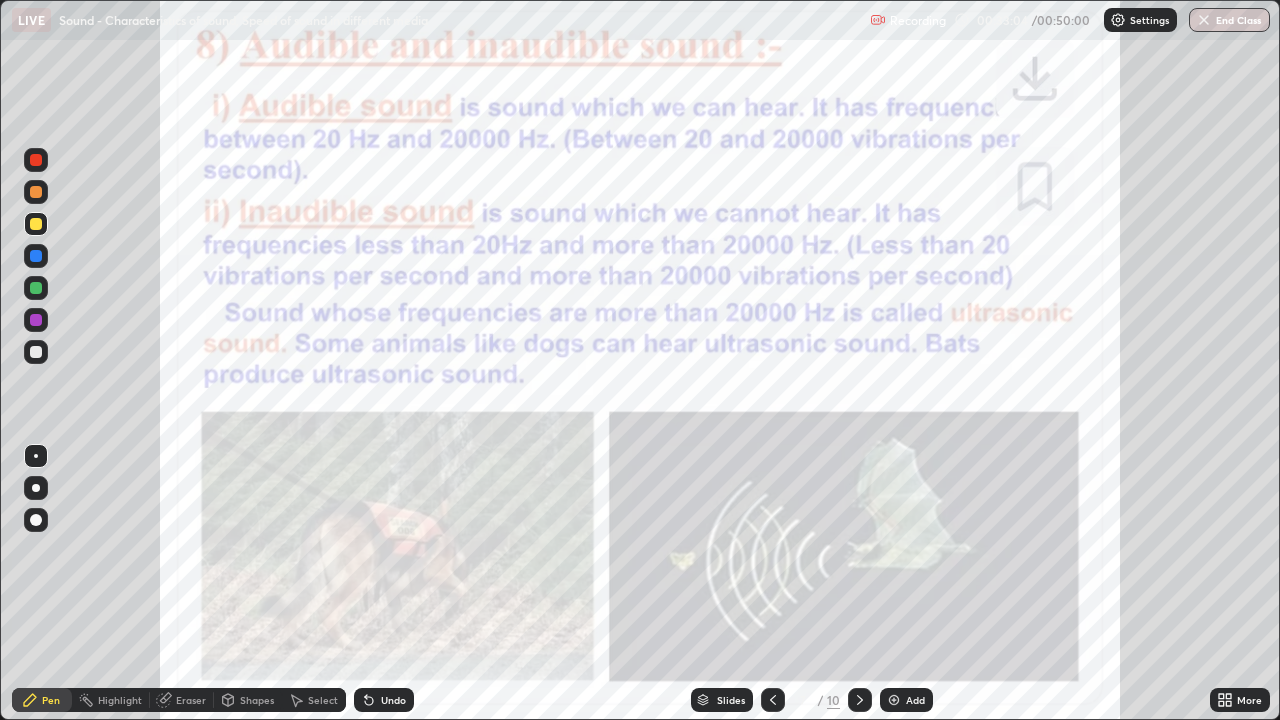 click 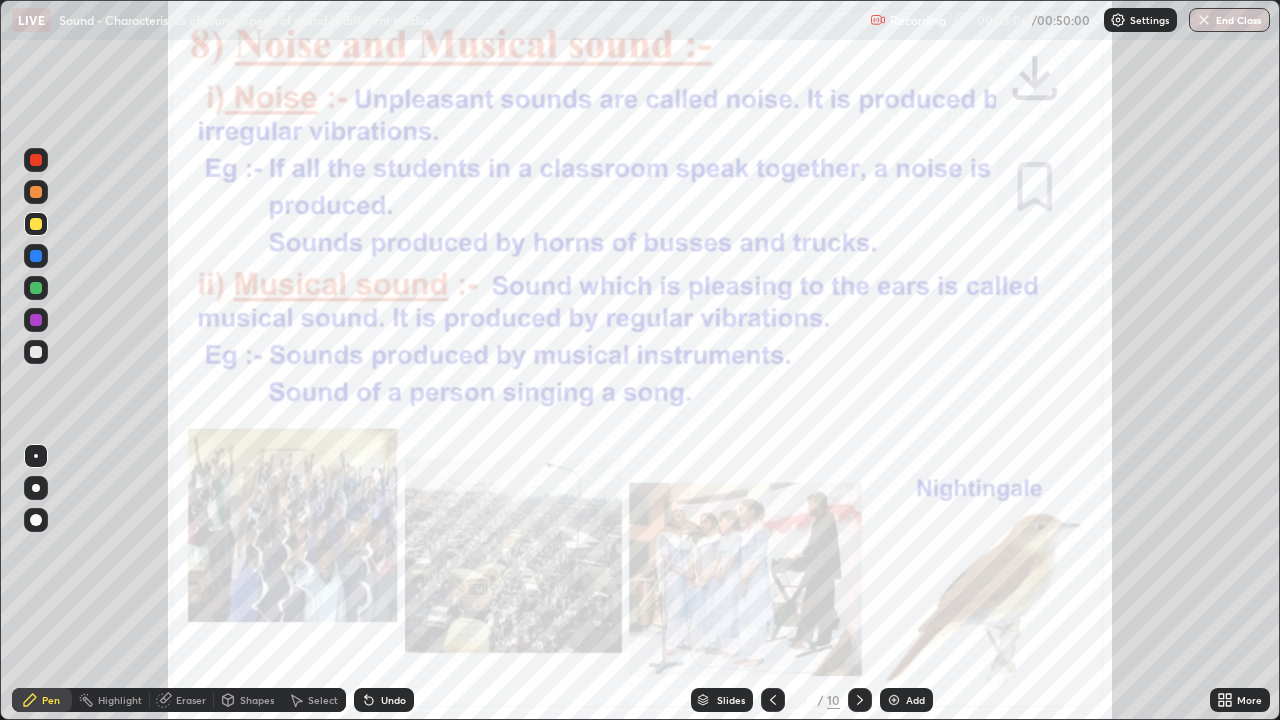 click 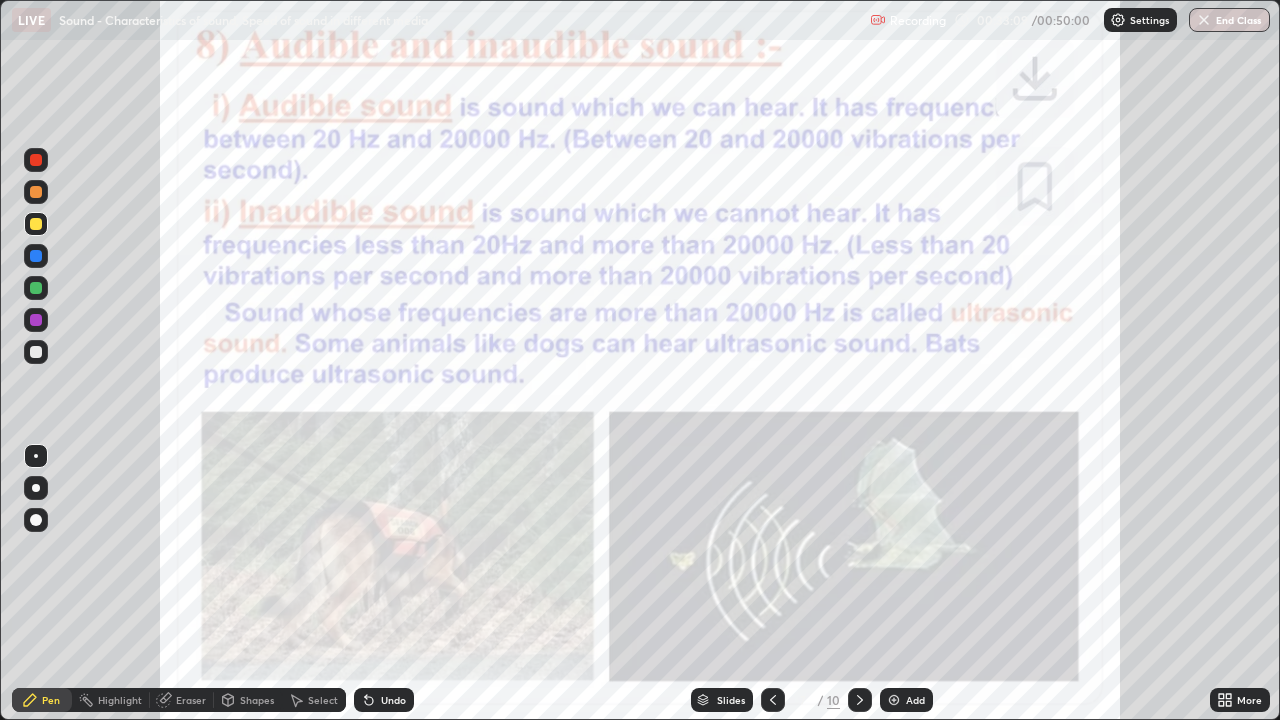 click at bounding box center [773, 700] 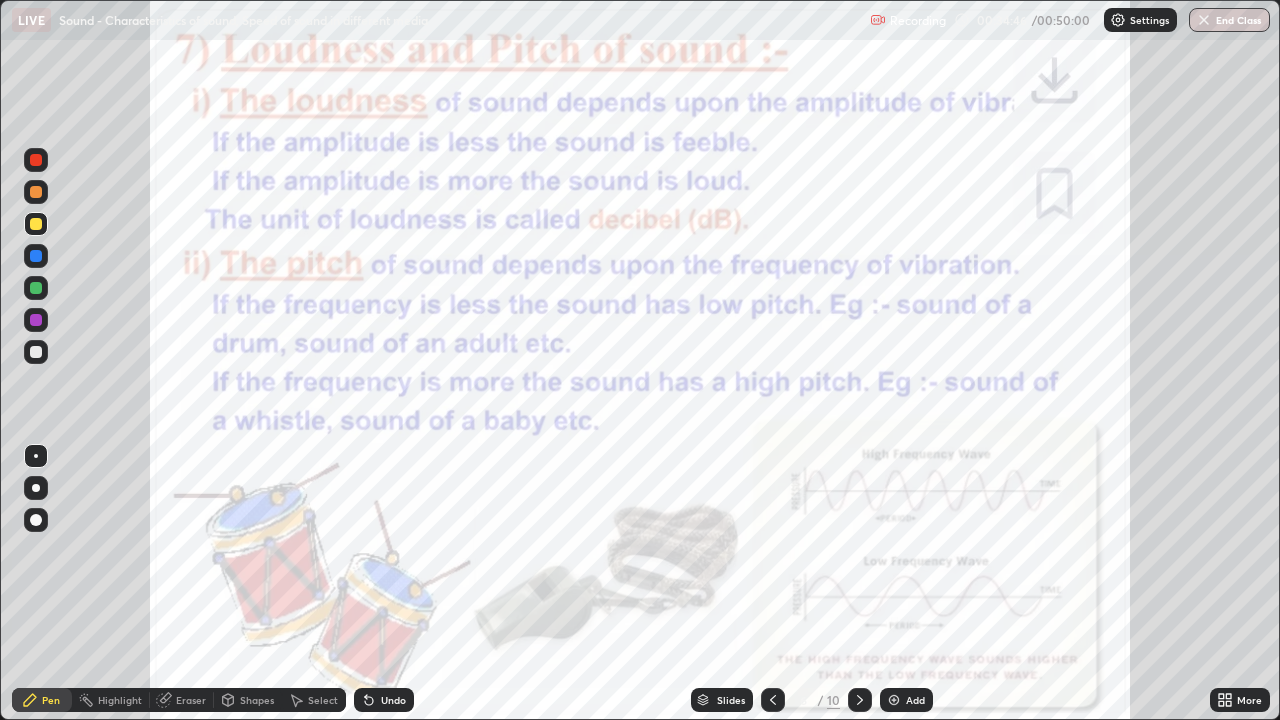 click on "End Class" at bounding box center (1229, 20) 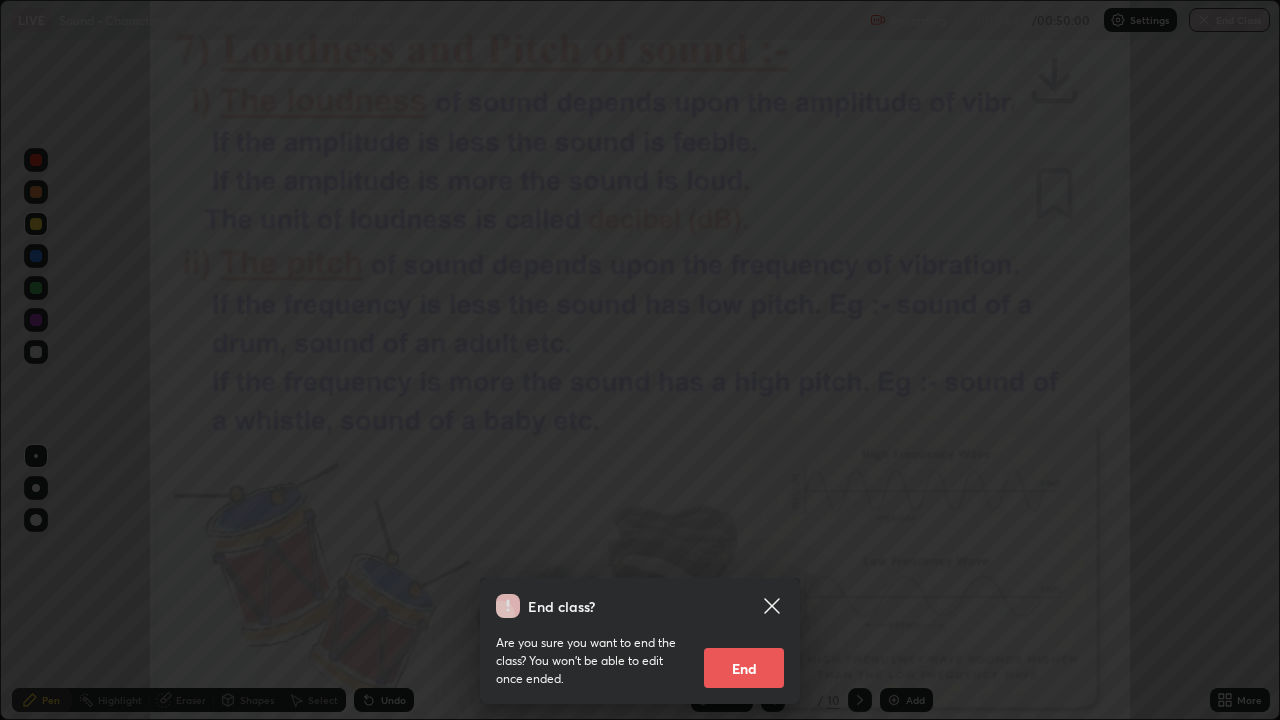 click on "End" at bounding box center [744, 668] 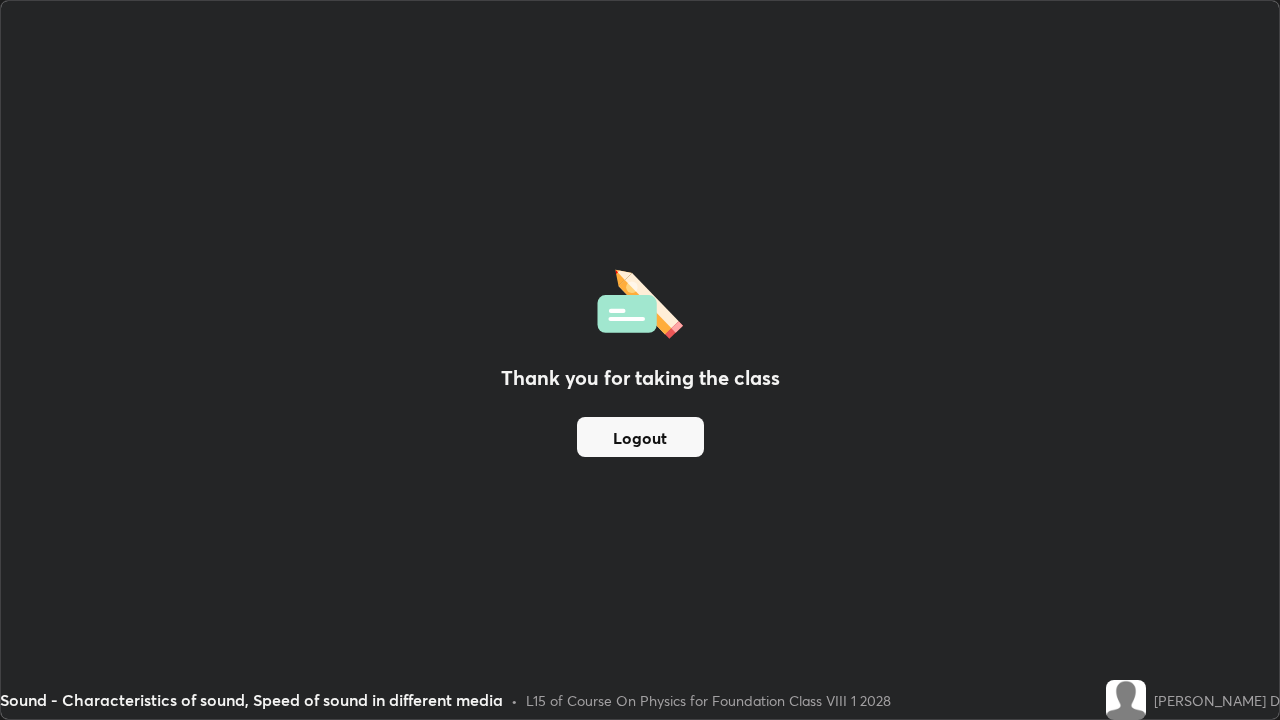 click on "Logout" at bounding box center (640, 437) 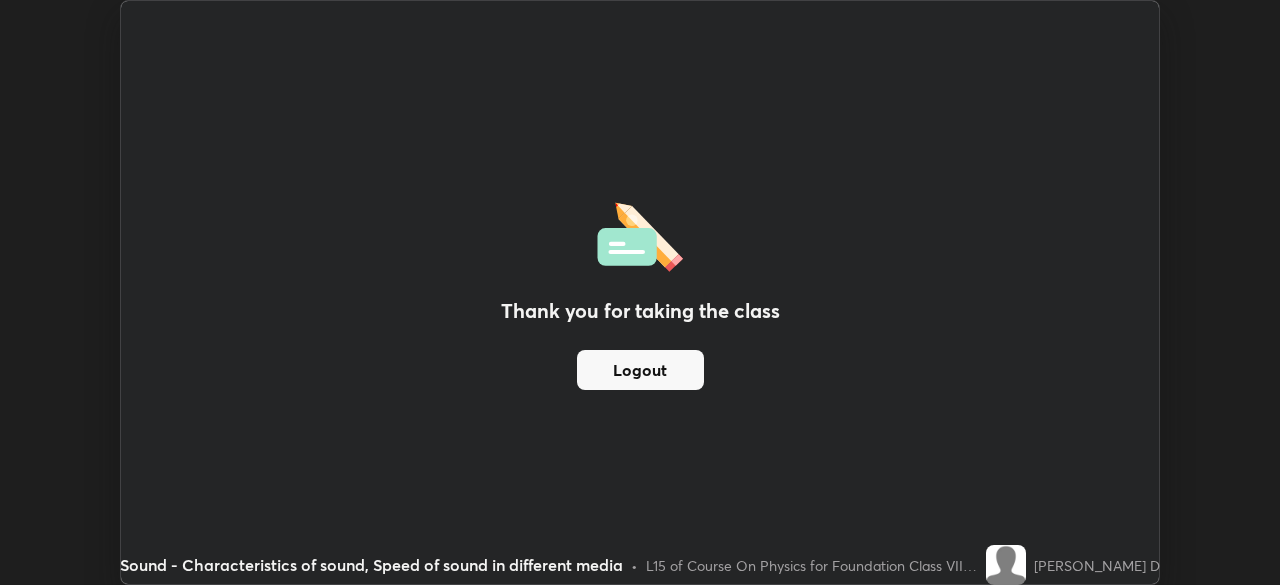 scroll, scrollTop: 585, scrollLeft: 1280, axis: both 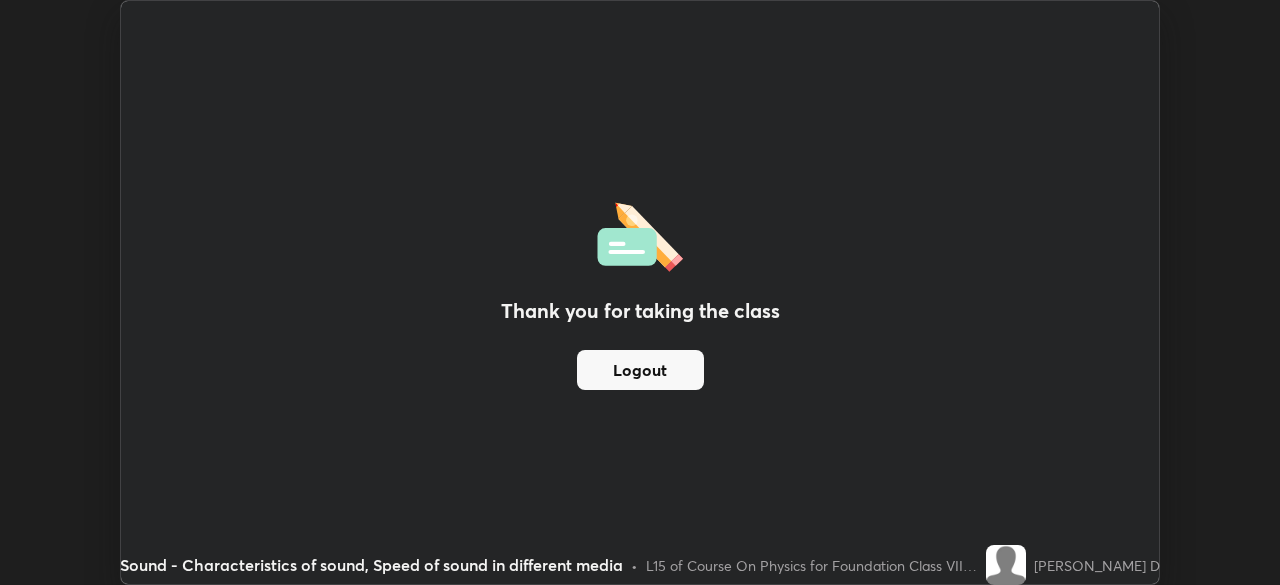 click on "Logout" at bounding box center (640, 370) 